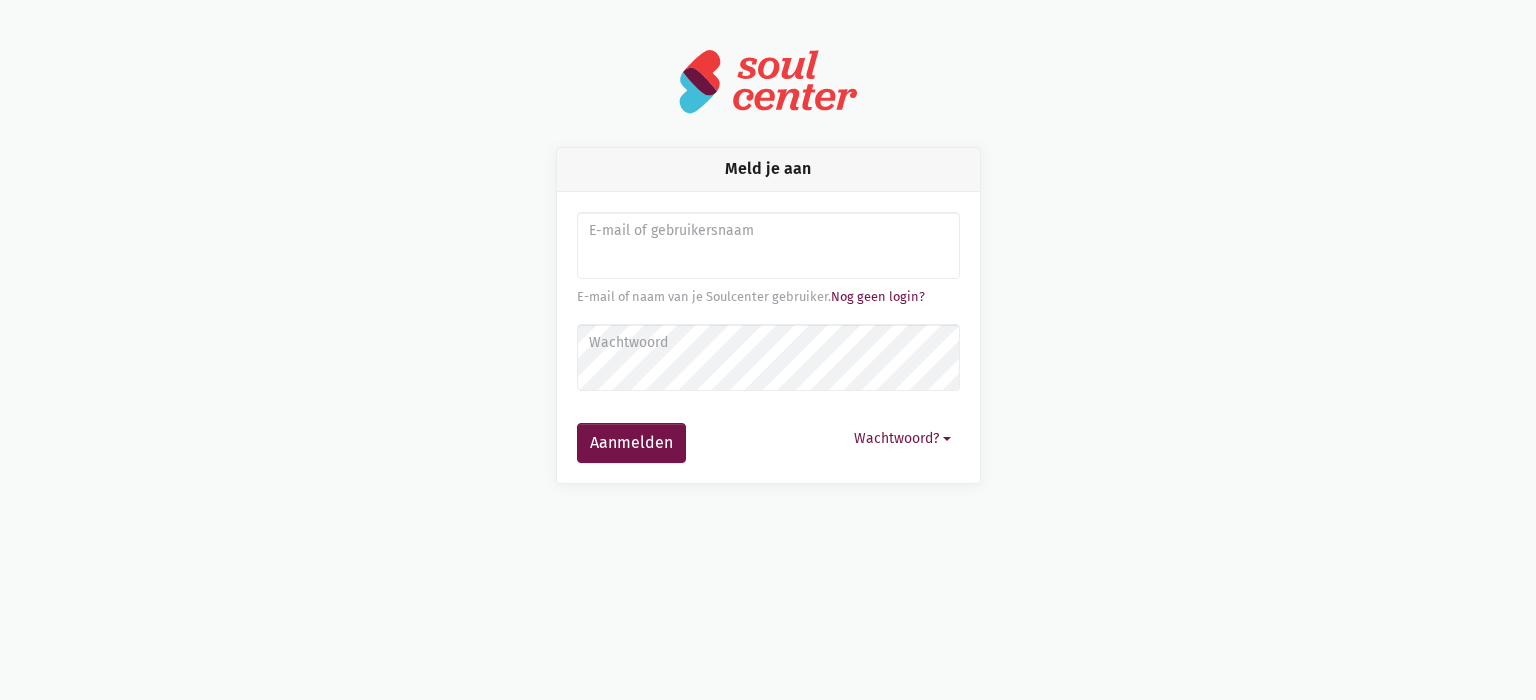 click at bounding box center (768, 246) 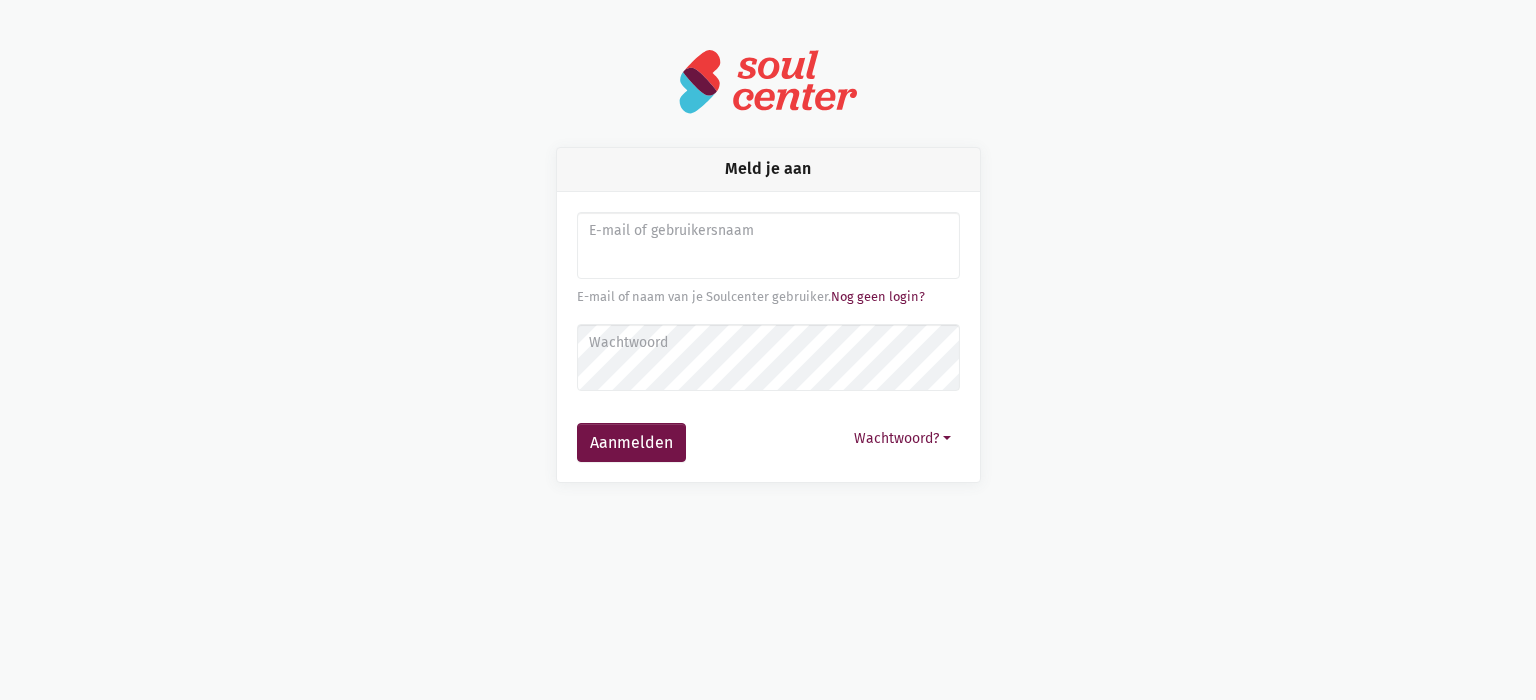 scroll, scrollTop: 0, scrollLeft: 0, axis: both 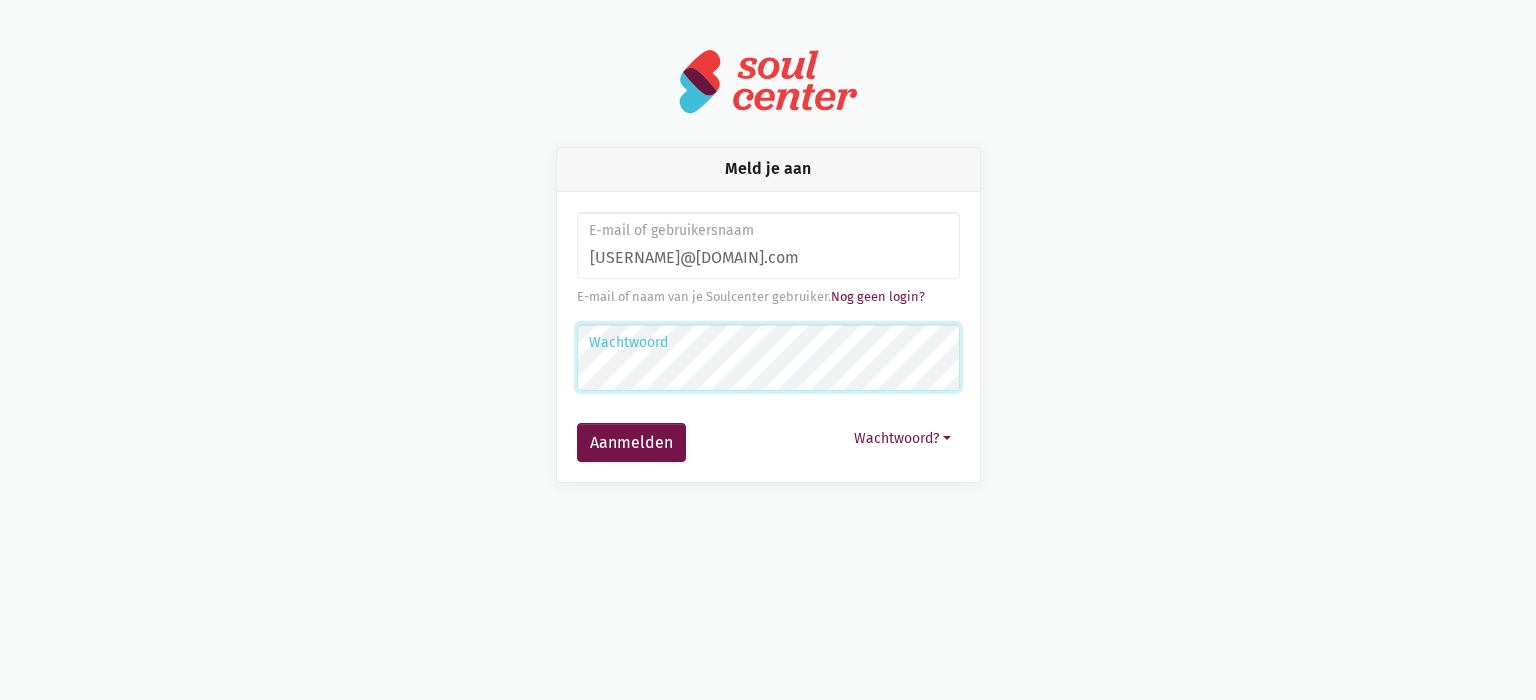 click on "Aanmelden" at bounding box center (631, 443) 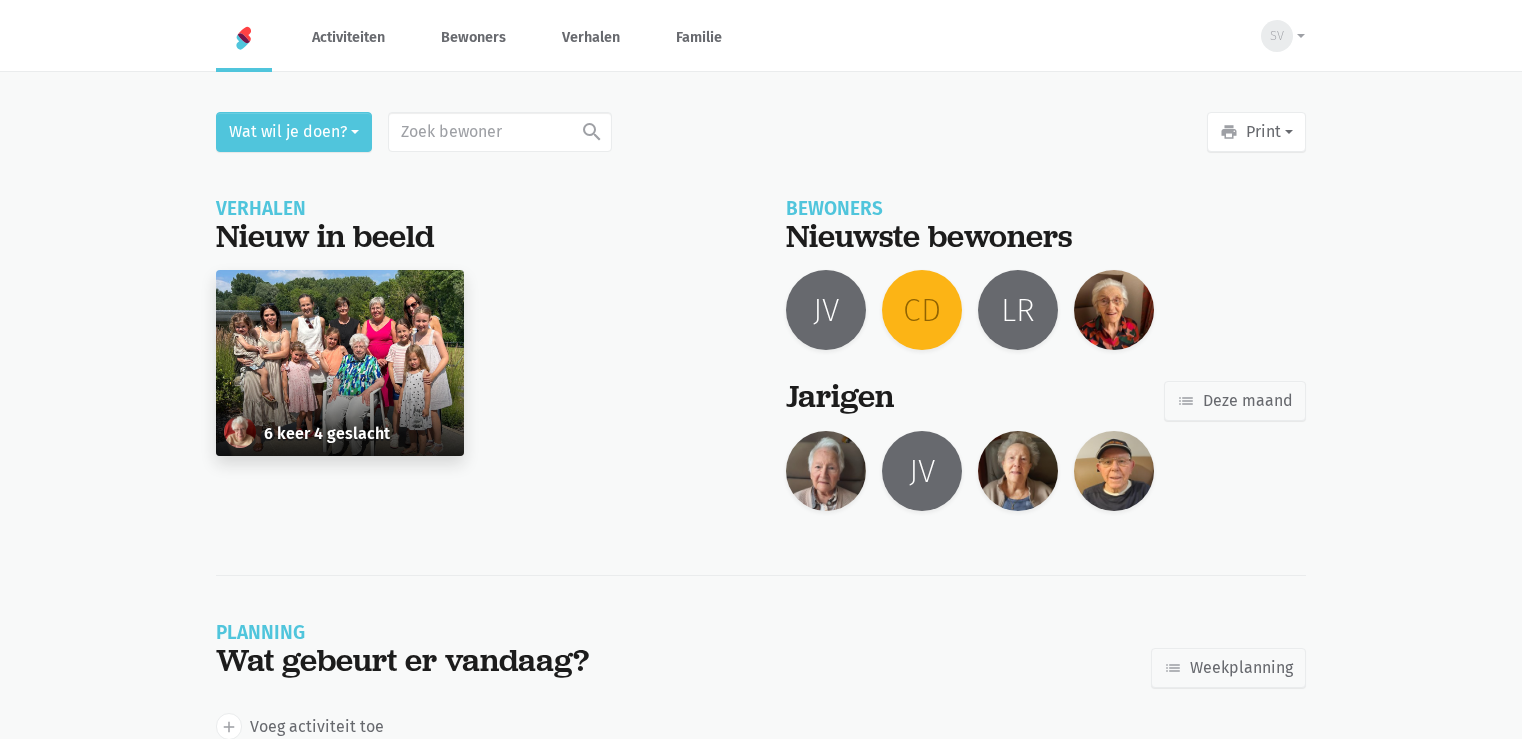 scroll, scrollTop: 0, scrollLeft: 0, axis: both 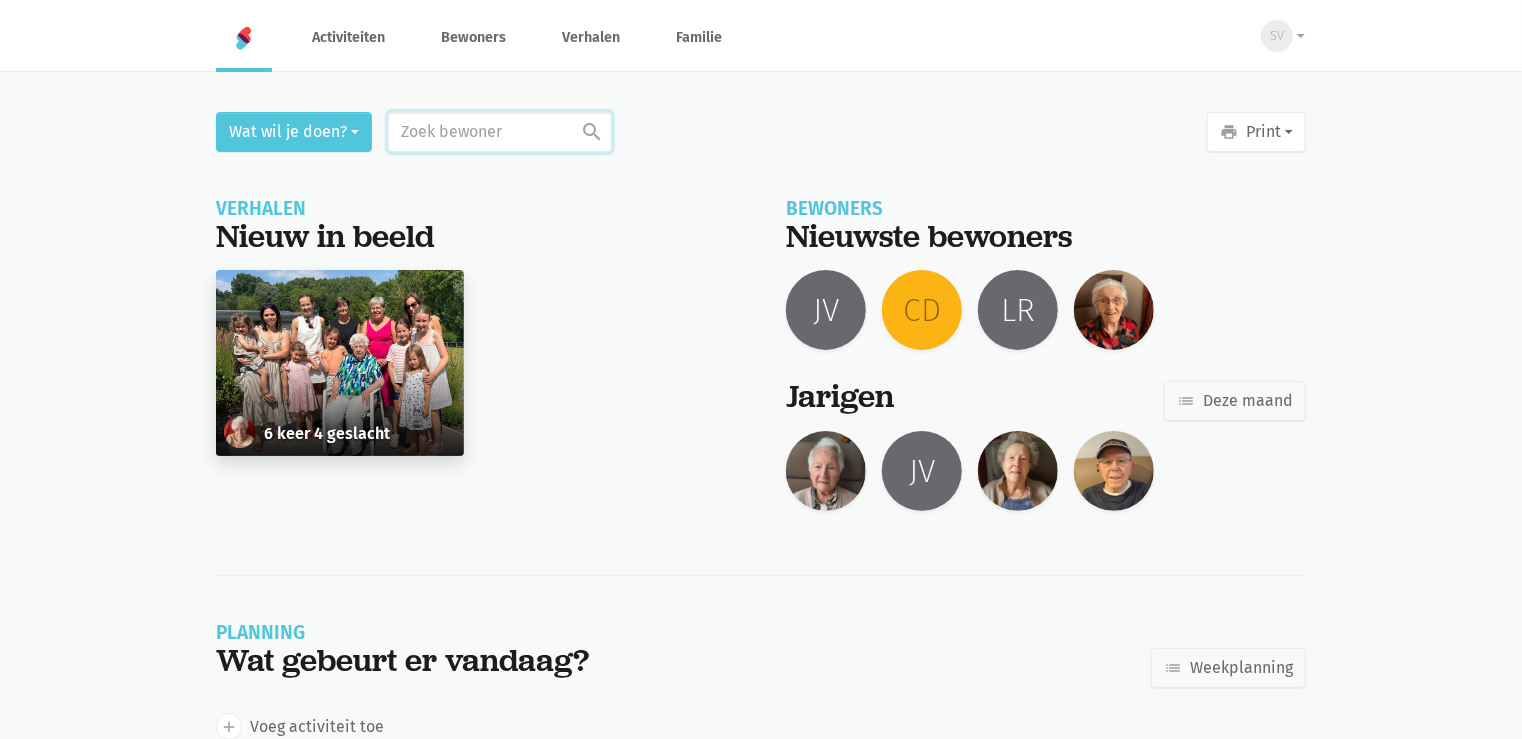 click at bounding box center (500, 132) 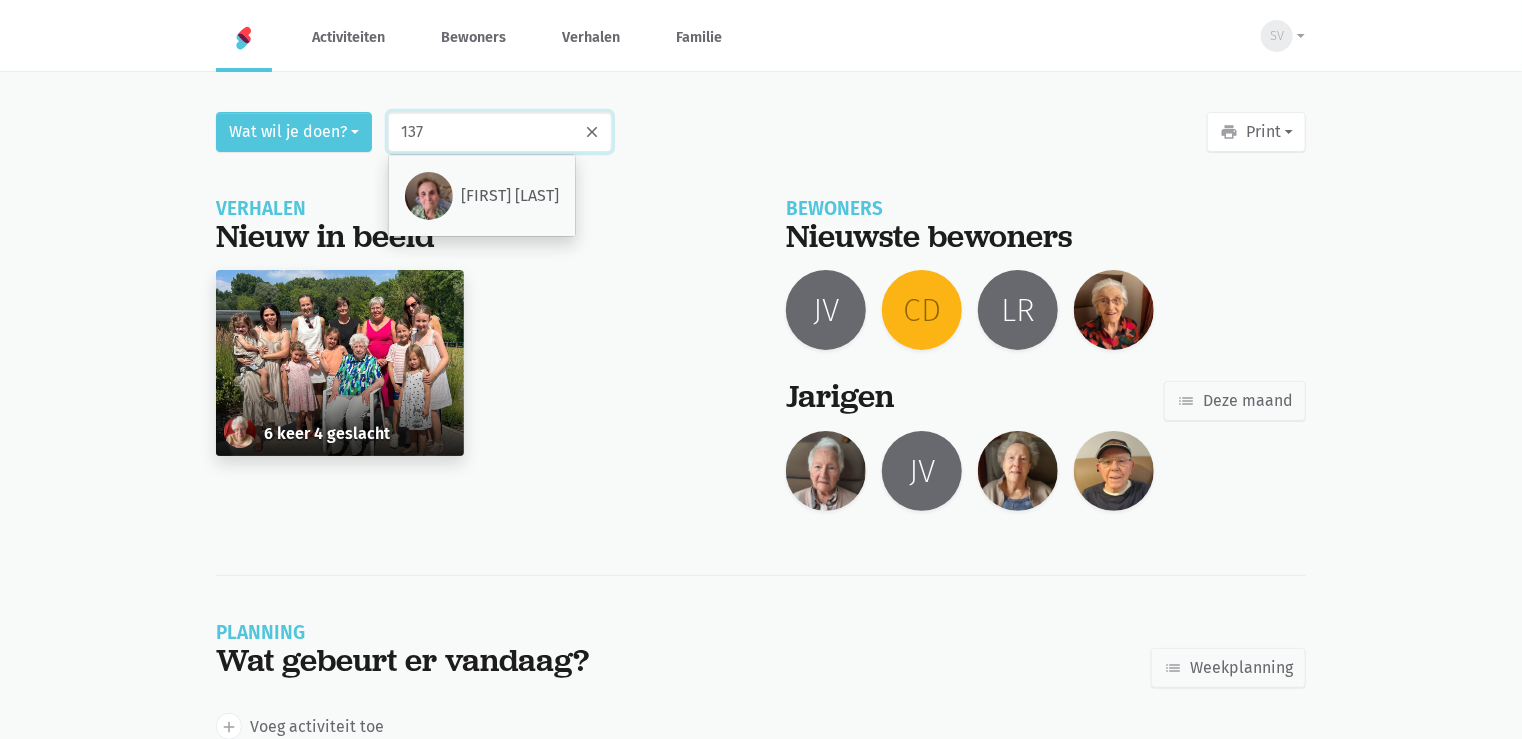 type on "137" 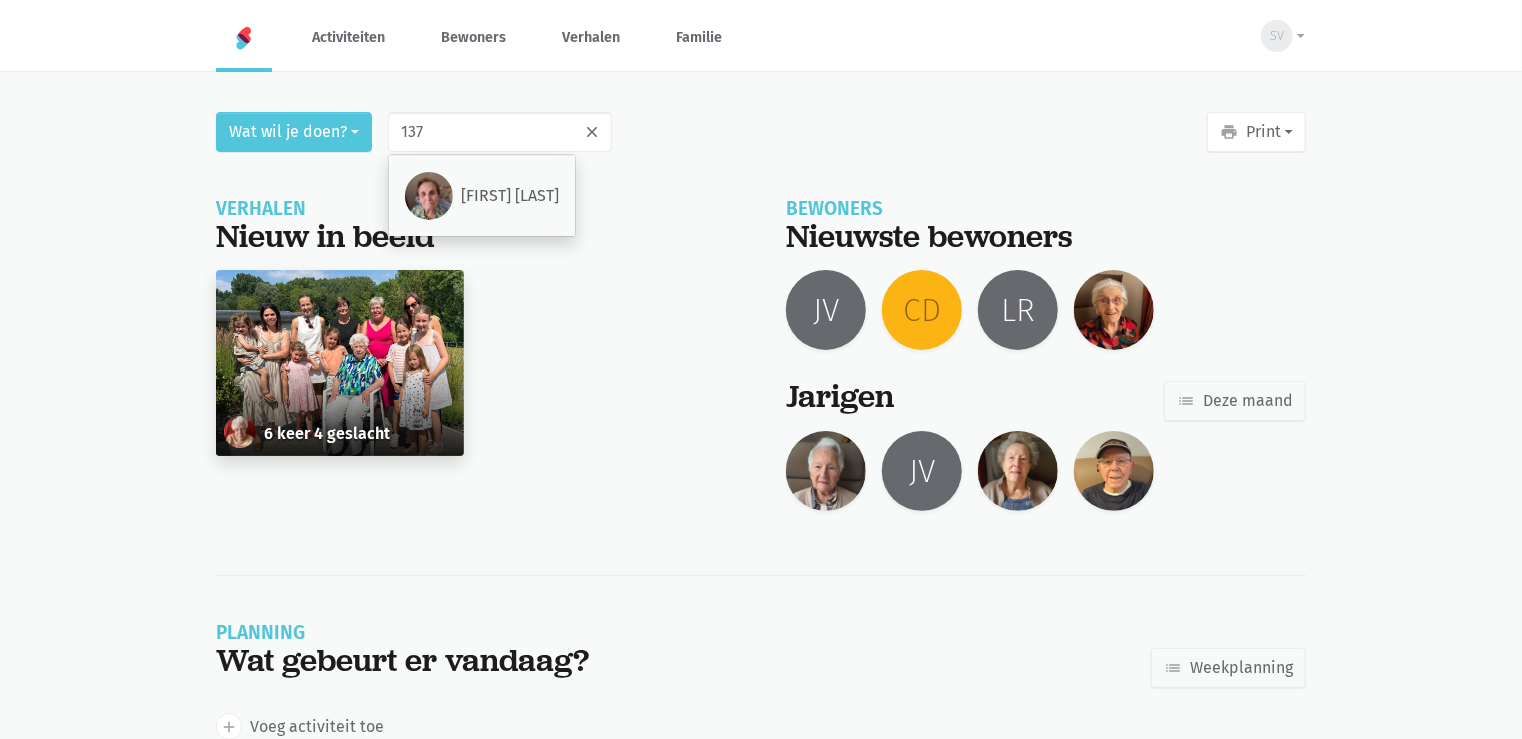 click on "Augusta VAN LIMBERGHEN" at bounding box center (510, 196) 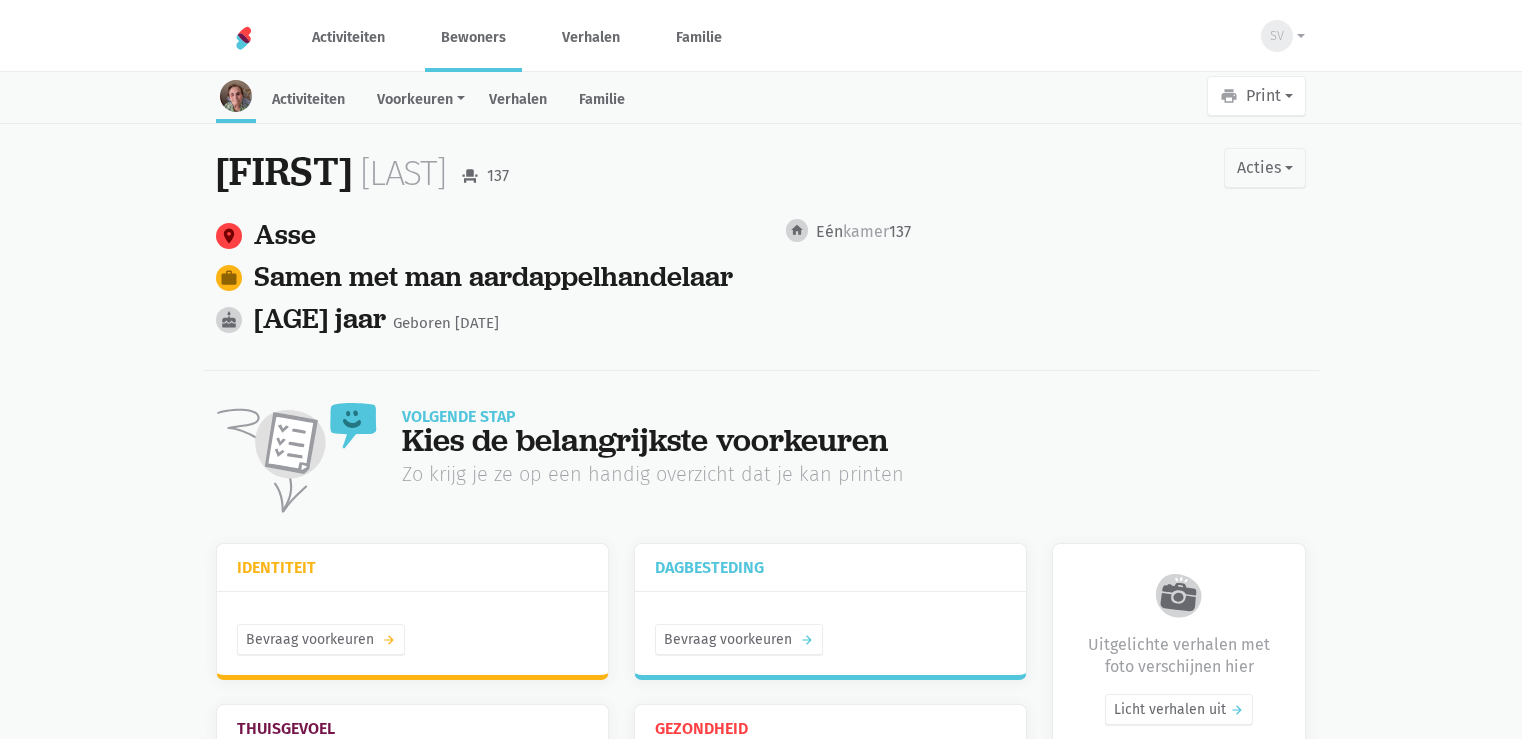 scroll, scrollTop: 0, scrollLeft: 0, axis: both 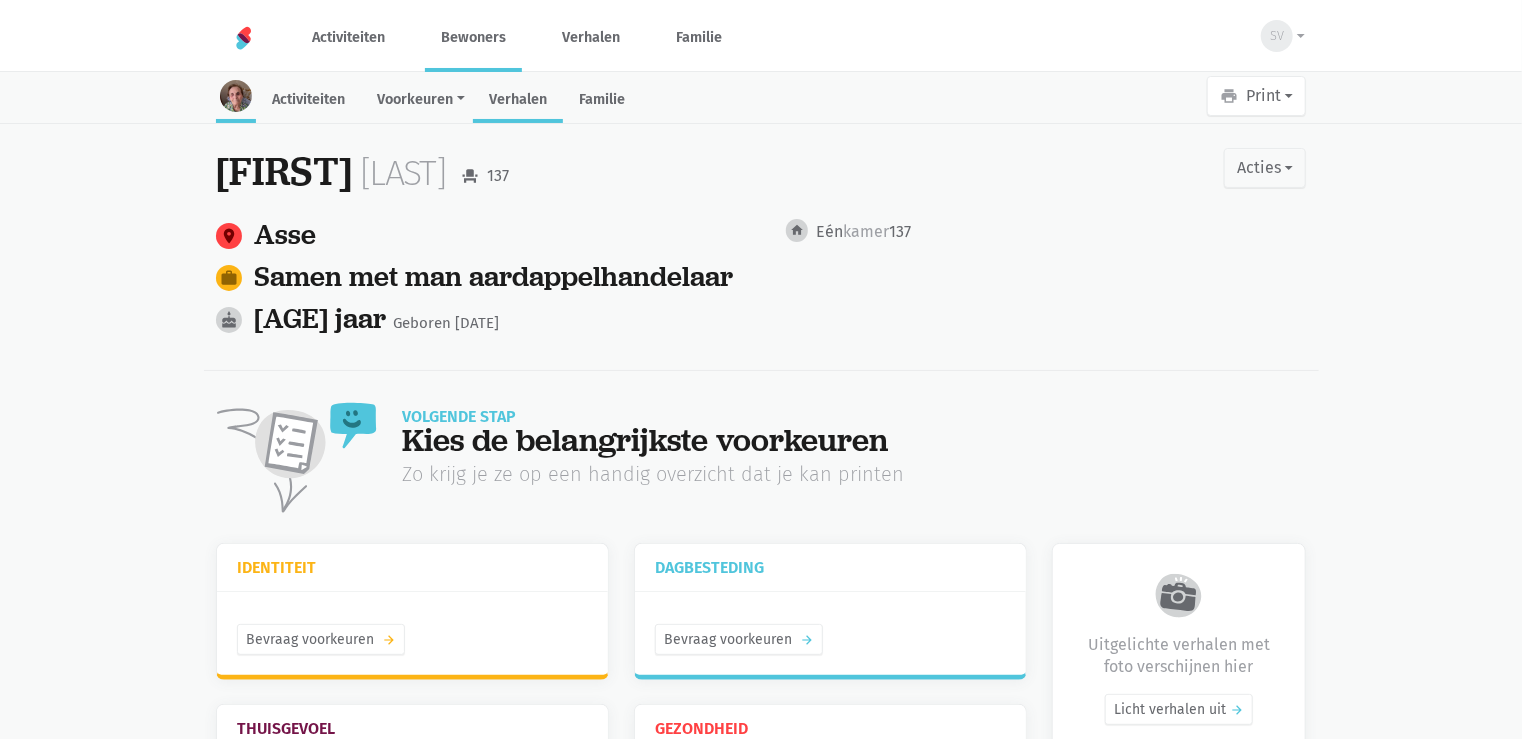 click on "Verhalen" at bounding box center [518, 101] 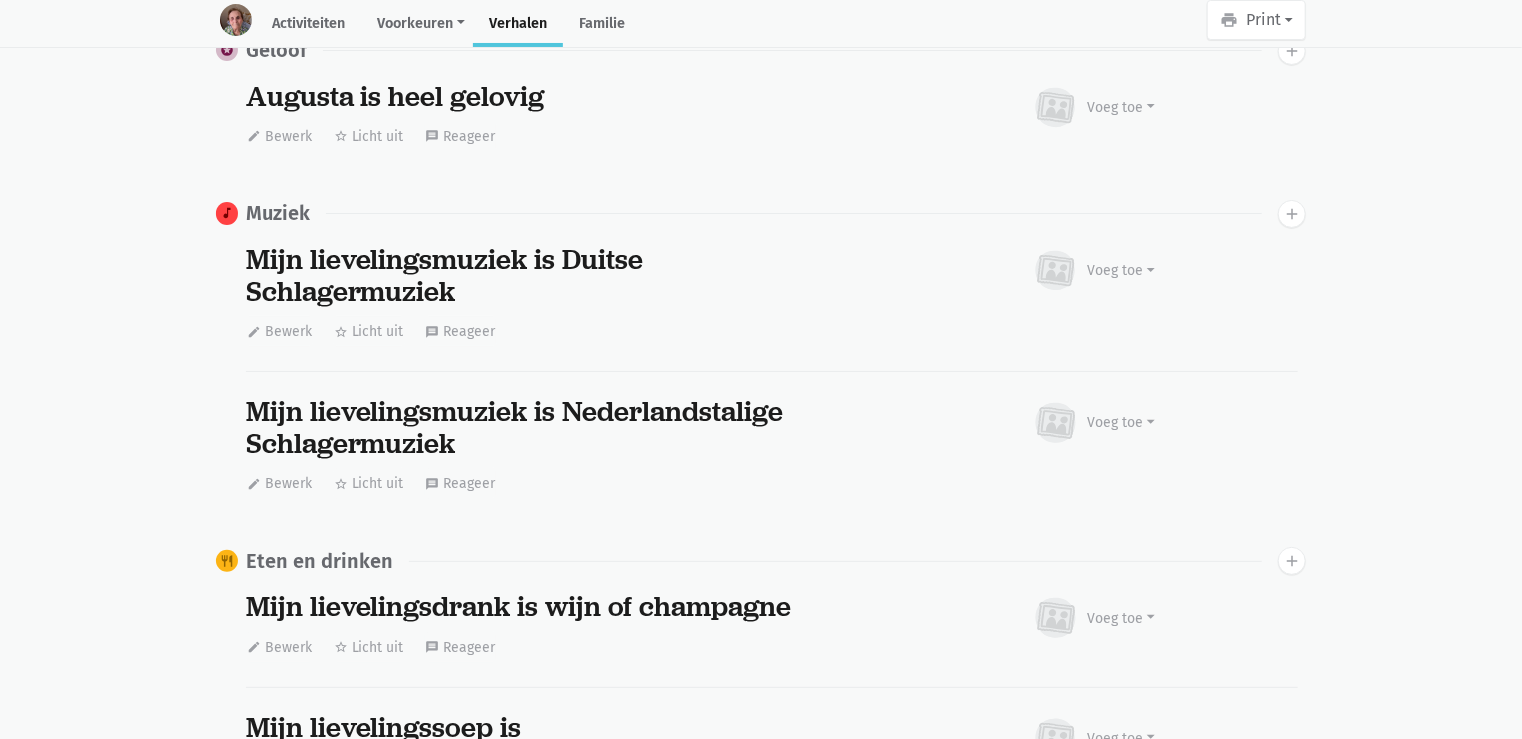 scroll, scrollTop: 4528, scrollLeft: 0, axis: vertical 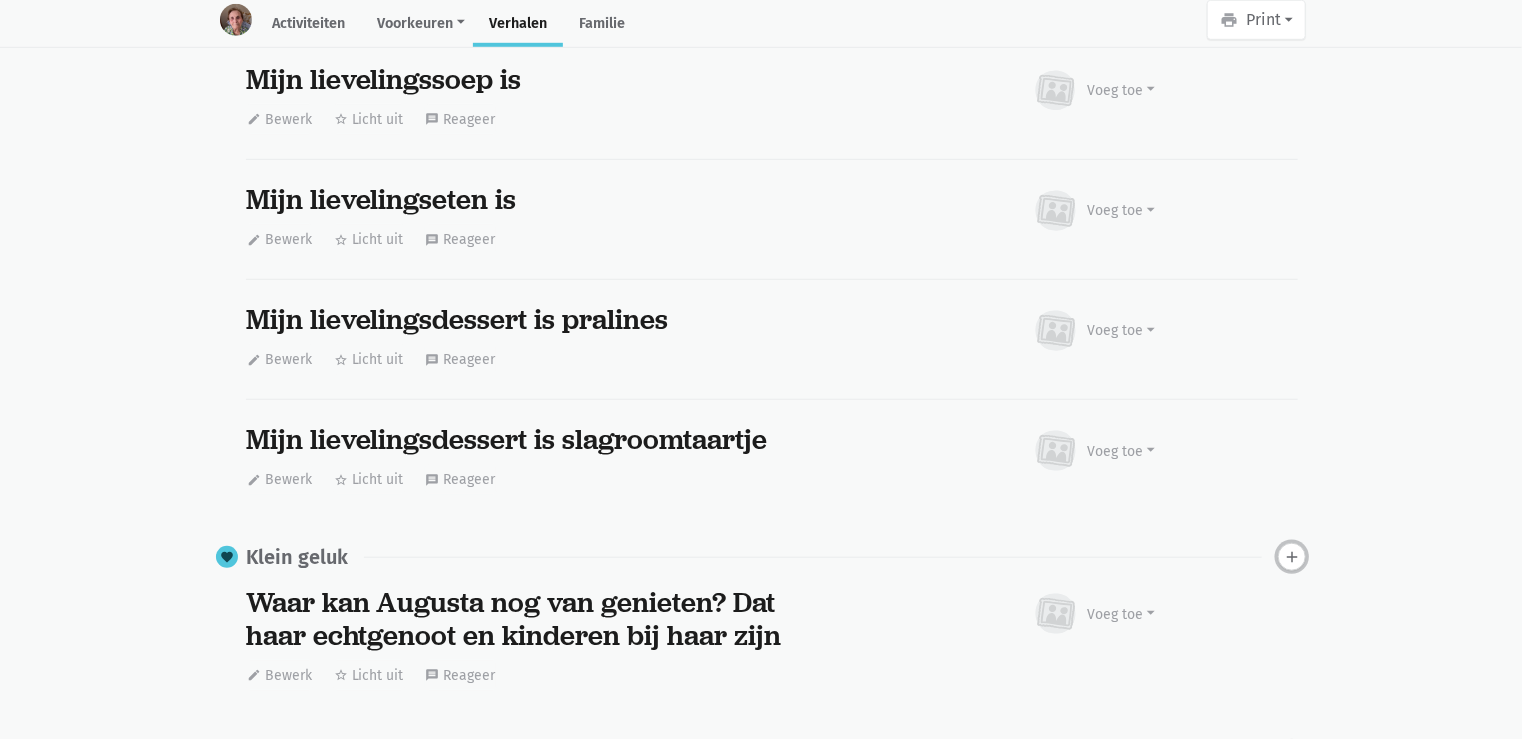 click on "add" at bounding box center [1292, 557] 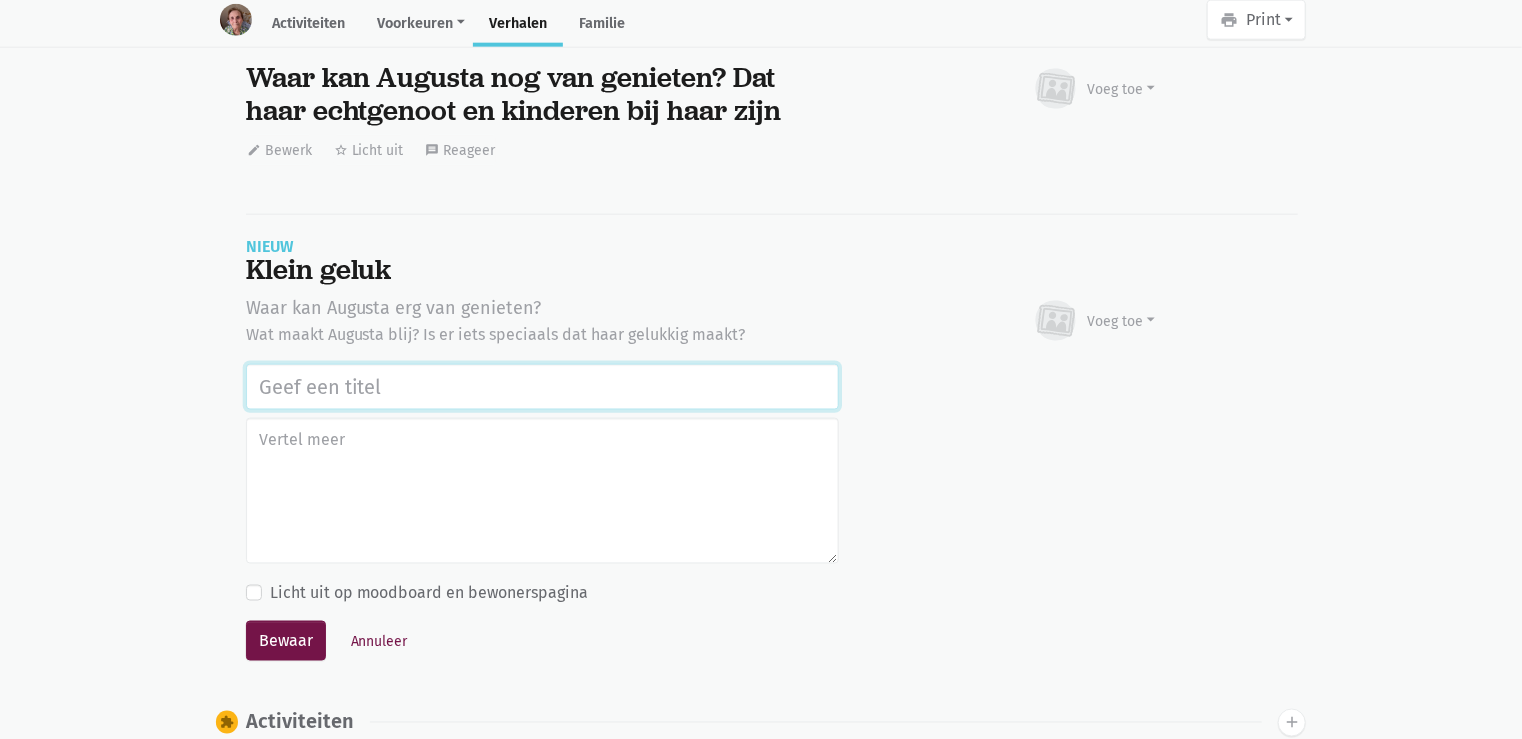 scroll, scrollTop: 5010, scrollLeft: 0, axis: vertical 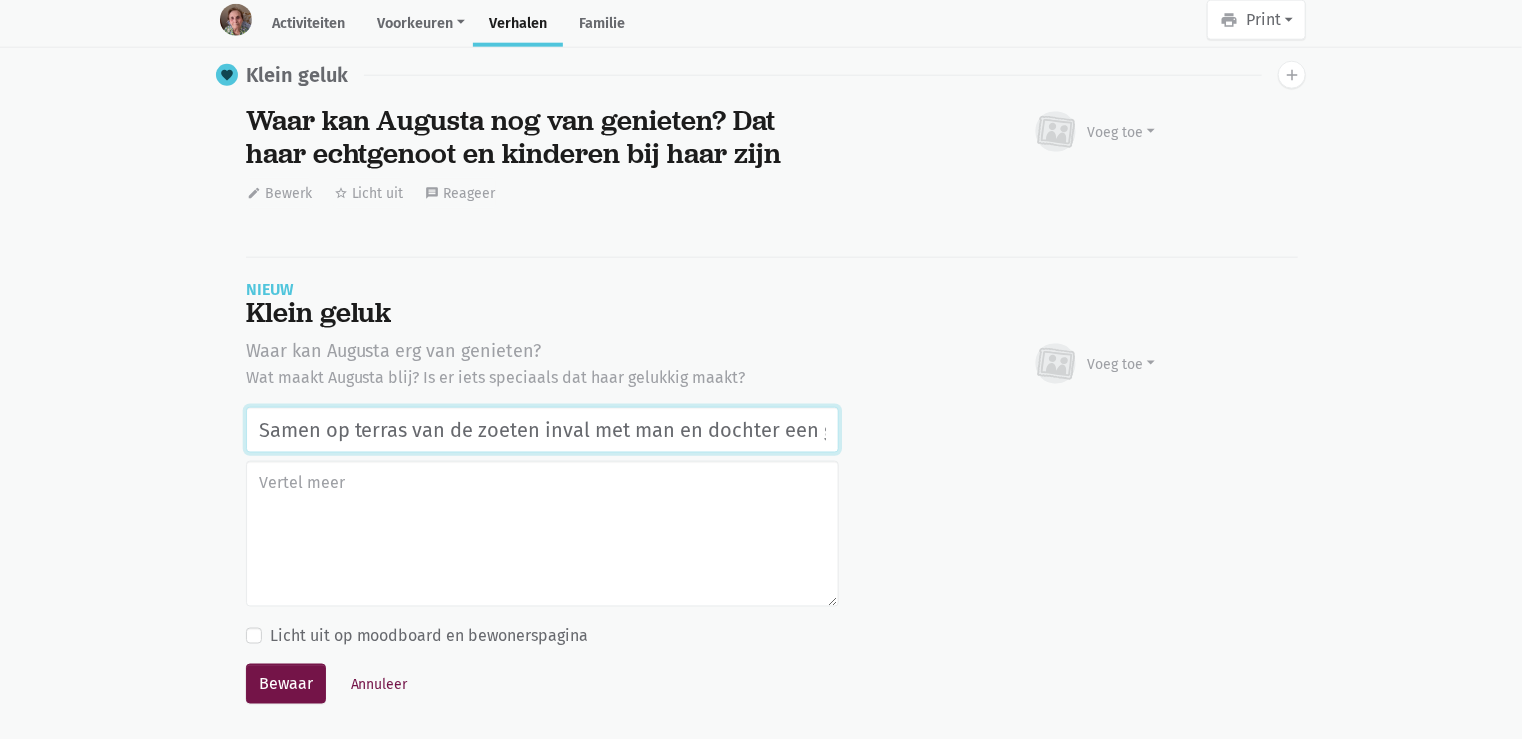 drag, startPoint x: 796, startPoint y: 414, endPoint x: 0, endPoint y: 406, distance: 796.0402 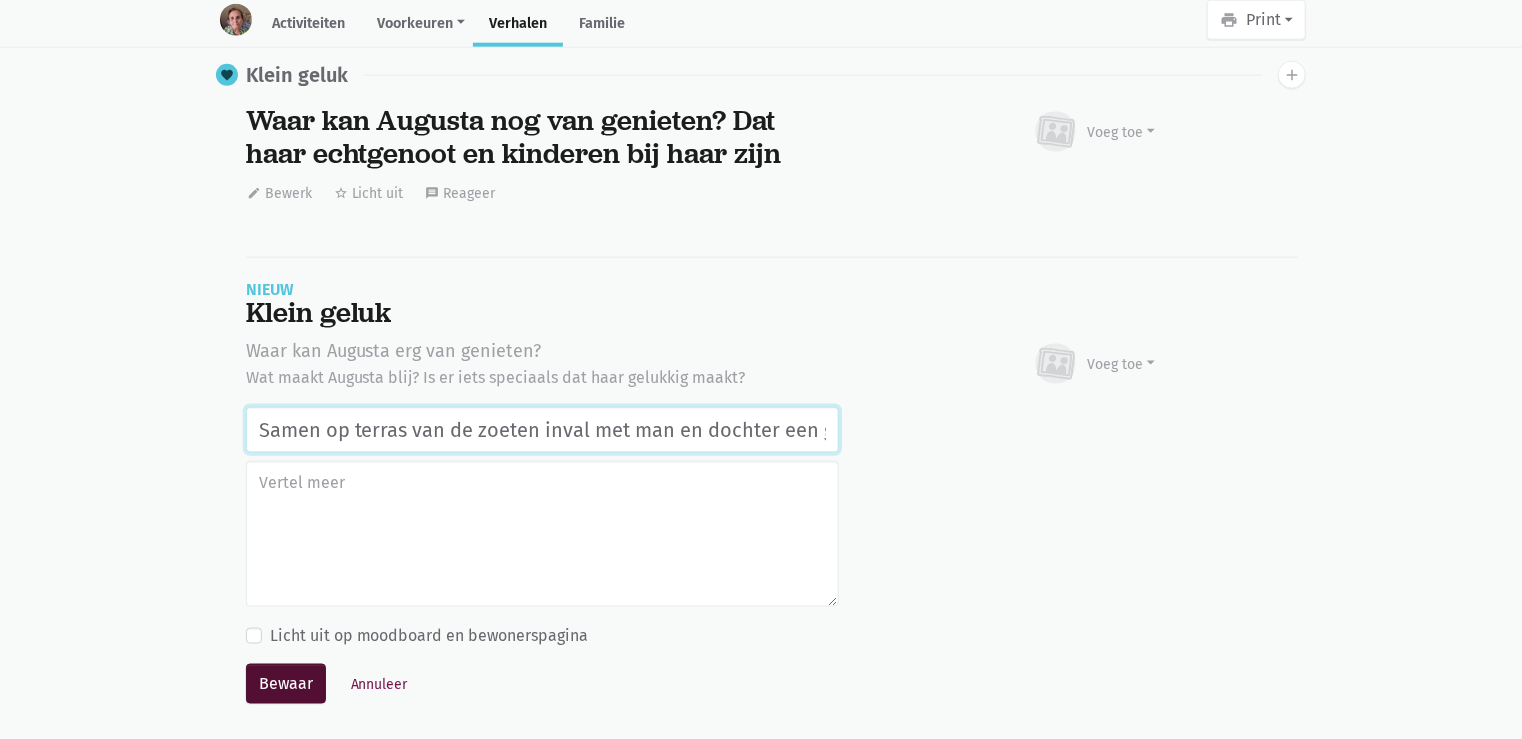 type on "Samen op terras van de zoeten inval met man en dochter een goed bierke Leffe aan drinken 07/08/2025" 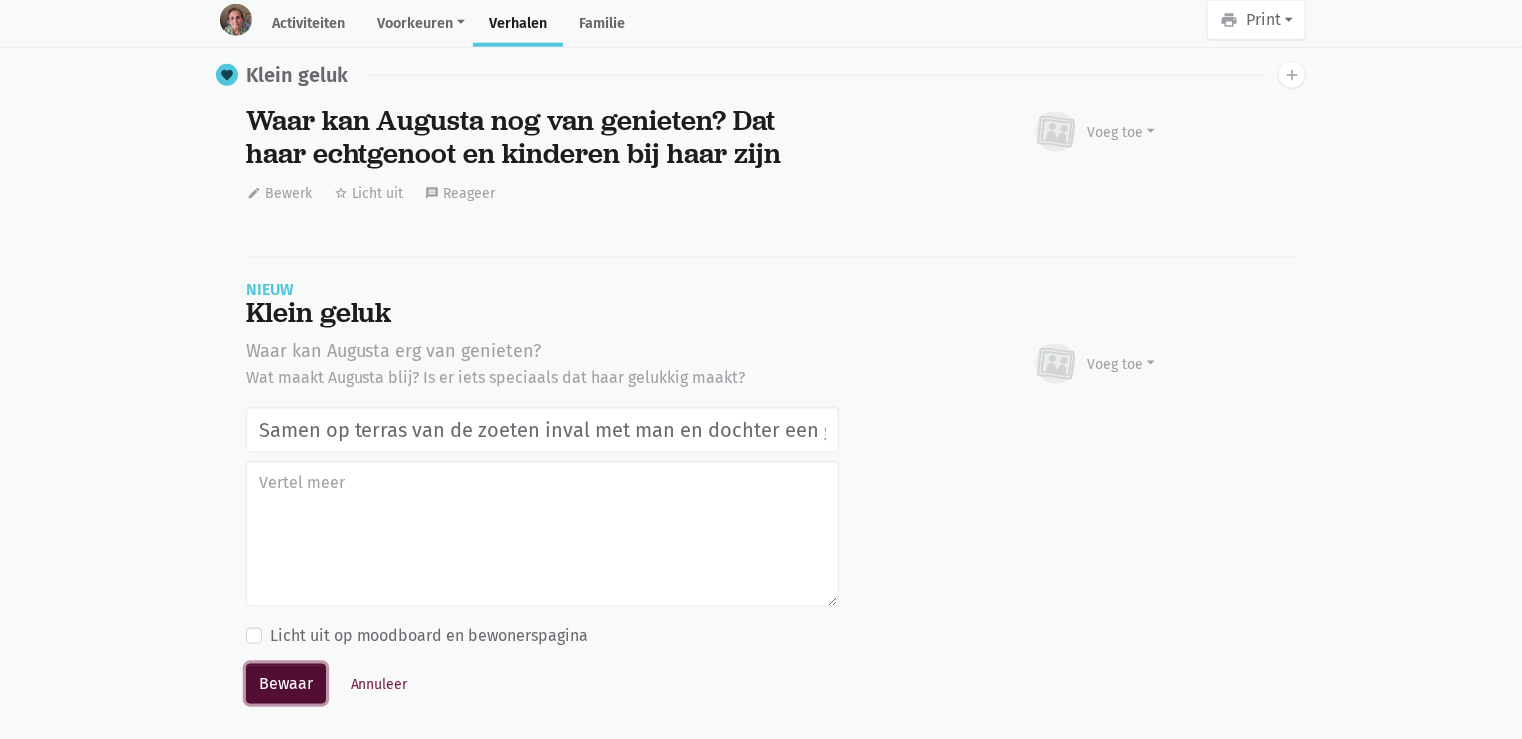click on "Bewaar" at bounding box center (286, 684) 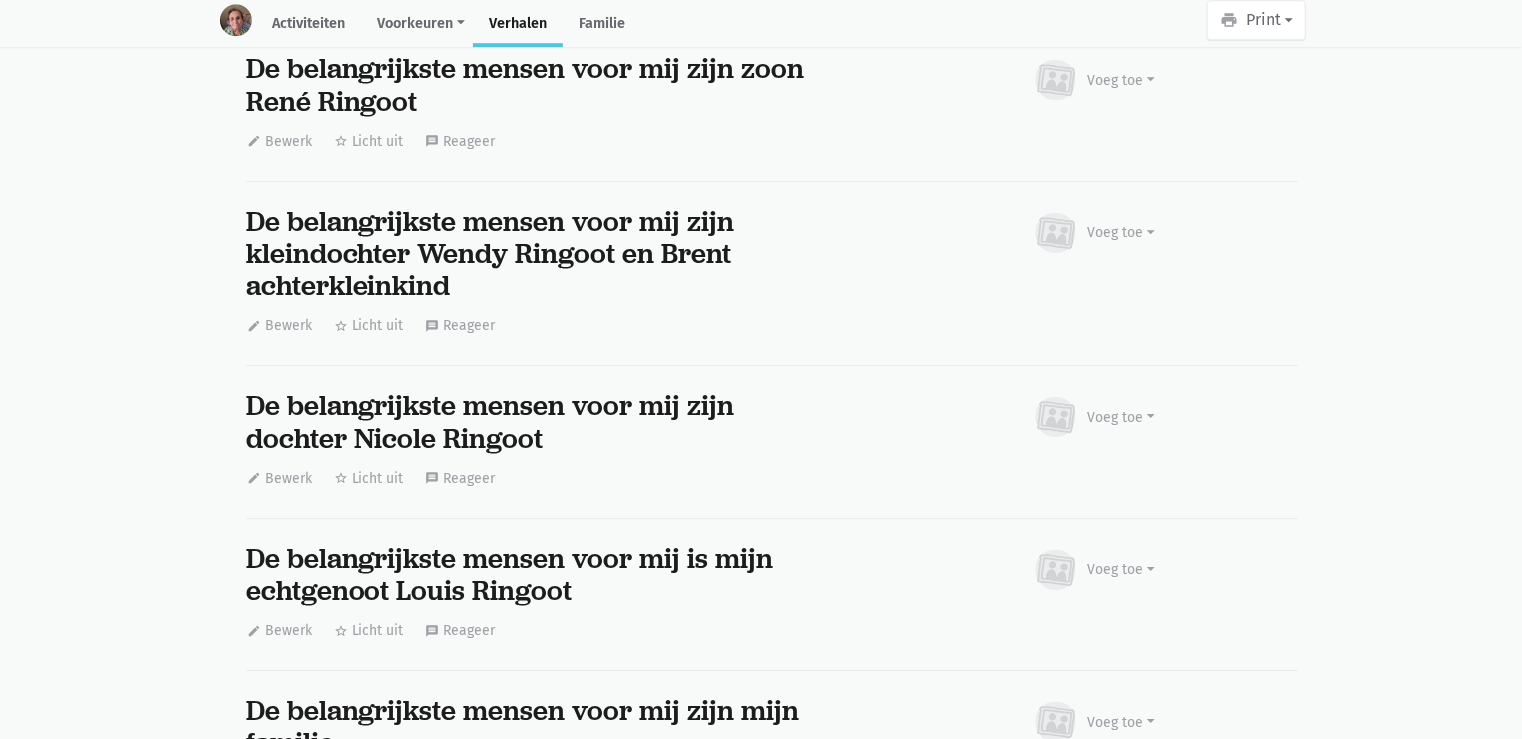 scroll, scrollTop: 4700, scrollLeft: 0, axis: vertical 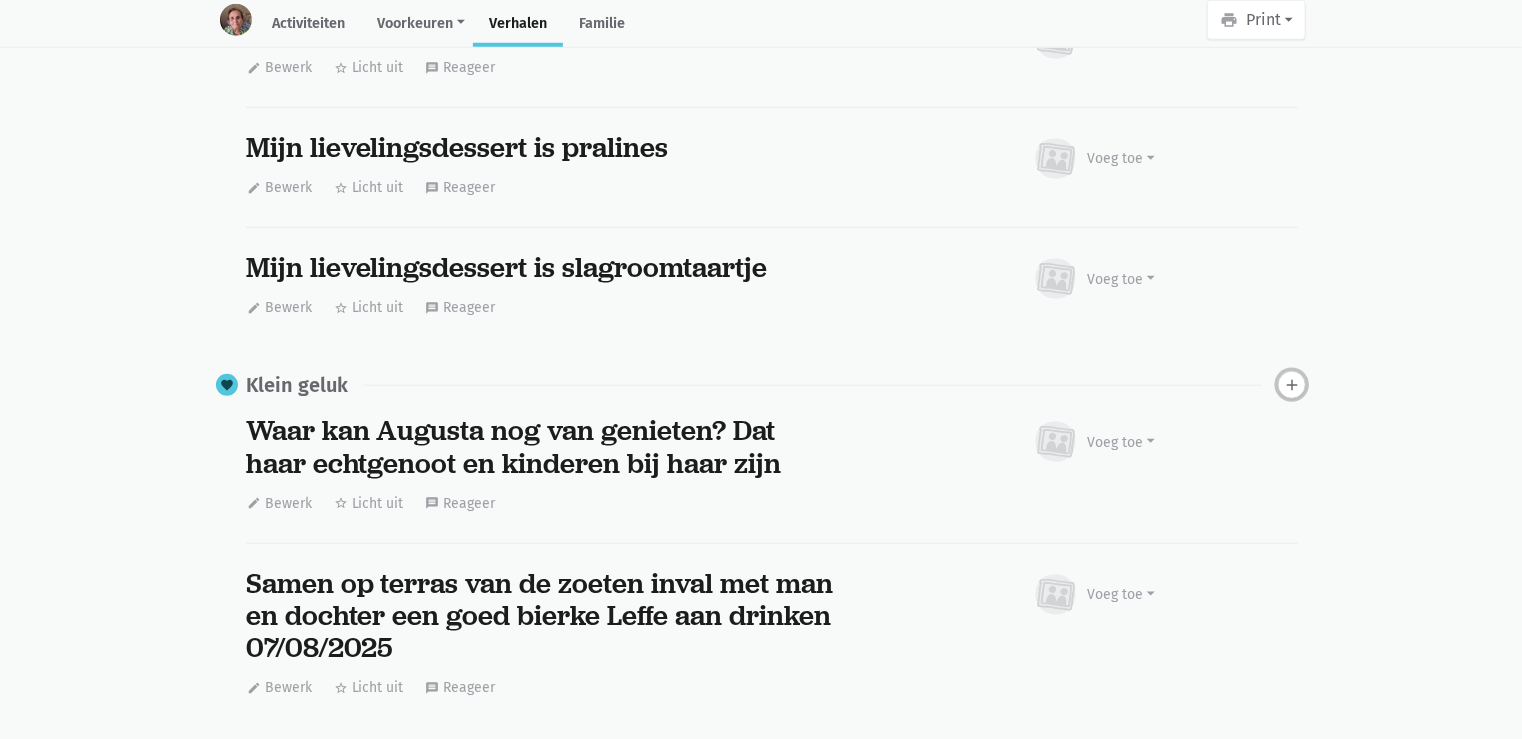 click on "add" at bounding box center [1292, 385] 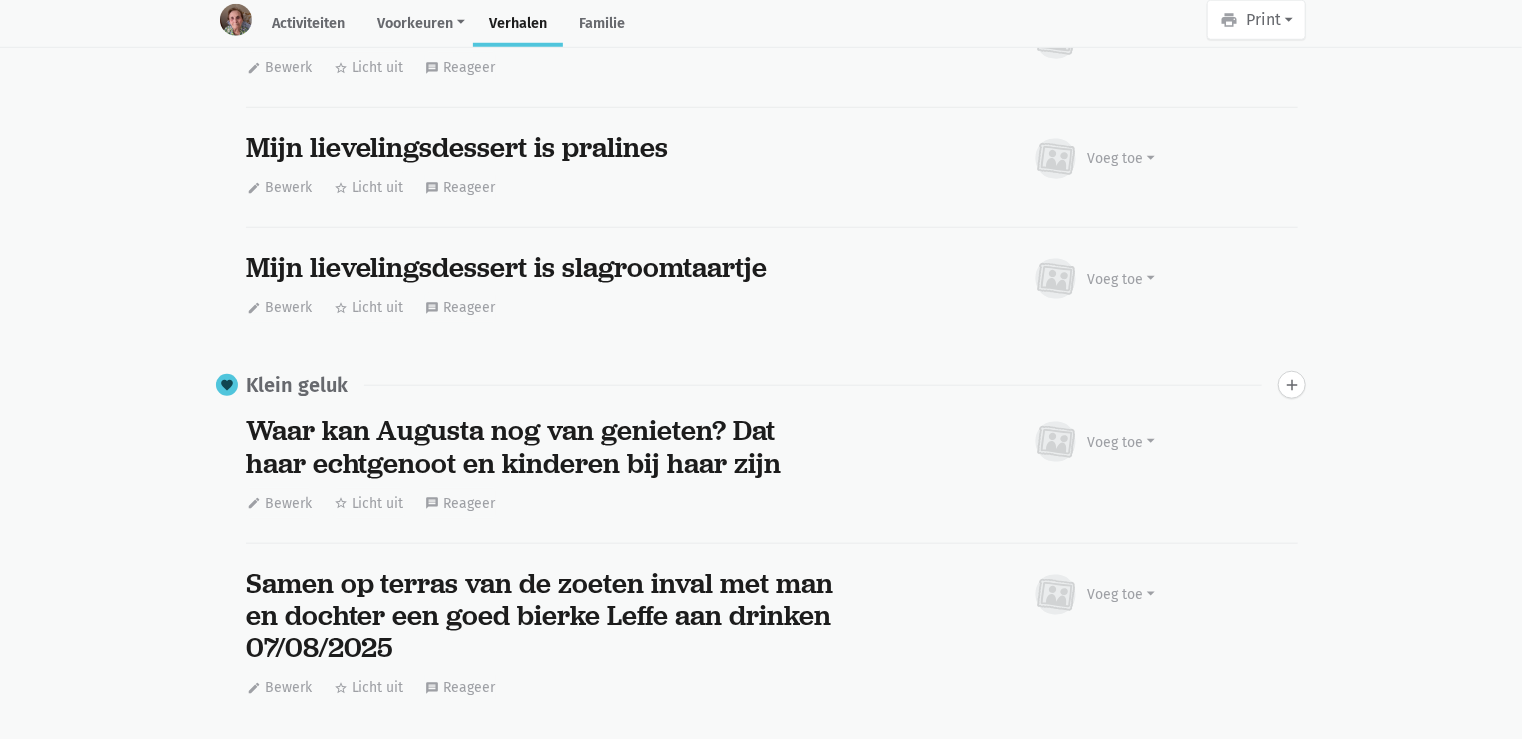 scroll, scrollTop: 5194, scrollLeft: 0, axis: vertical 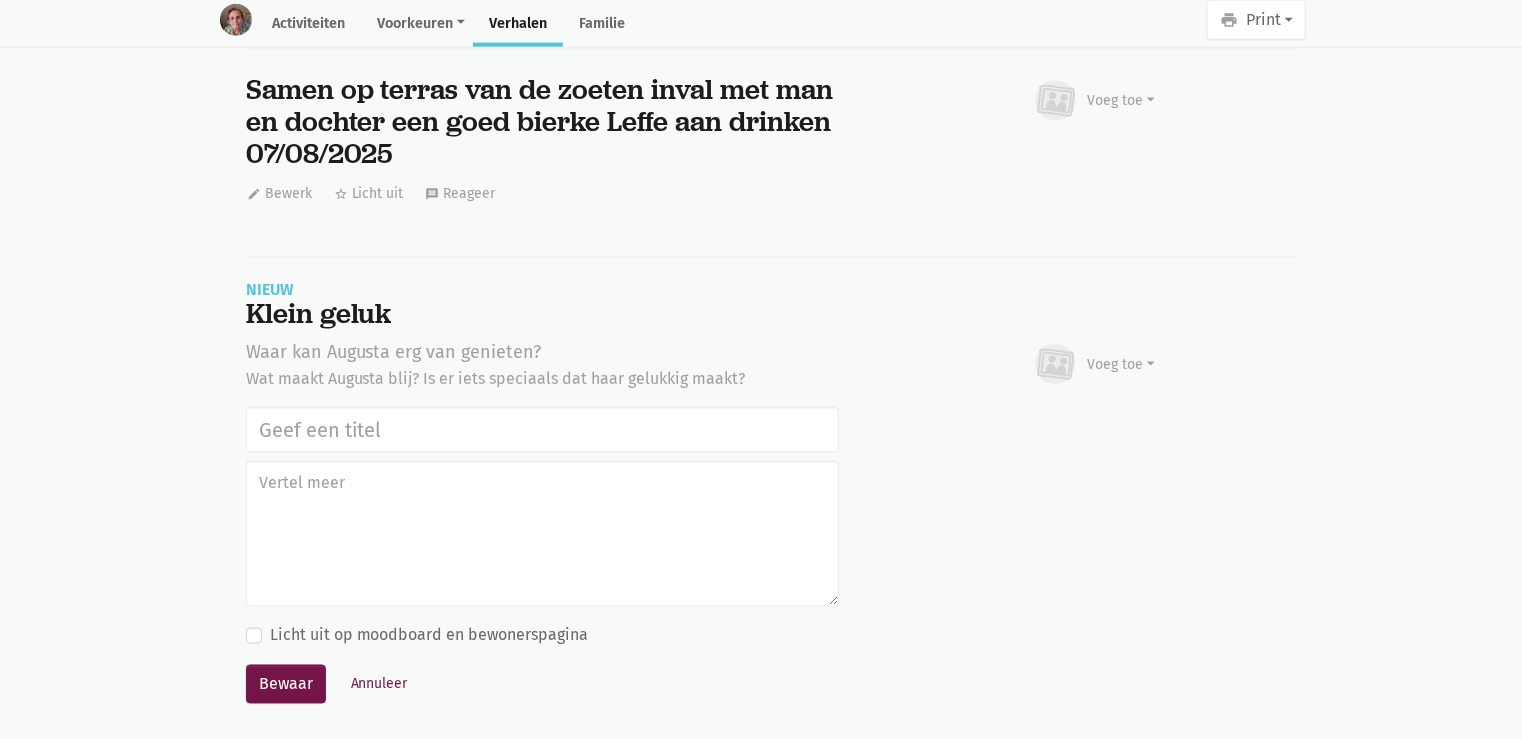 click at bounding box center [542, 430] 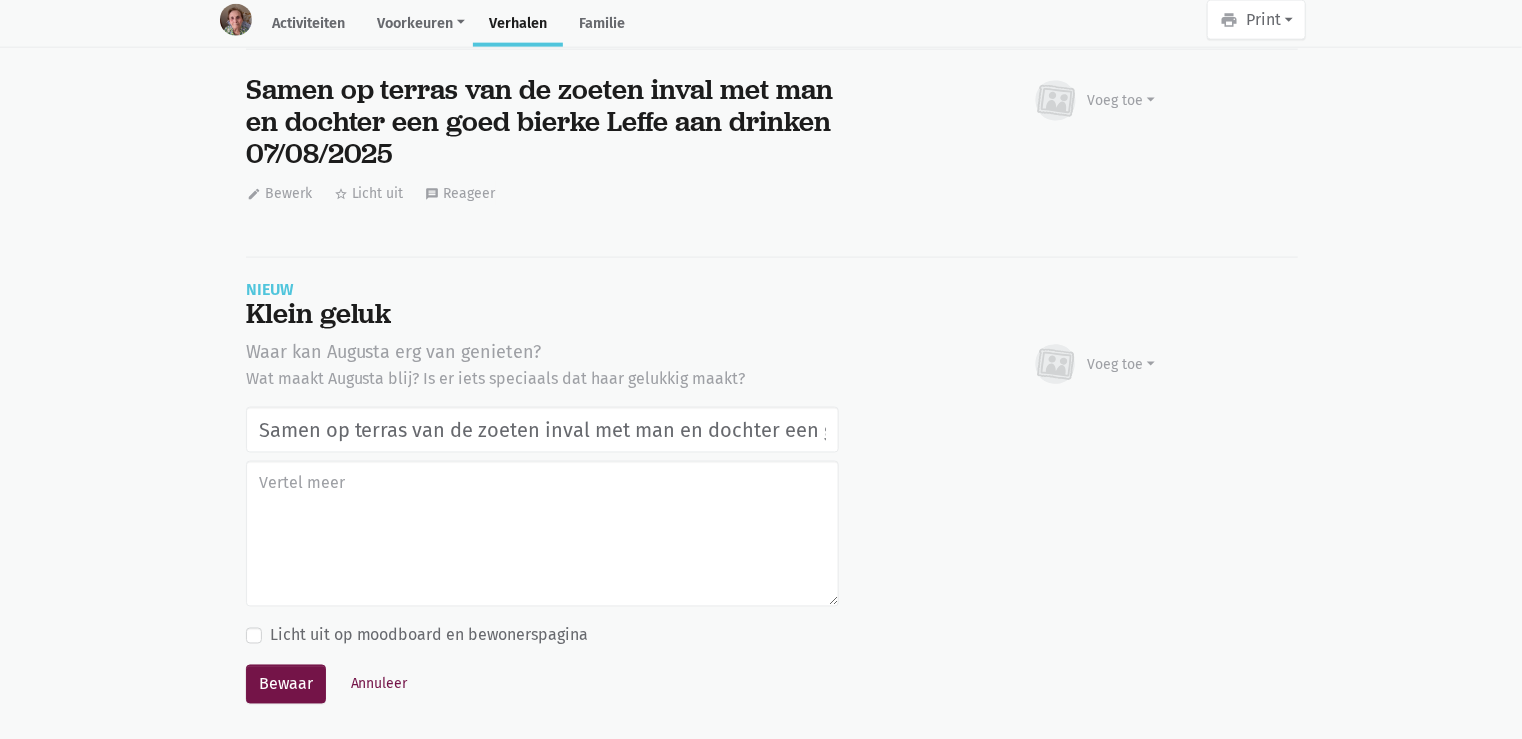 scroll, scrollTop: 0, scrollLeft: 372, axis: horizontal 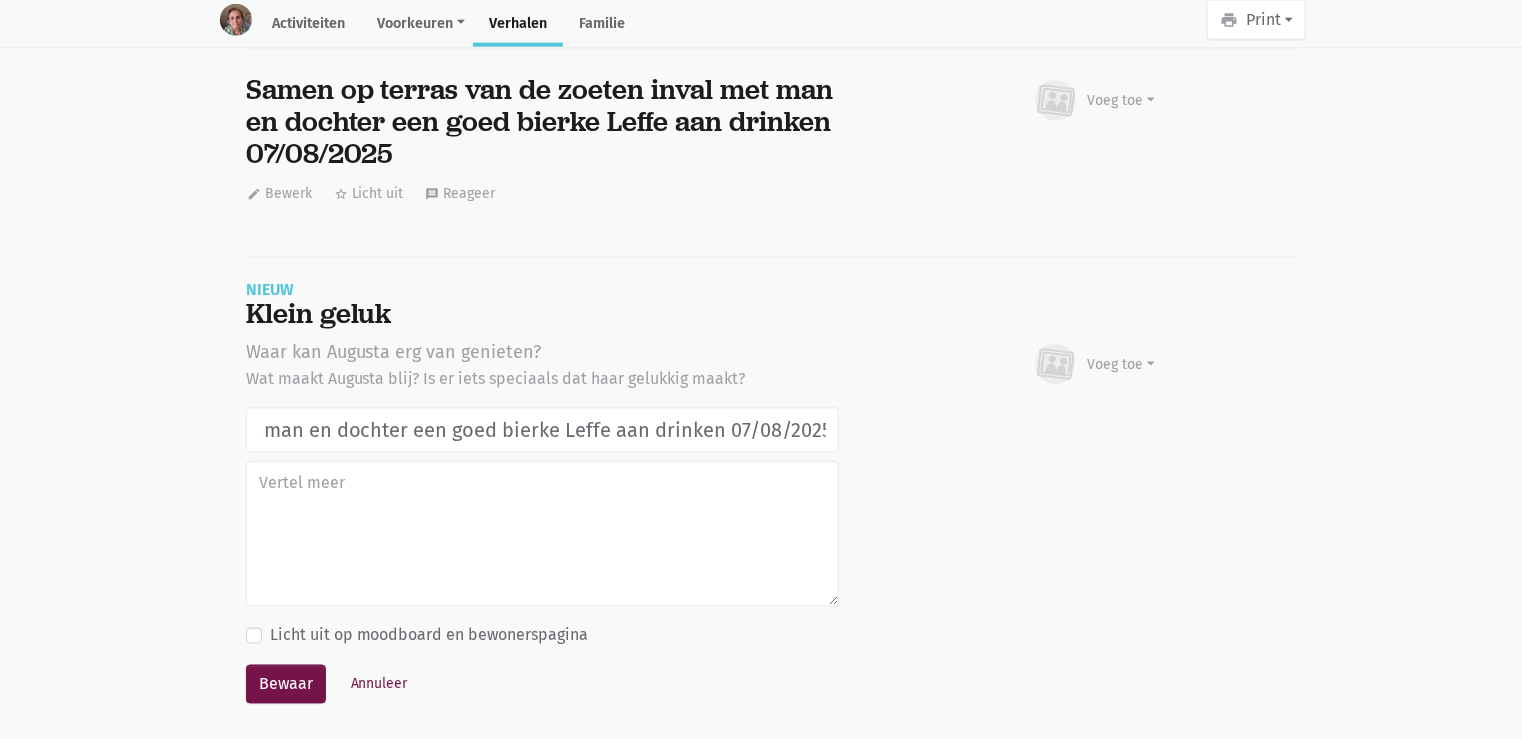 drag, startPoint x: 410, startPoint y: 412, endPoint x: 302, endPoint y: 411, distance: 108.00463 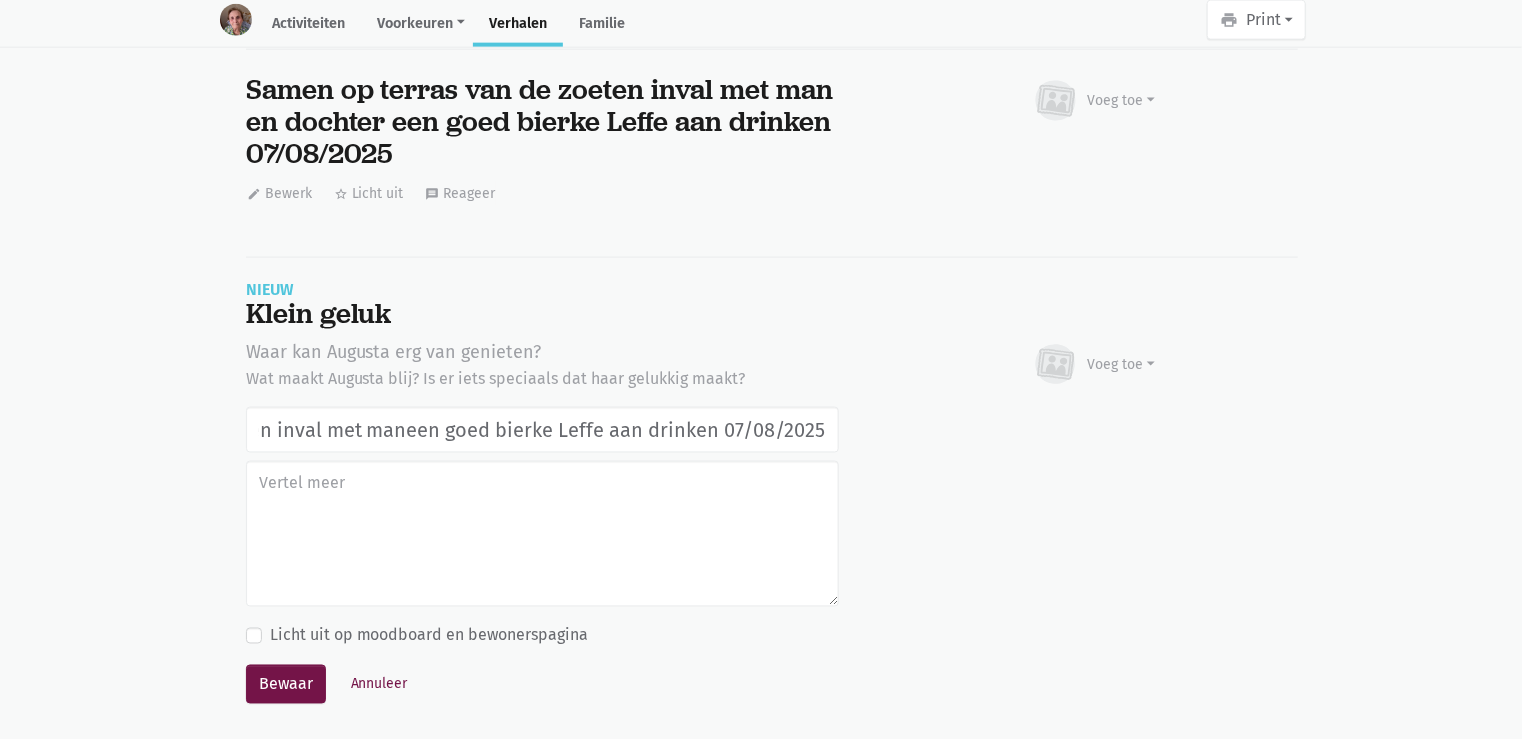 scroll, scrollTop: 0, scrollLeft: 263, axis: horizontal 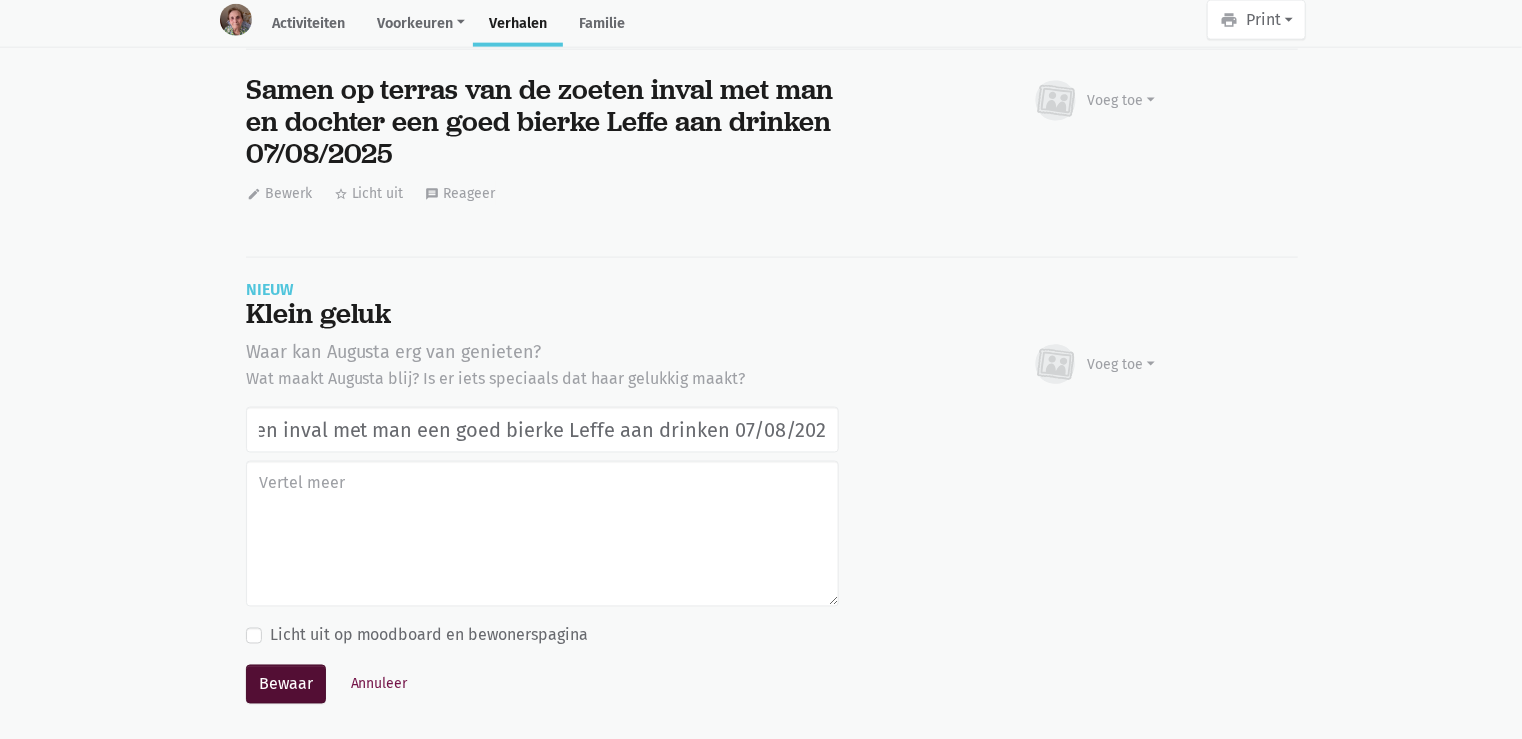 type on "Samen op terras van de zoeten inval met man een goed bierke Leffe aan drinken 07/08/2025" 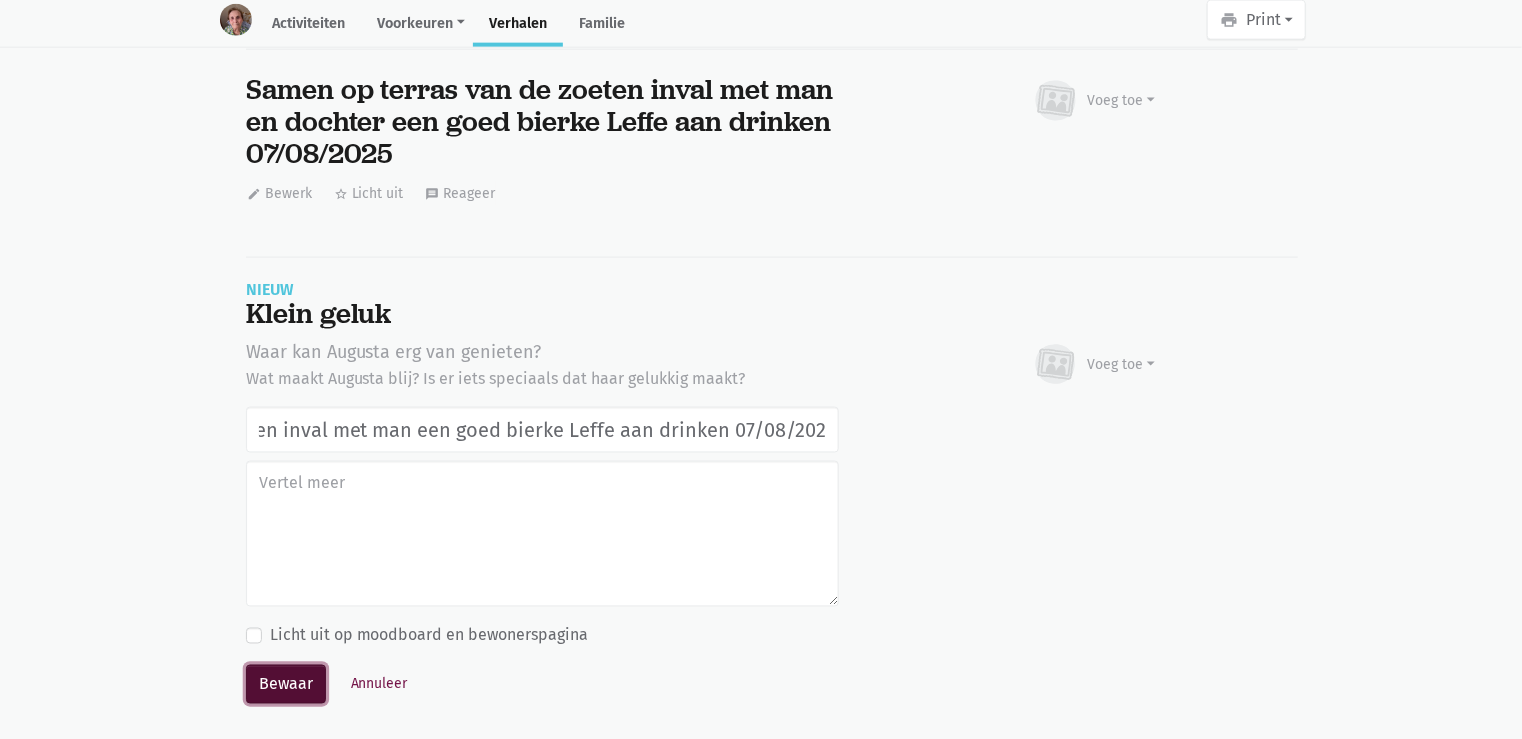 scroll, scrollTop: 0, scrollLeft: 0, axis: both 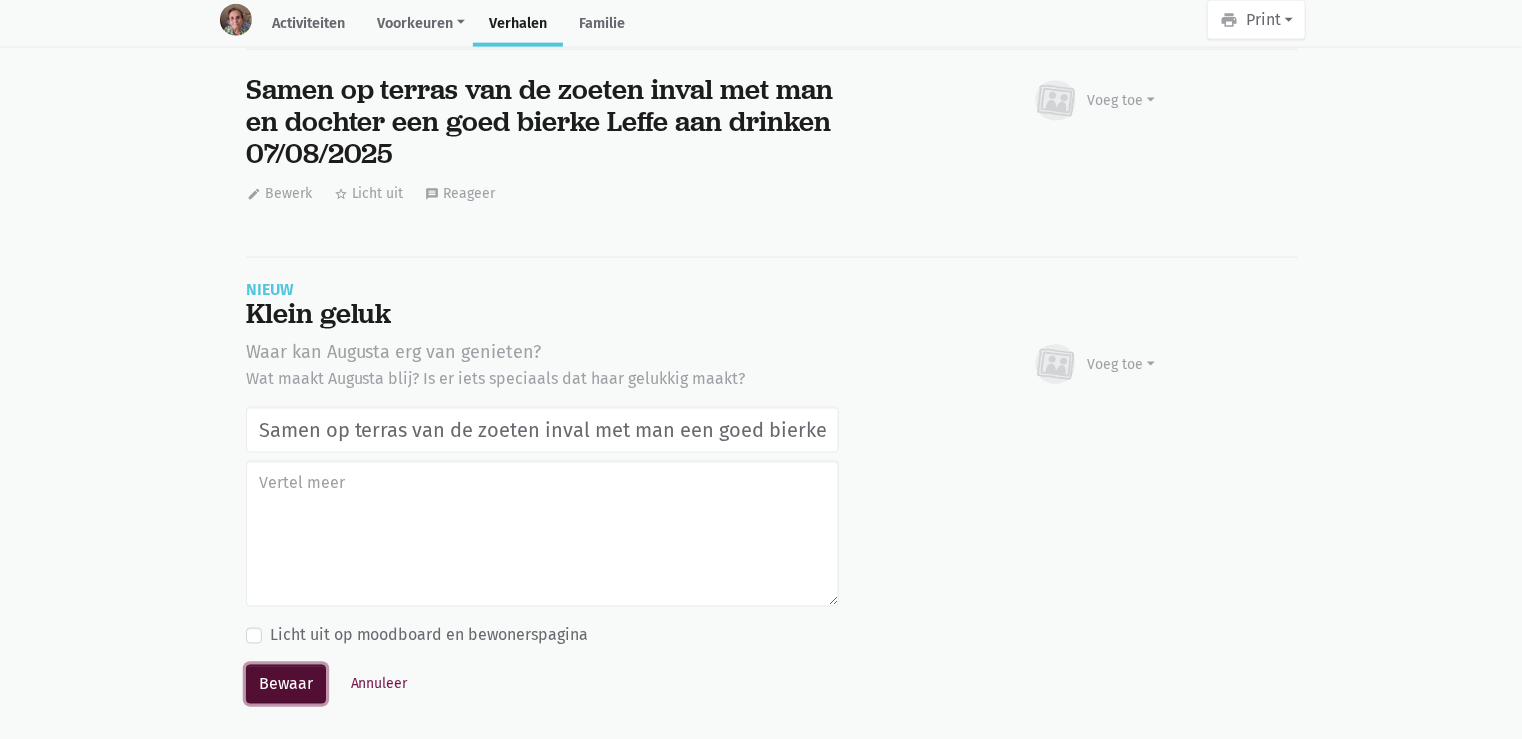click on "Bewaar" at bounding box center (286, 685) 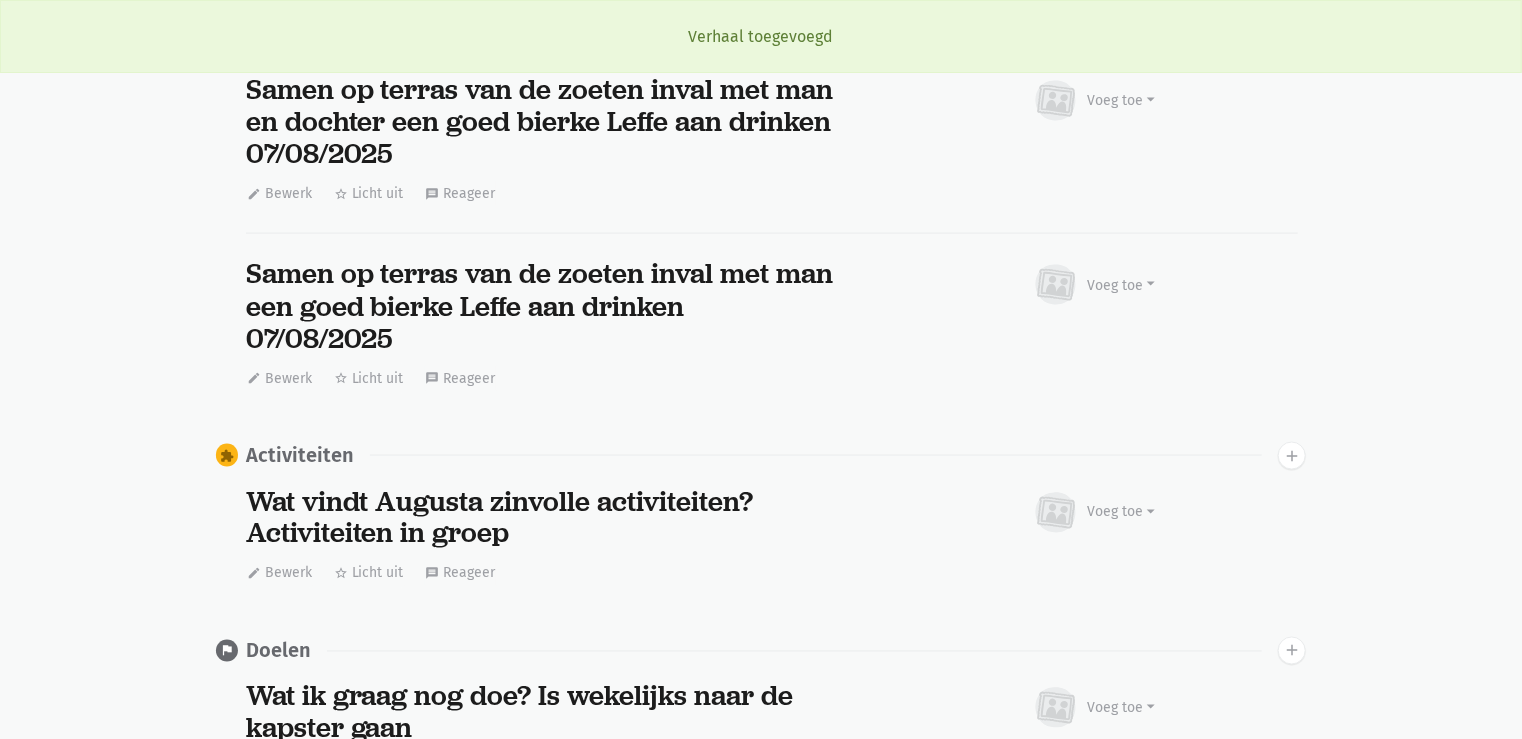 scroll, scrollTop: 4700, scrollLeft: 0, axis: vertical 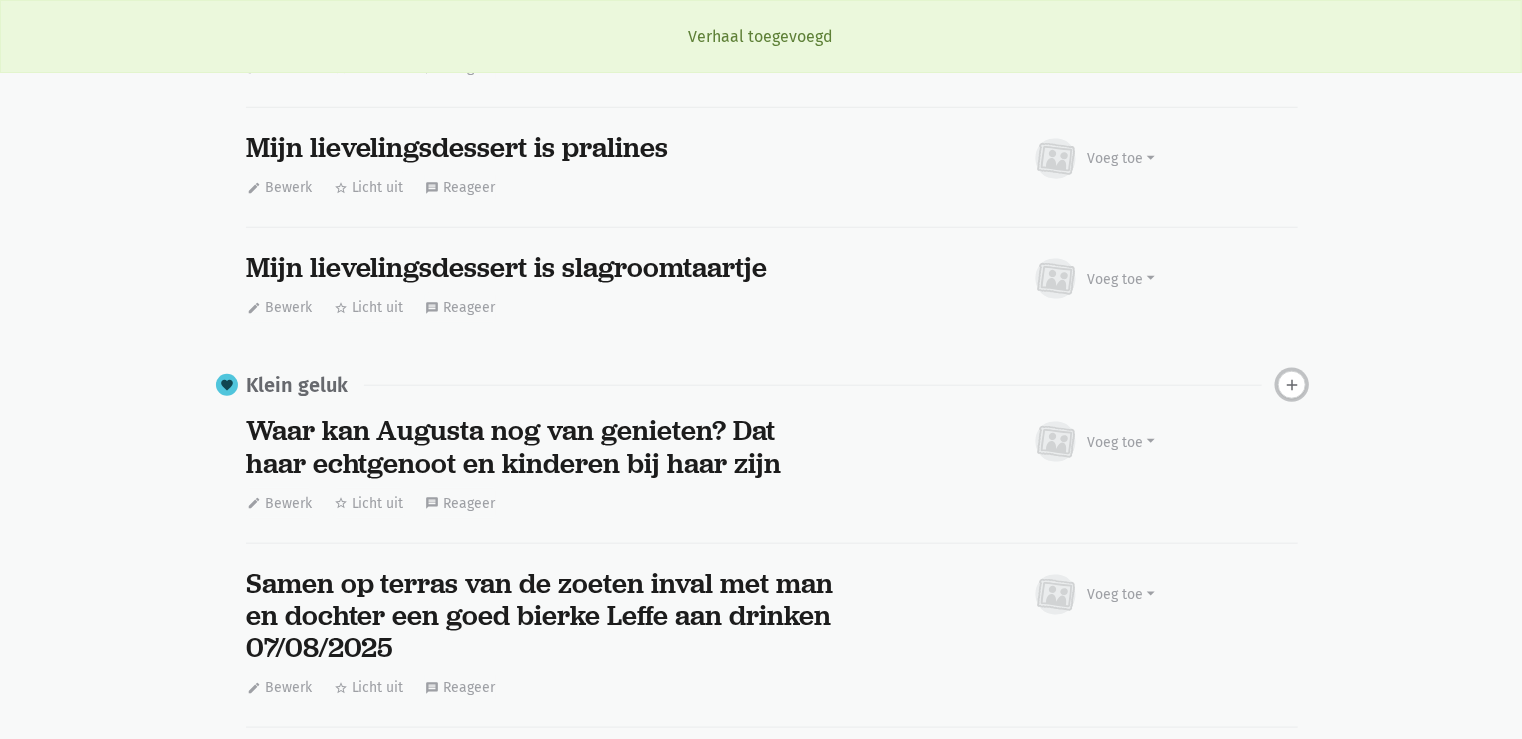 click on "add" at bounding box center [1292, 385] 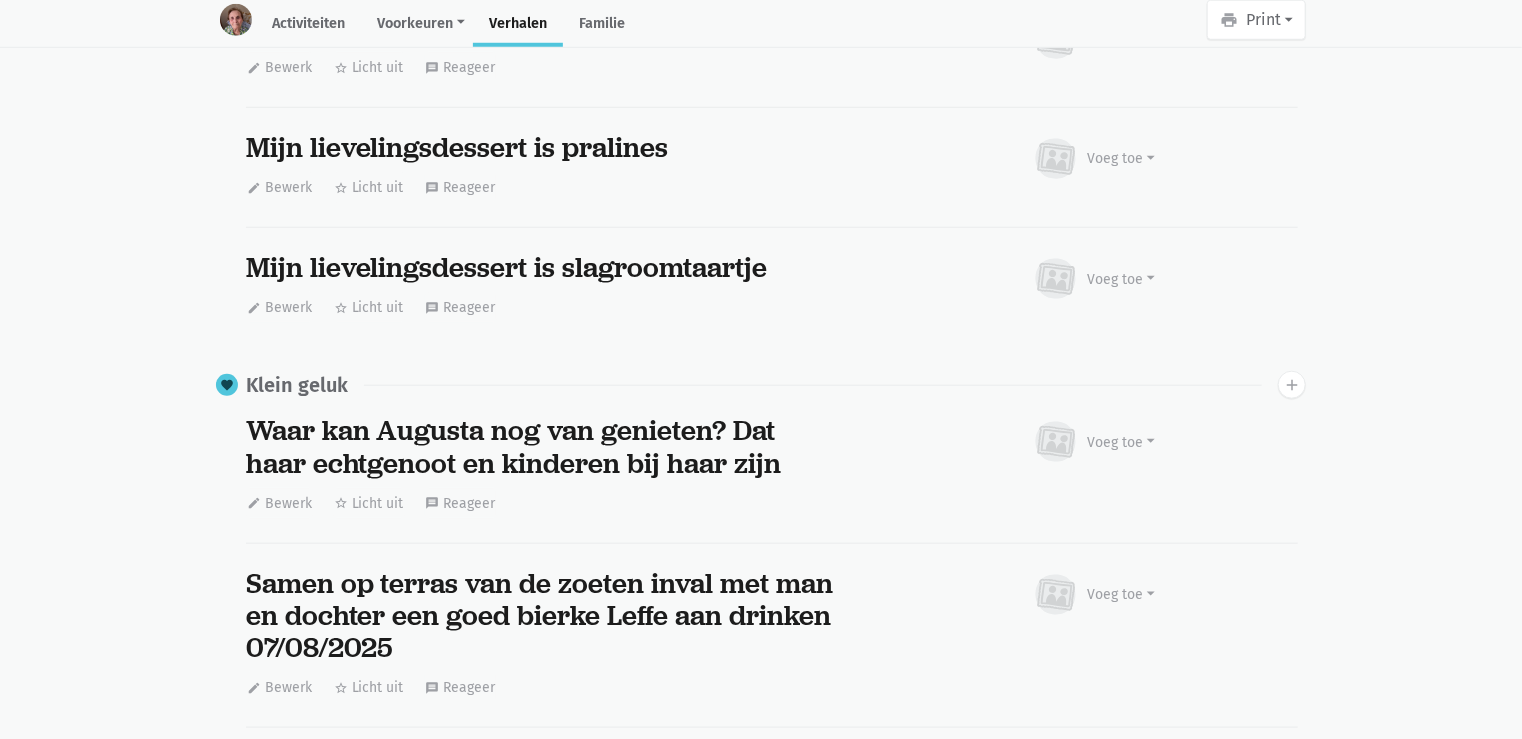 scroll, scrollTop: 5346, scrollLeft: 0, axis: vertical 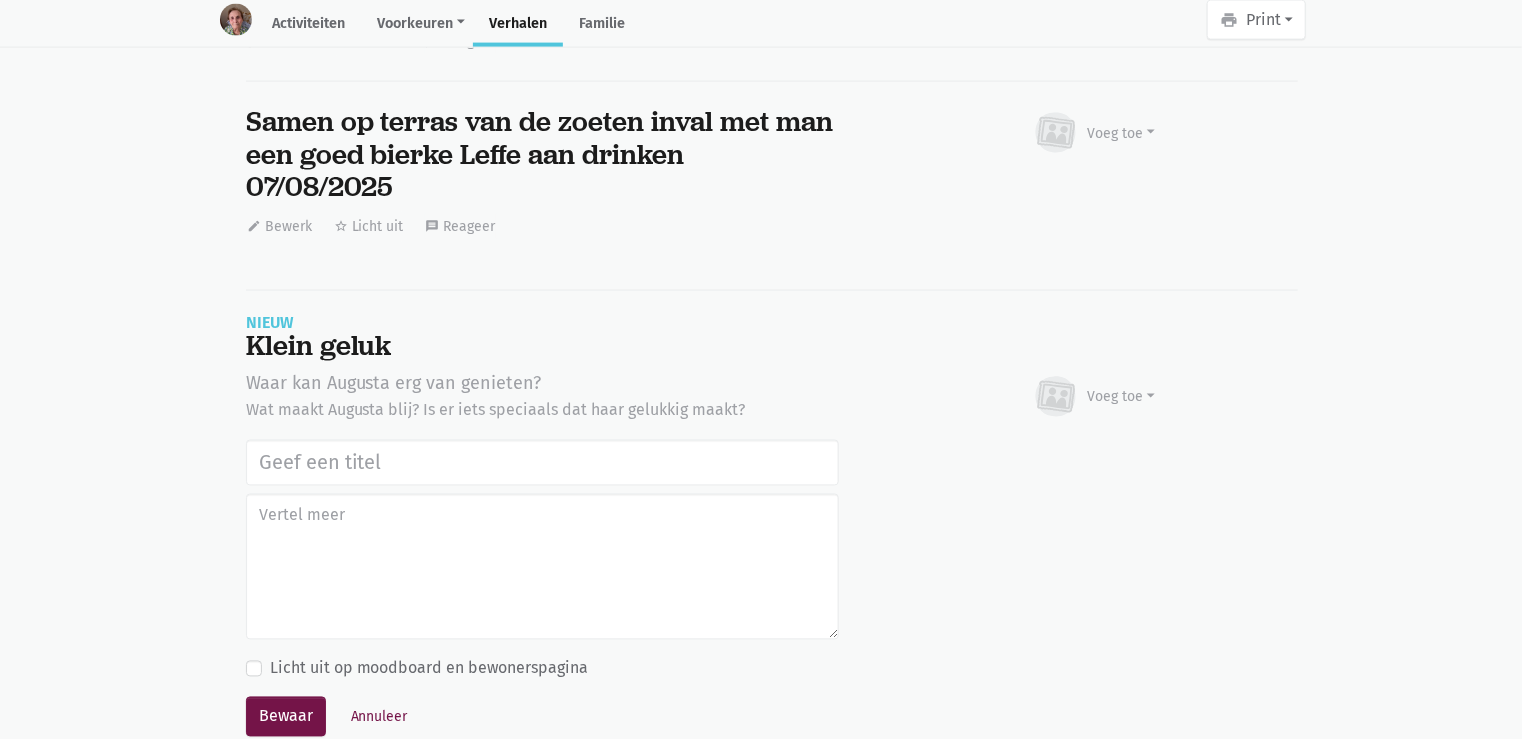click at bounding box center (542, 463) 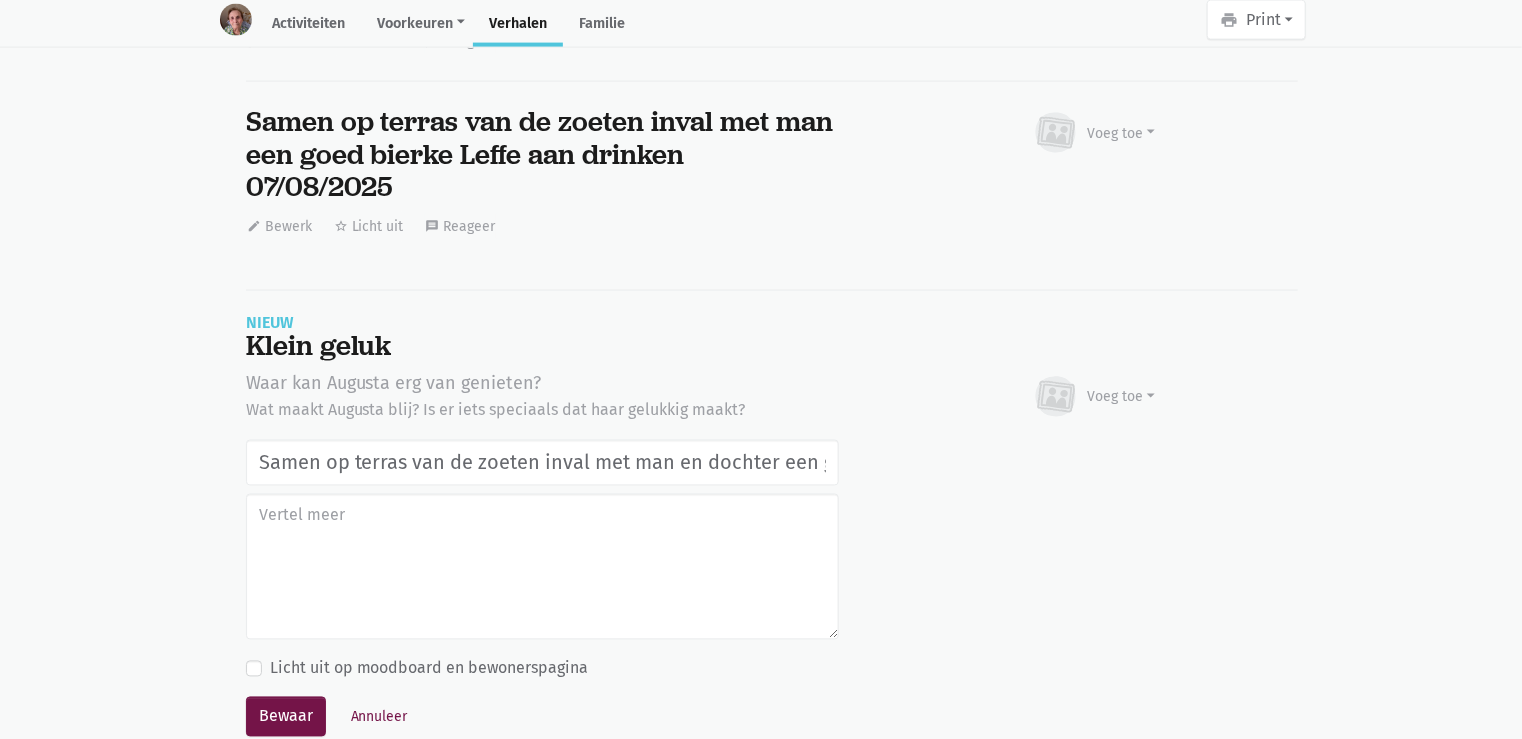 scroll, scrollTop: 0, scrollLeft: 372, axis: horizontal 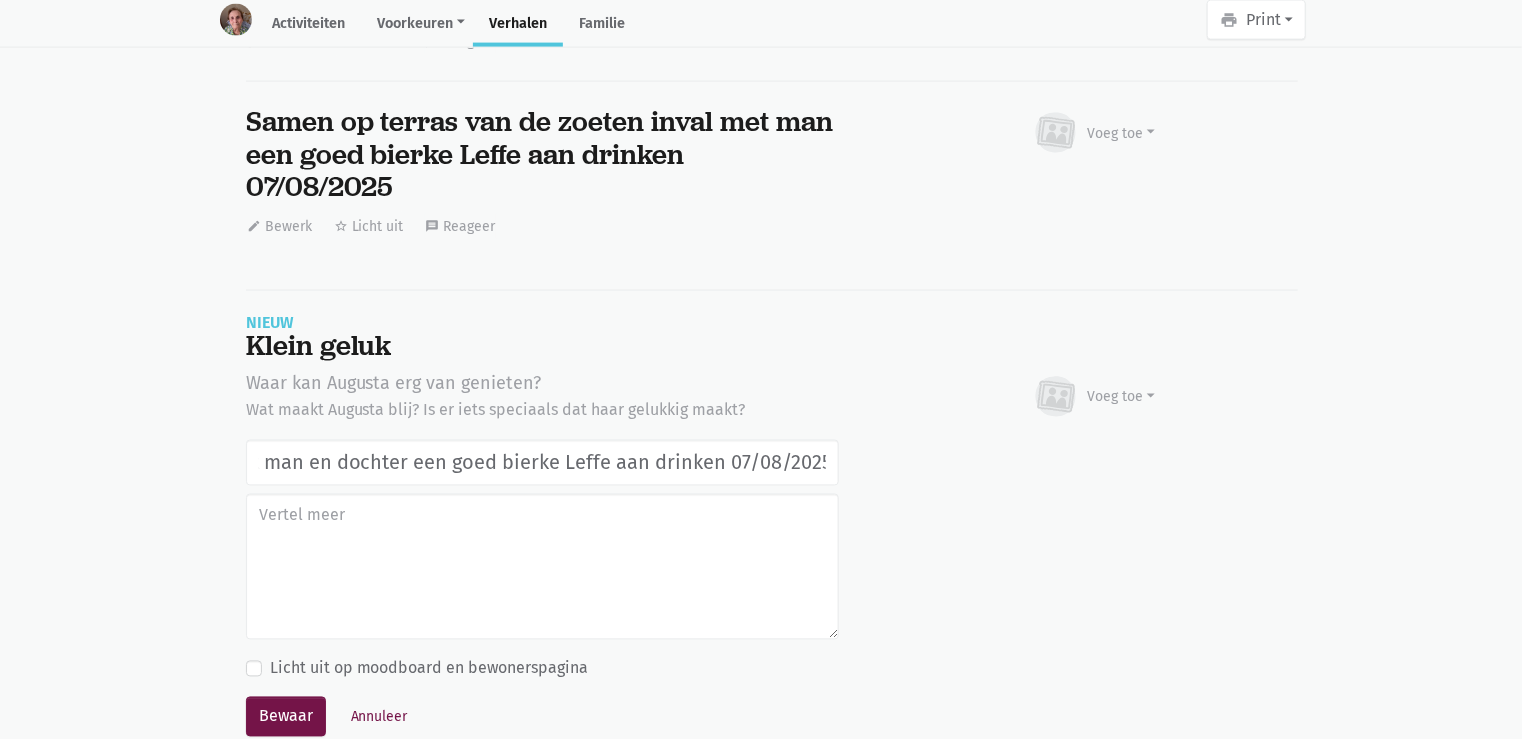 drag, startPoint x: 404, startPoint y: 409, endPoint x: 308, endPoint y: 425, distance: 97.3242 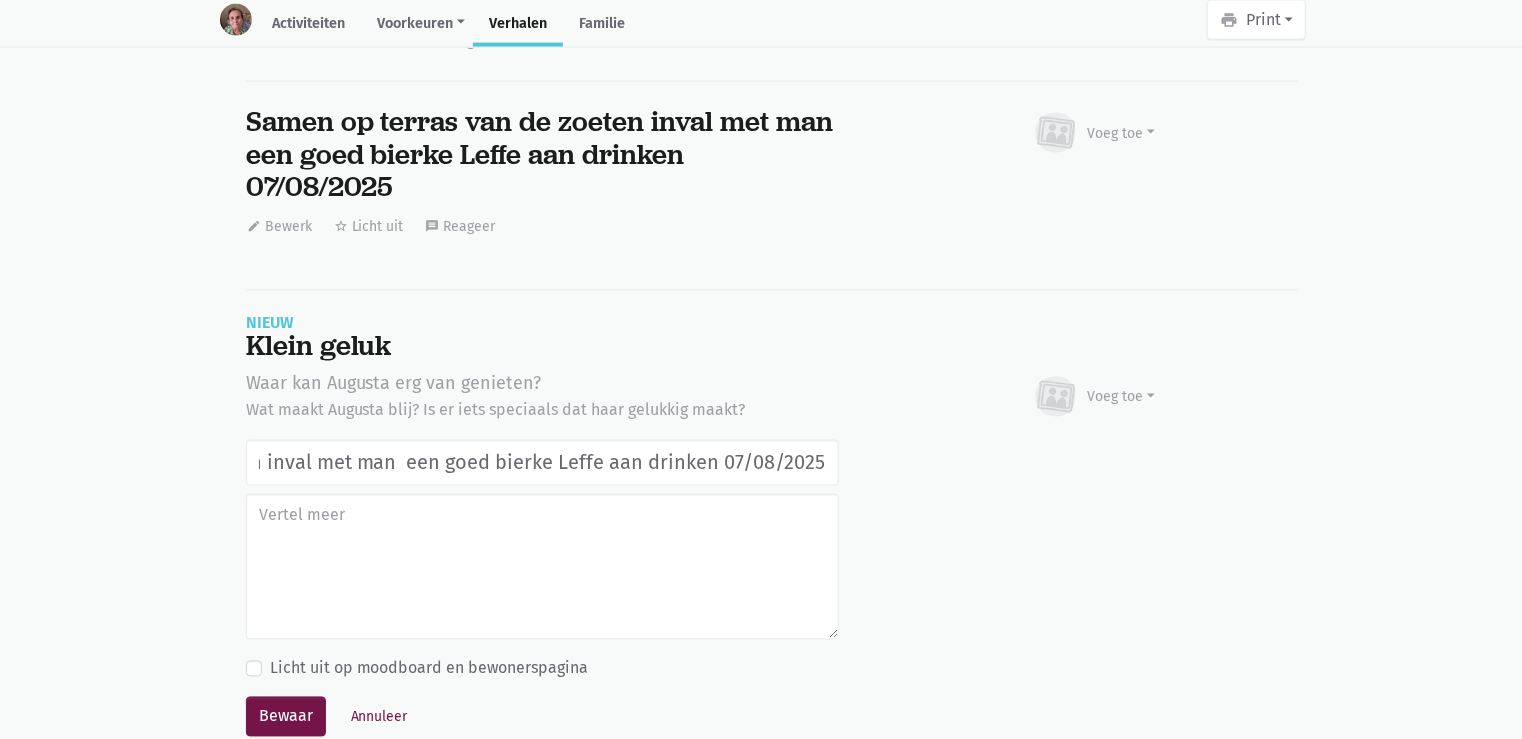 scroll, scrollTop: 0, scrollLeft: 273, axis: horizontal 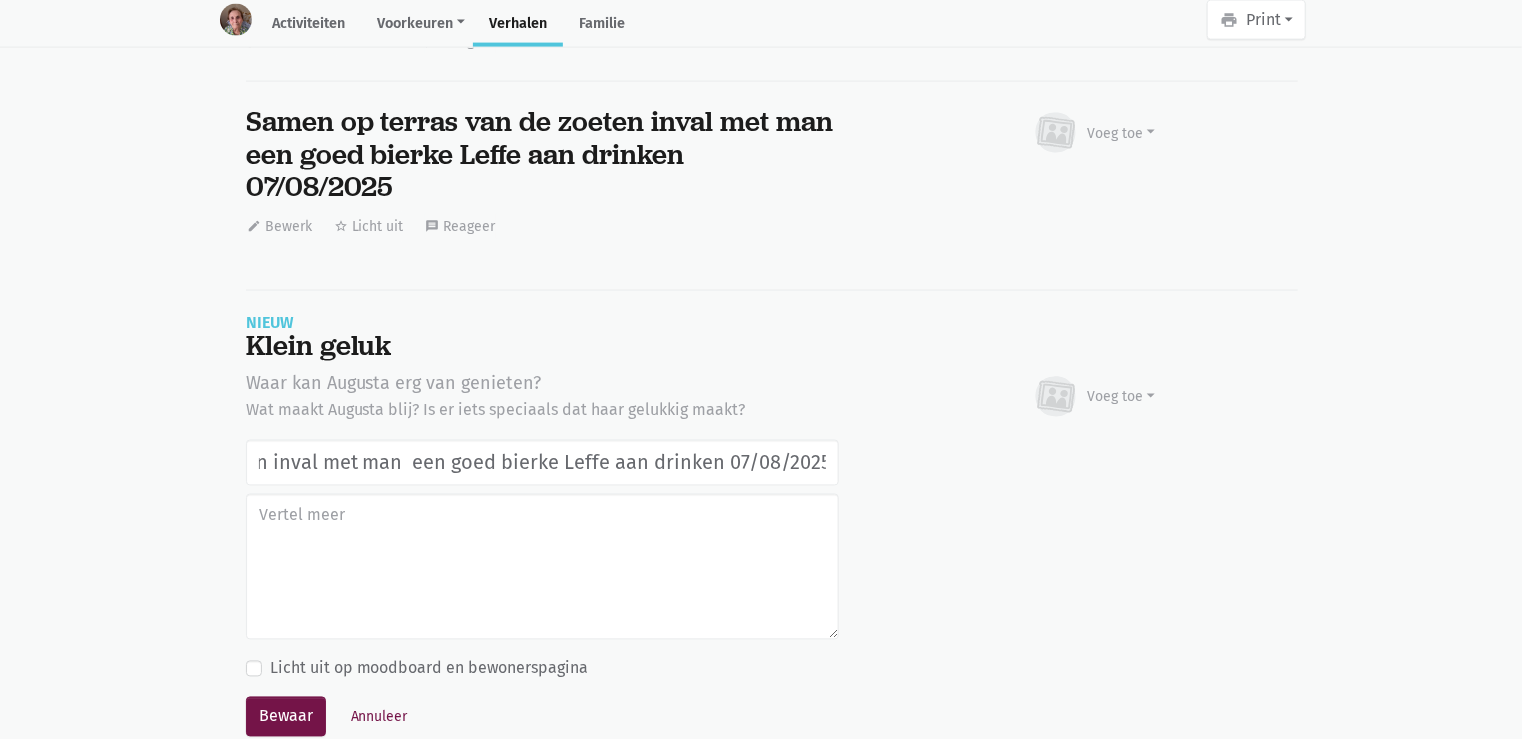 click on "Samen op terras van de zoeten inval met man  een goed bierke Leffe aan drinken 07/08/2025" at bounding box center (542, 463) 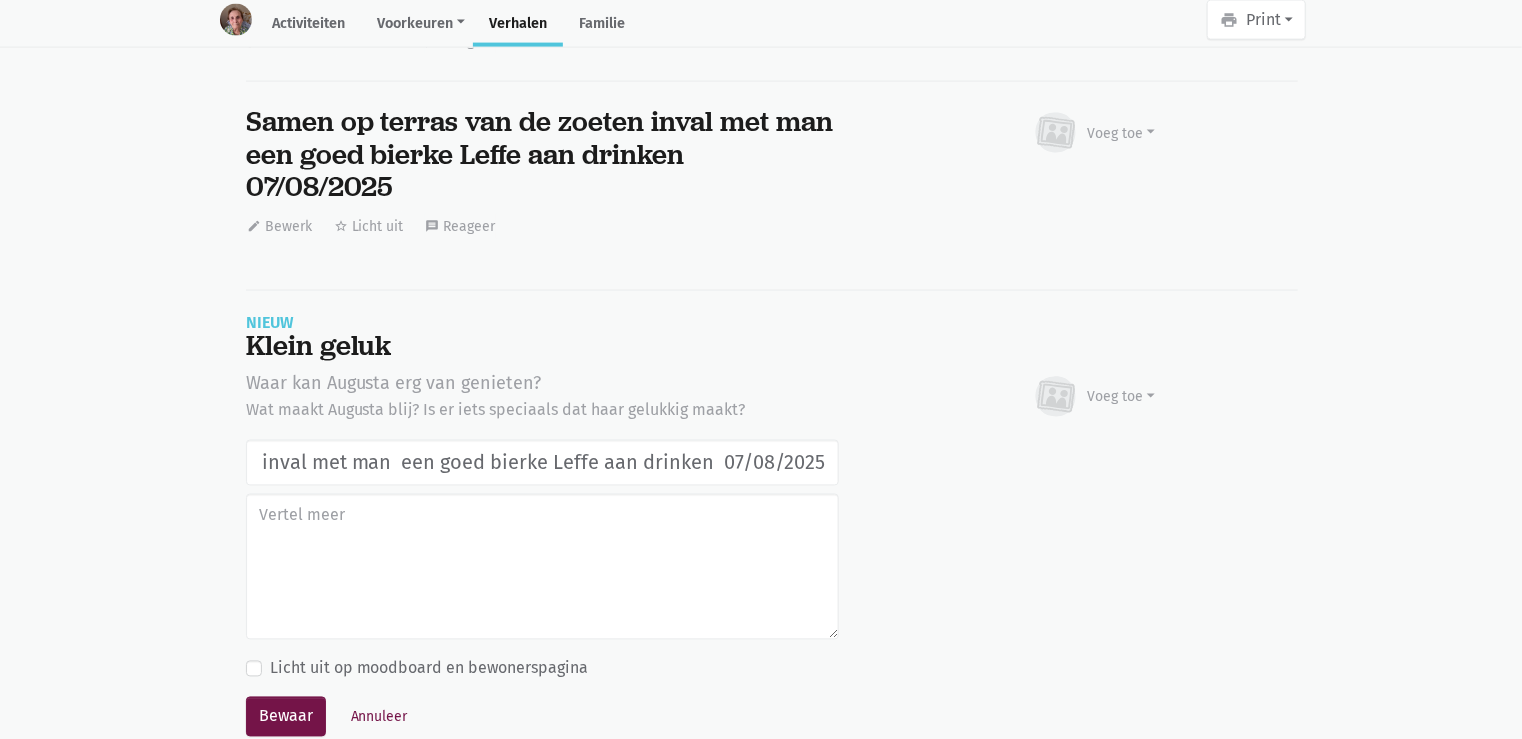 scroll, scrollTop: 0, scrollLeft: 279, axis: horizontal 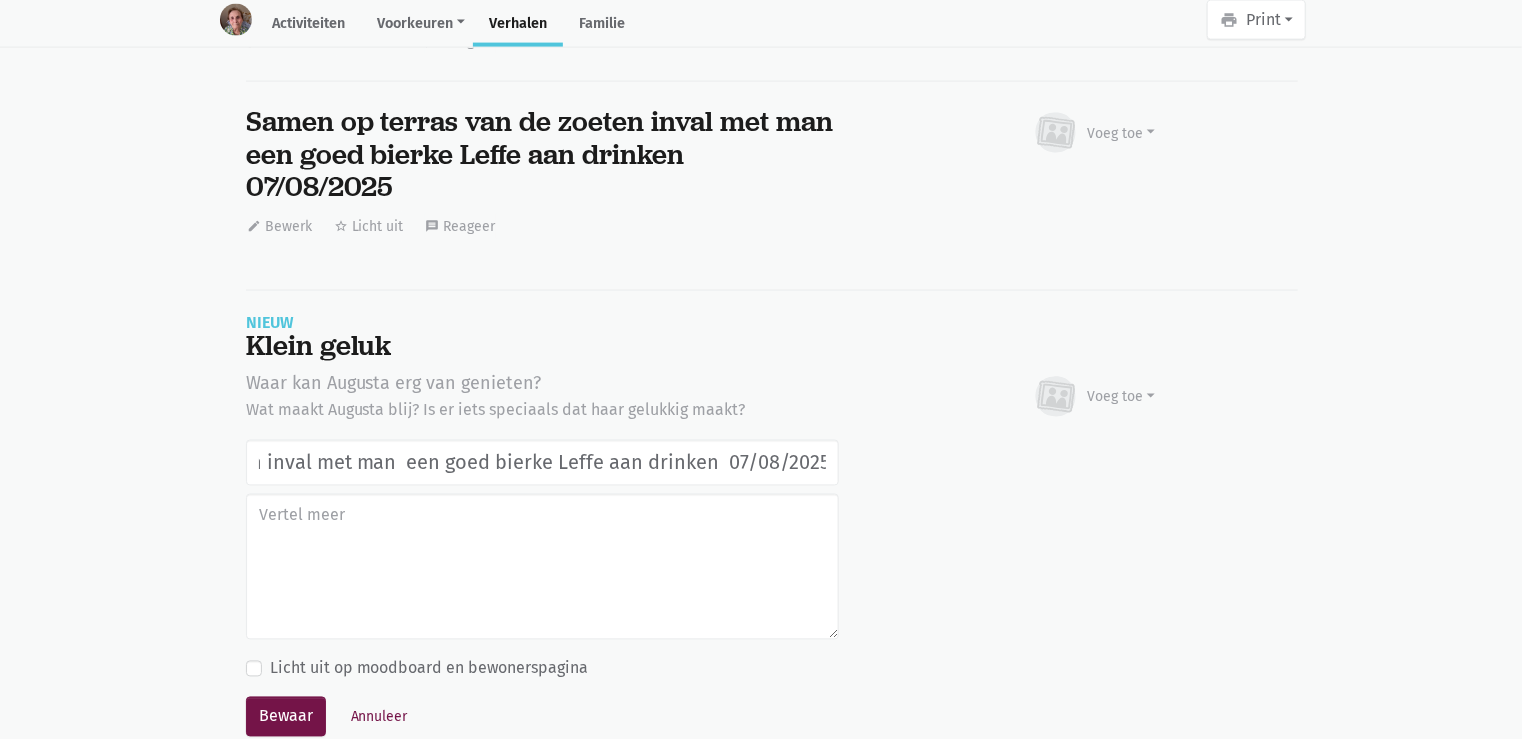 type on "Samen op terras van de zoeten inval met man  een goed bierke Leffe aan drinken  07/08/2025" 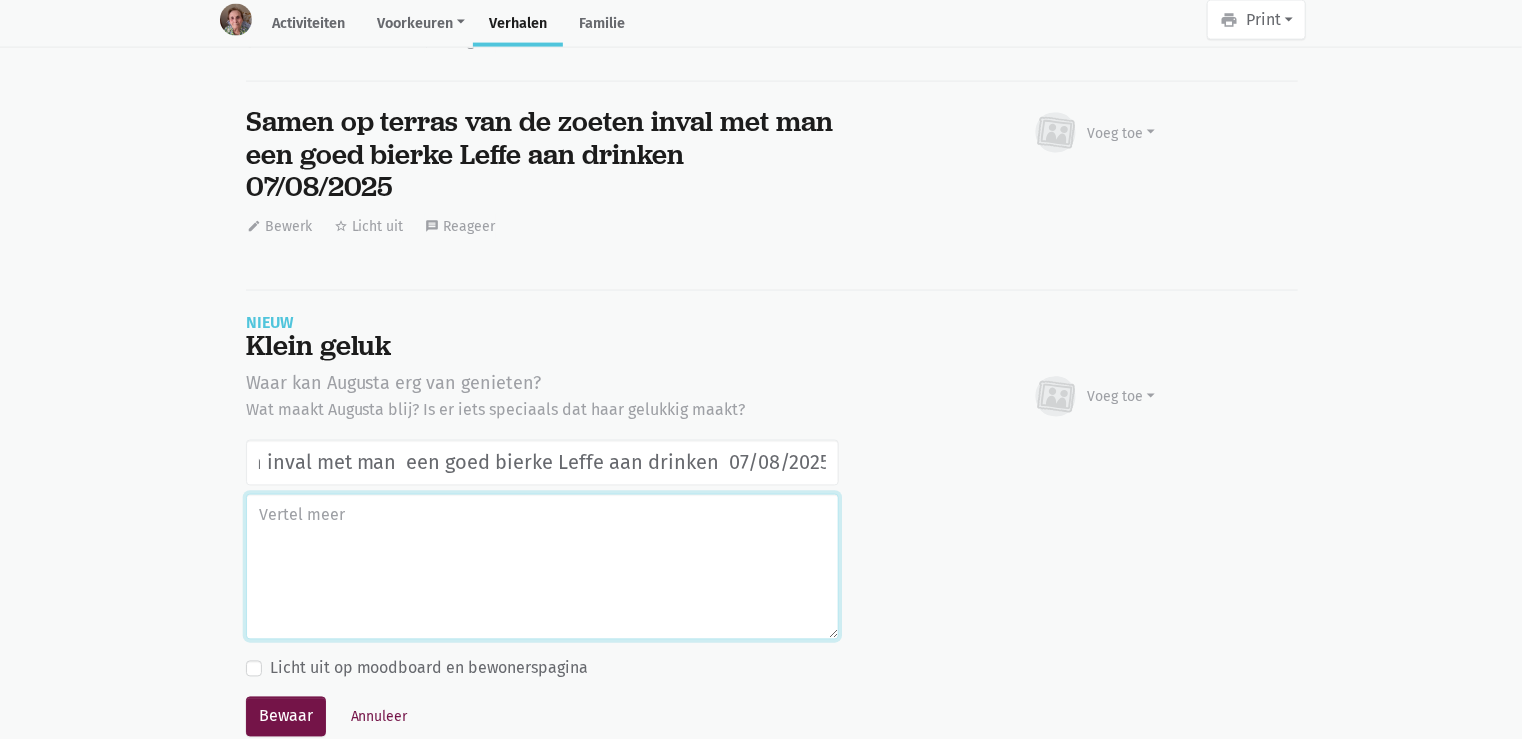 click at bounding box center (542, 567) 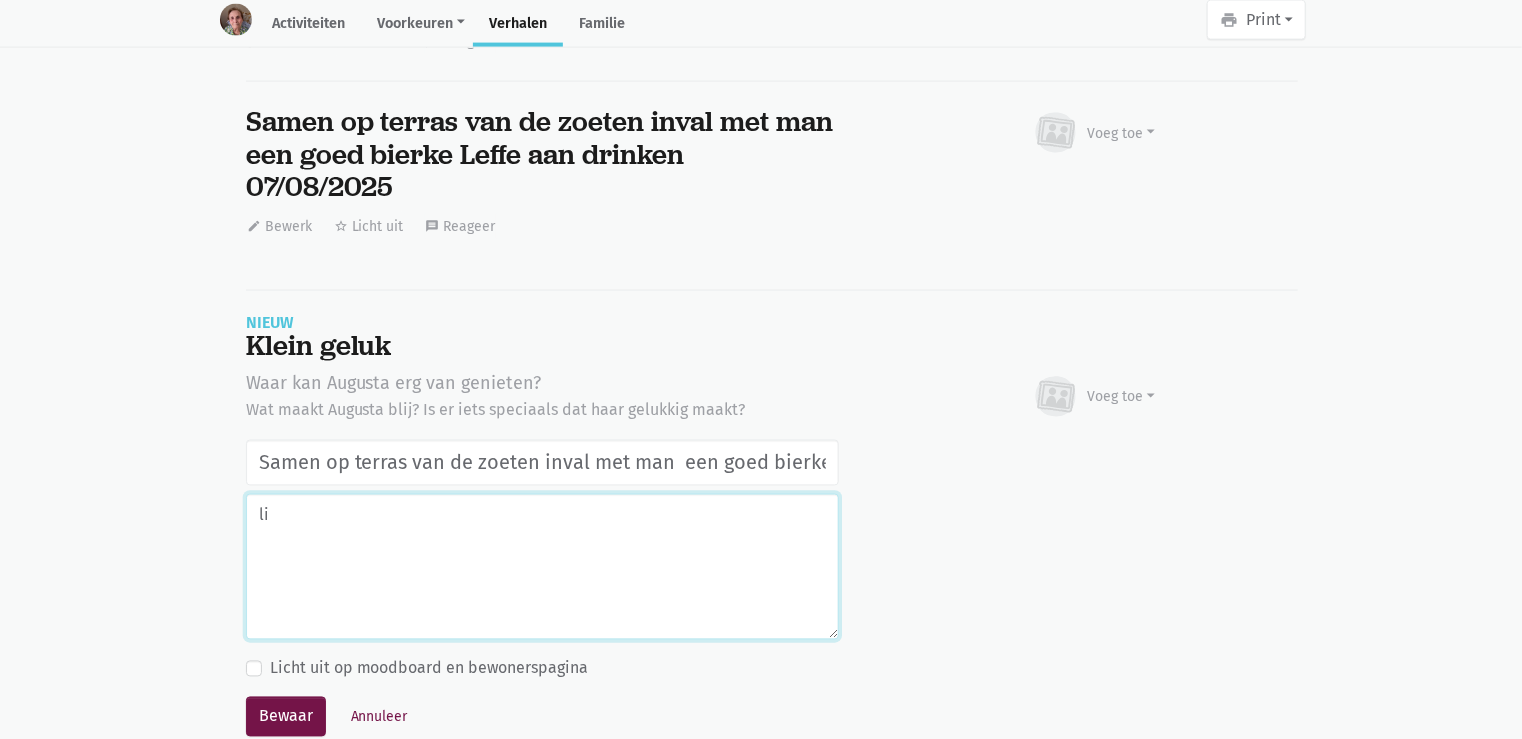 type on "l" 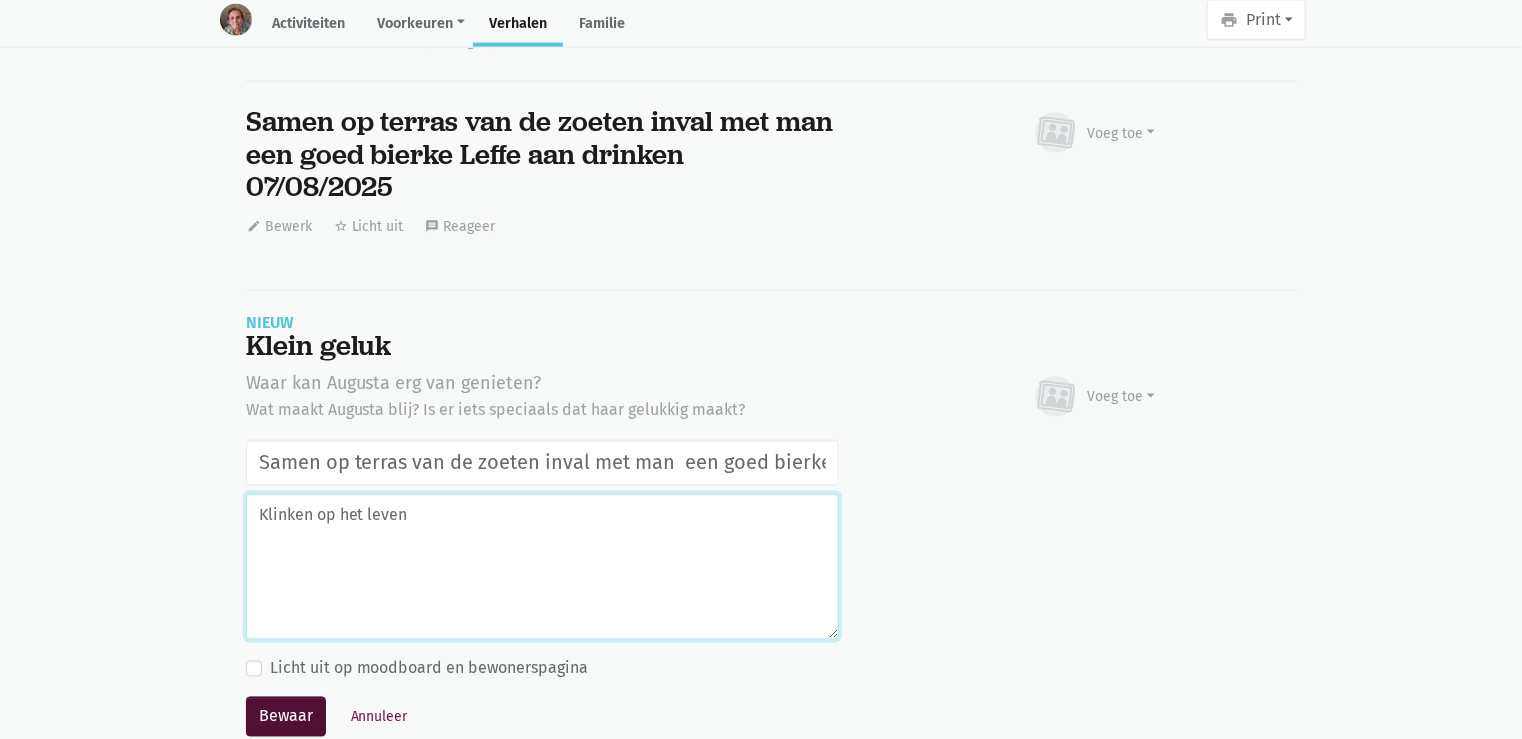 type on "Klinken op het leven" 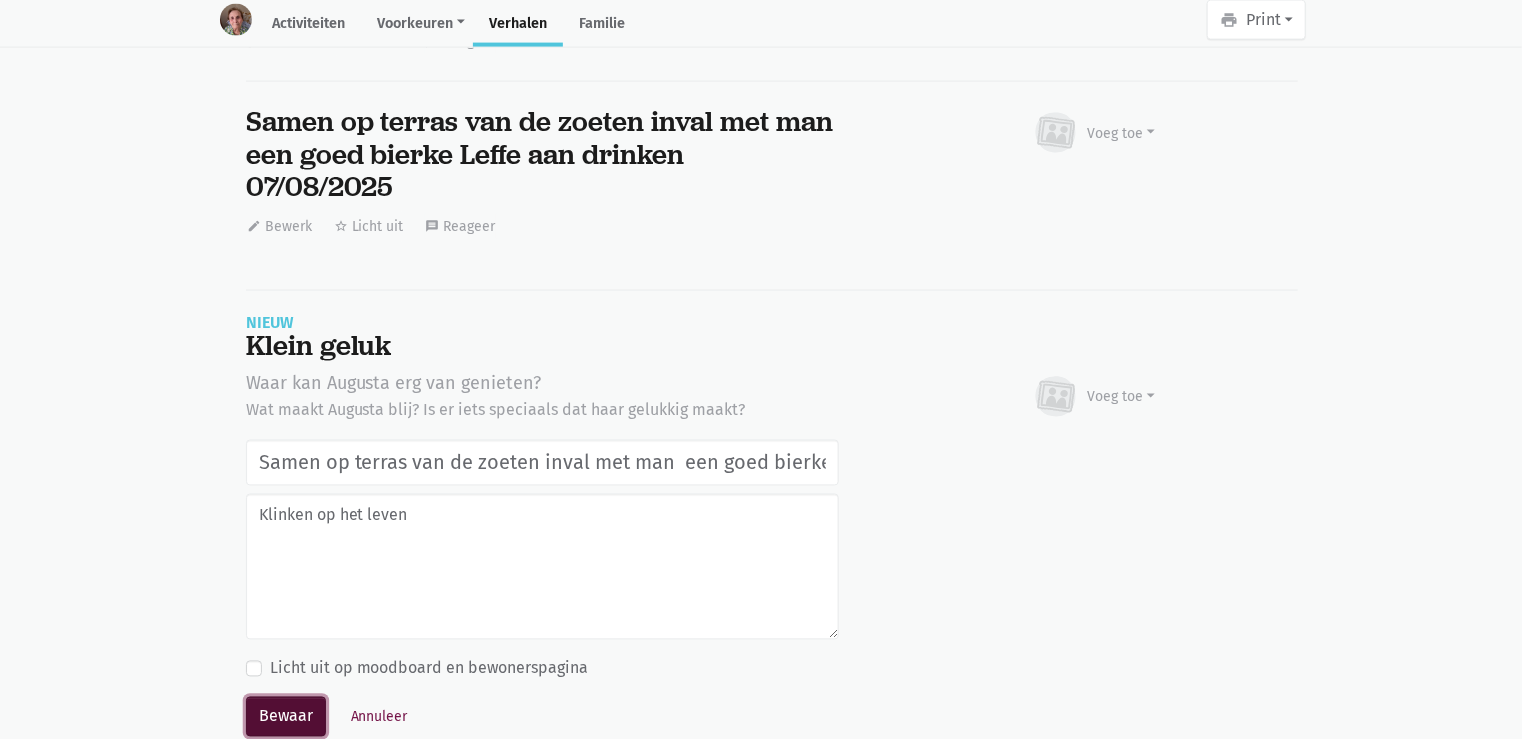 click on "Bewaar" at bounding box center [286, 717] 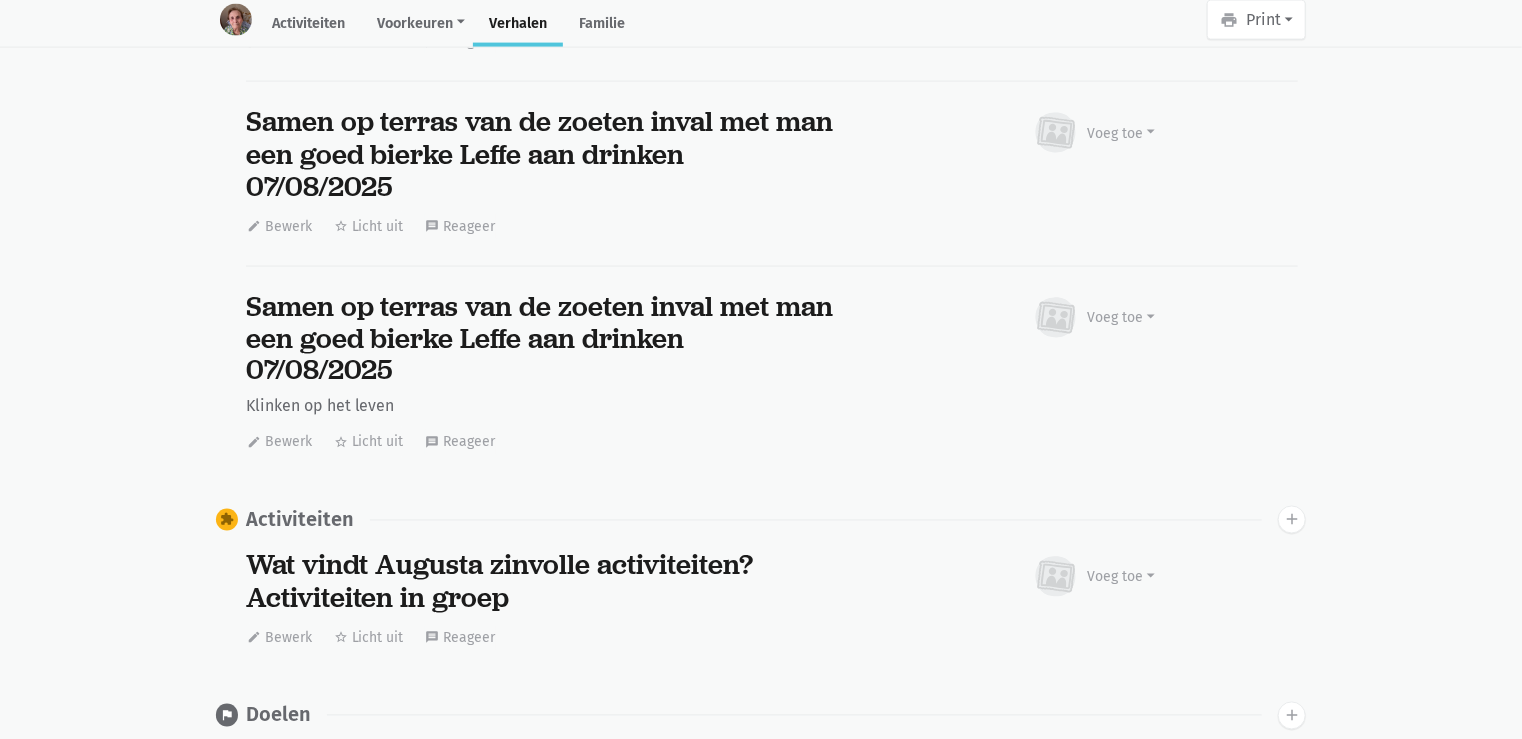 scroll, scrollTop: 4700, scrollLeft: 0, axis: vertical 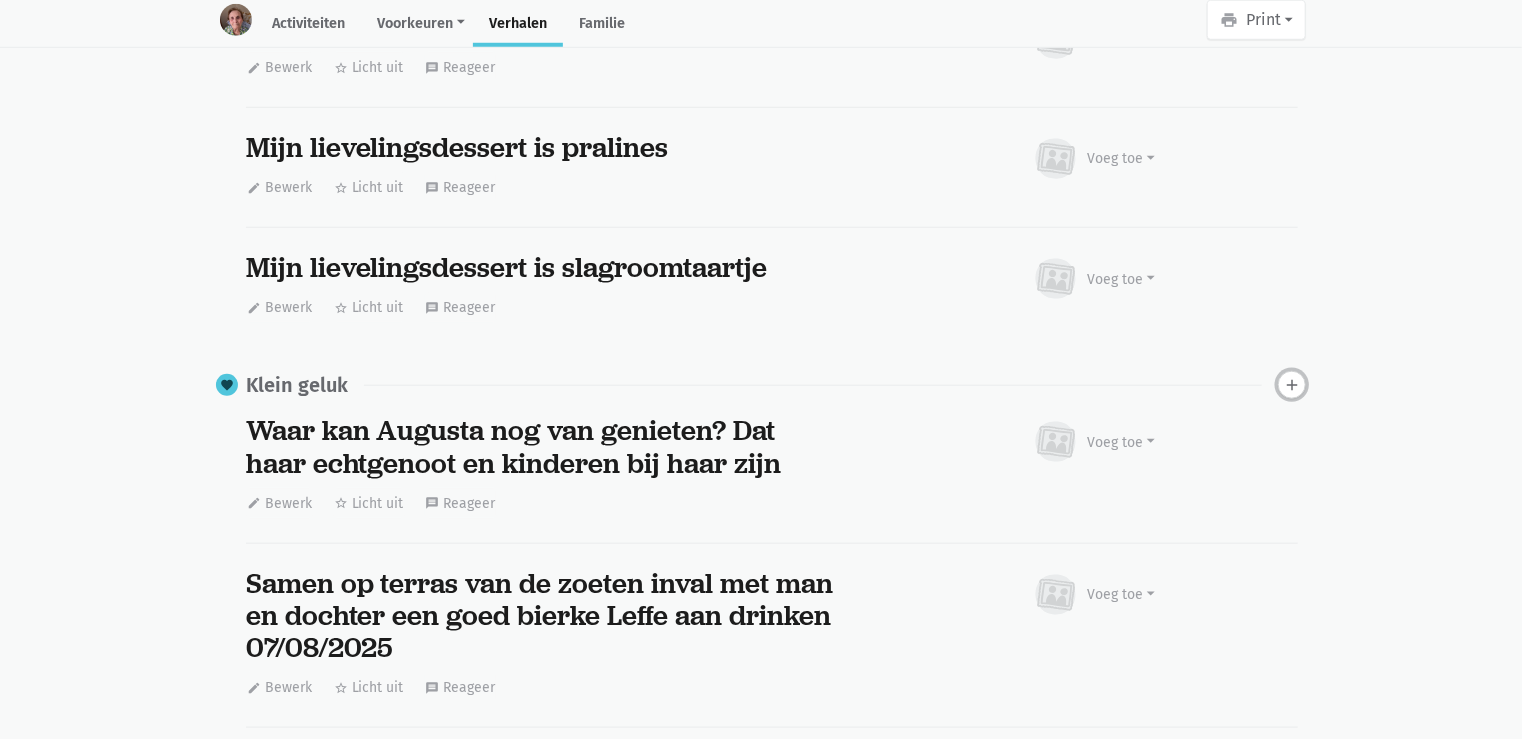 click on "add" at bounding box center (1292, 385) 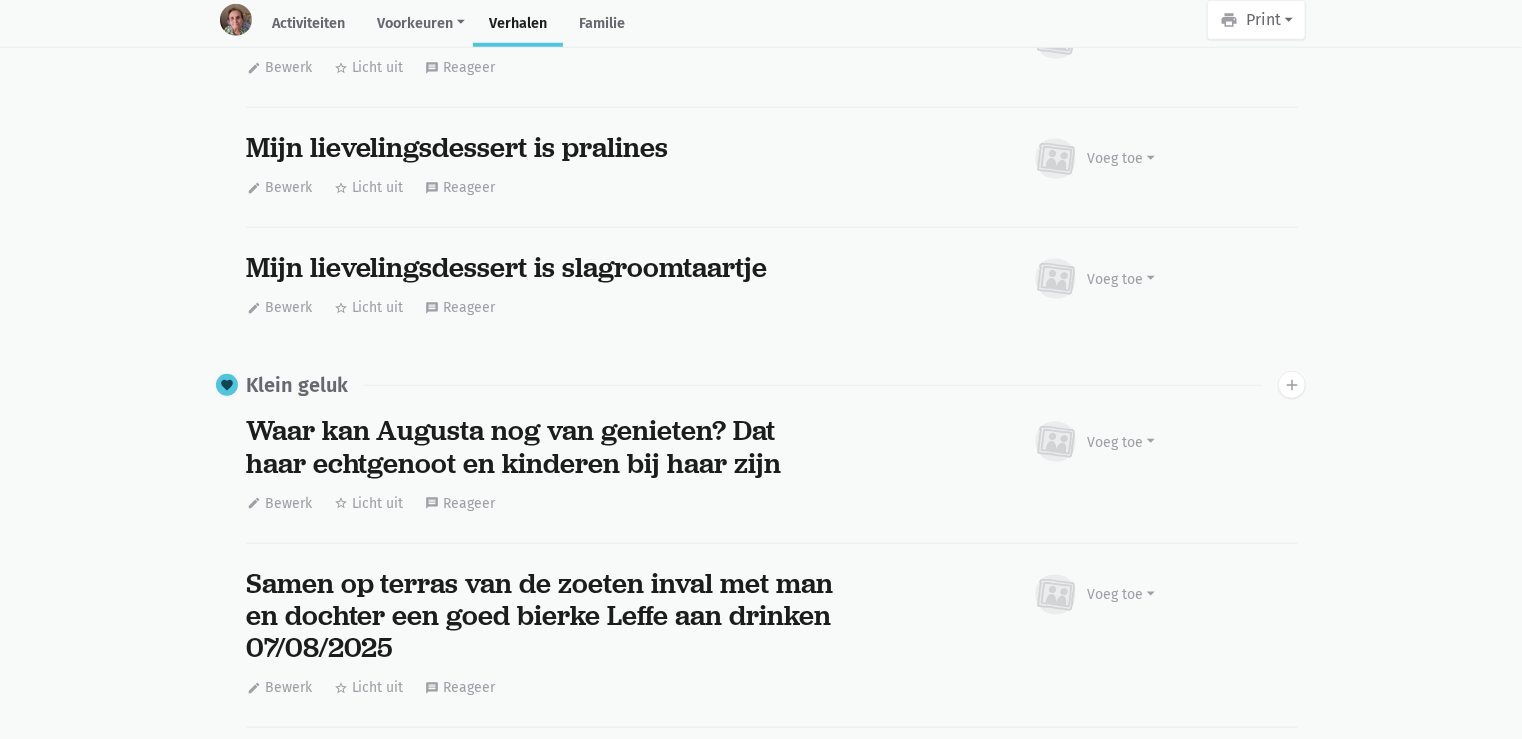 scroll, scrollTop: 5530, scrollLeft: 0, axis: vertical 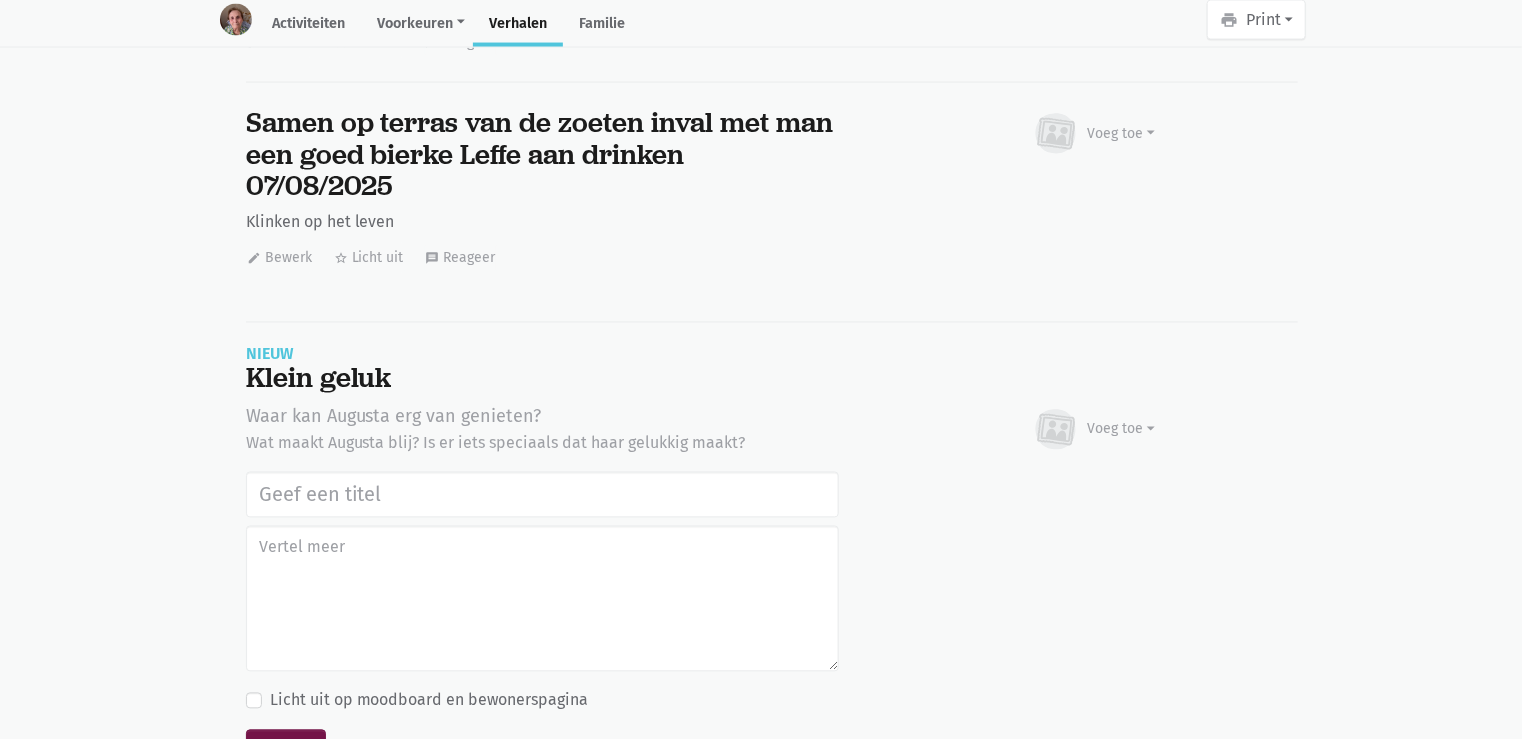 click at bounding box center (542, 495) 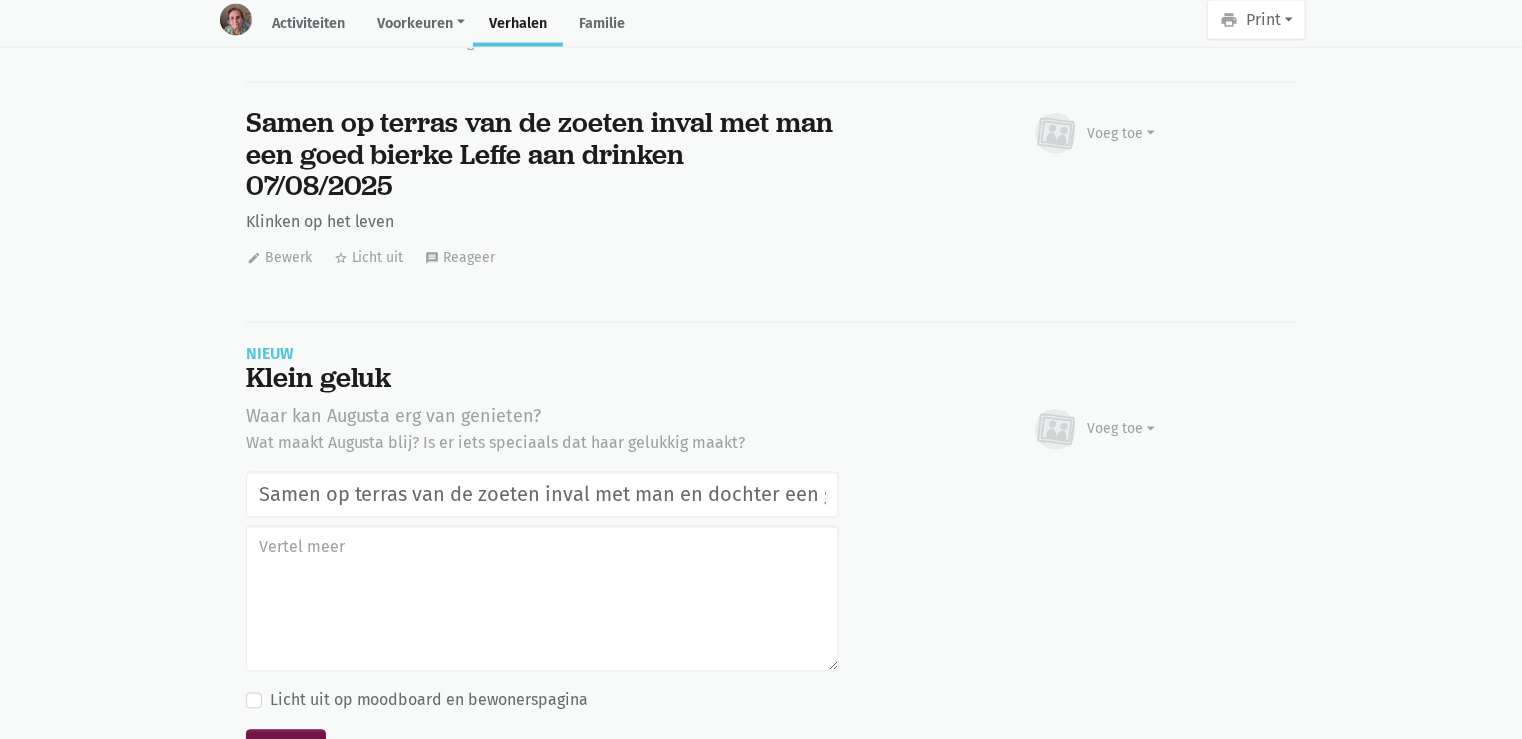 scroll, scrollTop: 0, scrollLeft: 372, axis: horizontal 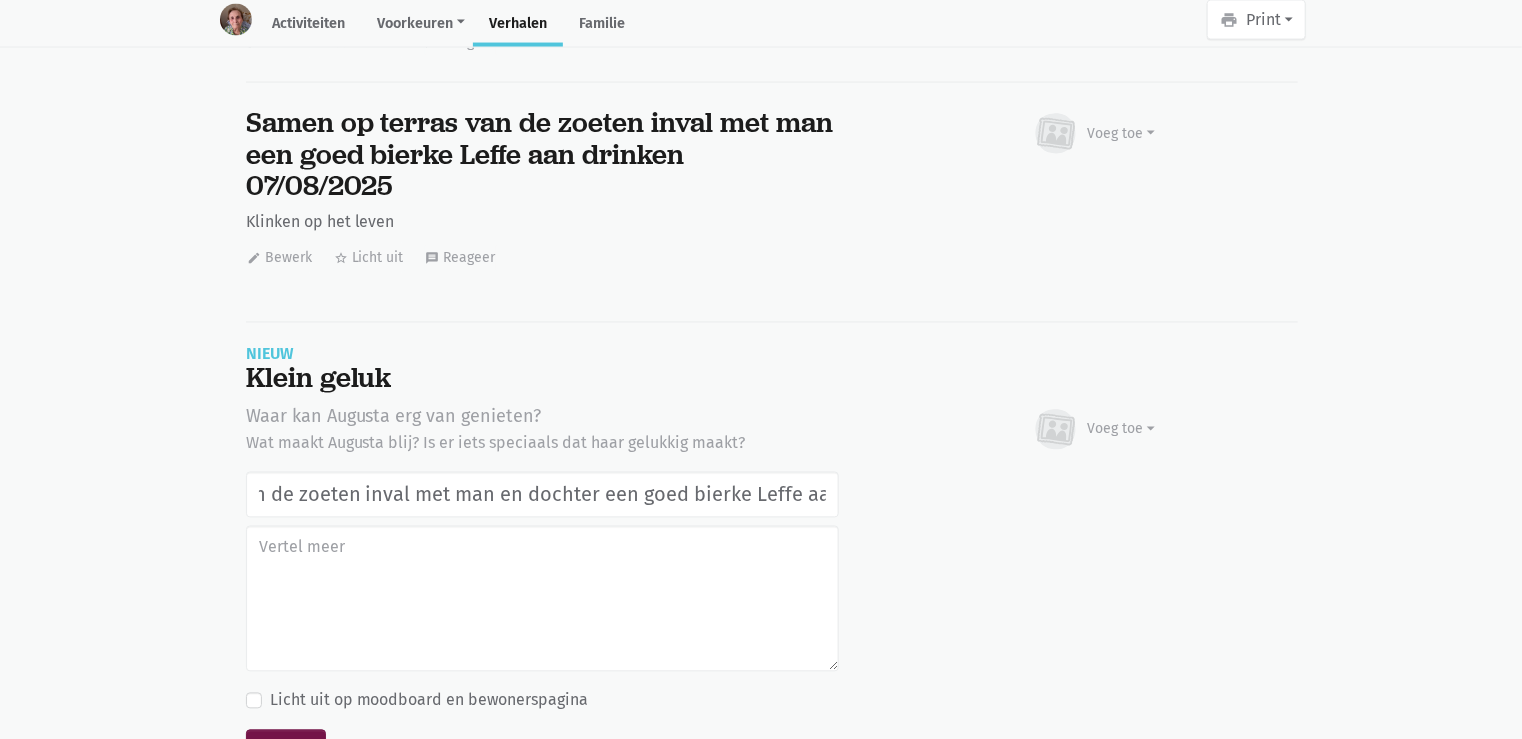 drag, startPoint x: 404, startPoint y: 408, endPoint x: 411, endPoint y: 384, distance: 25 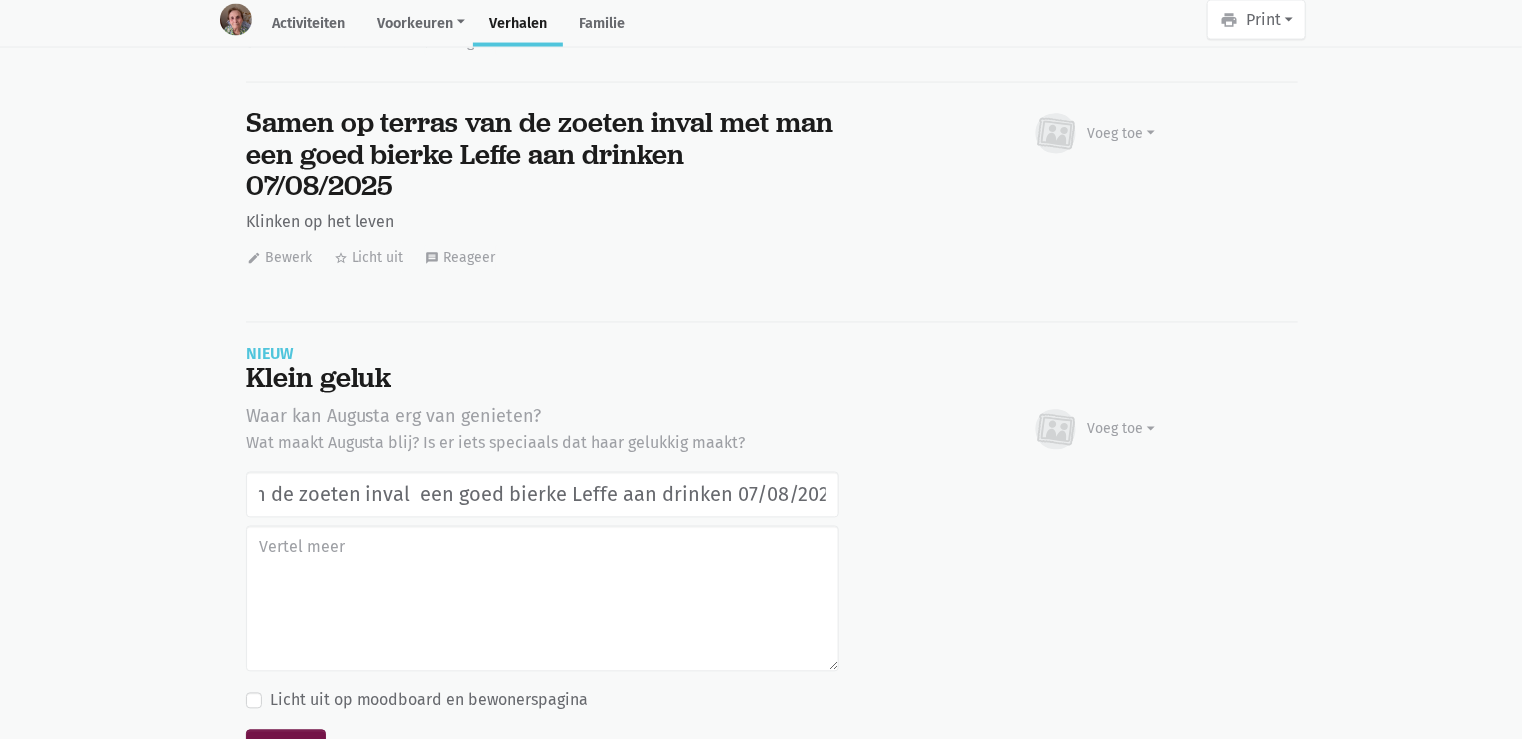click on "Samen op terras van de zoeten inval  een goed bierke Leffe aan drinken 07/08/2025" at bounding box center [542, 495] 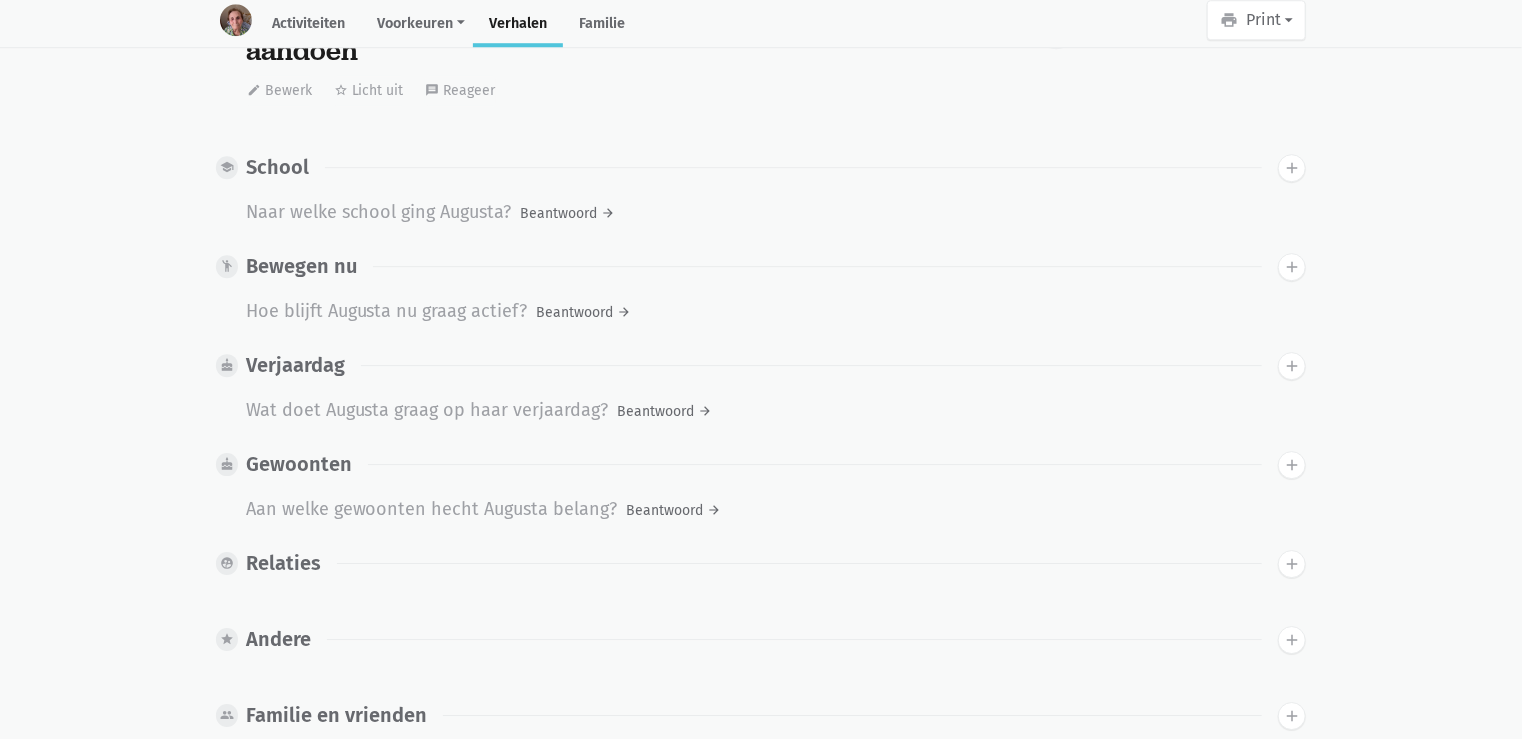 scroll, scrollTop: 5444, scrollLeft: 0, axis: vertical 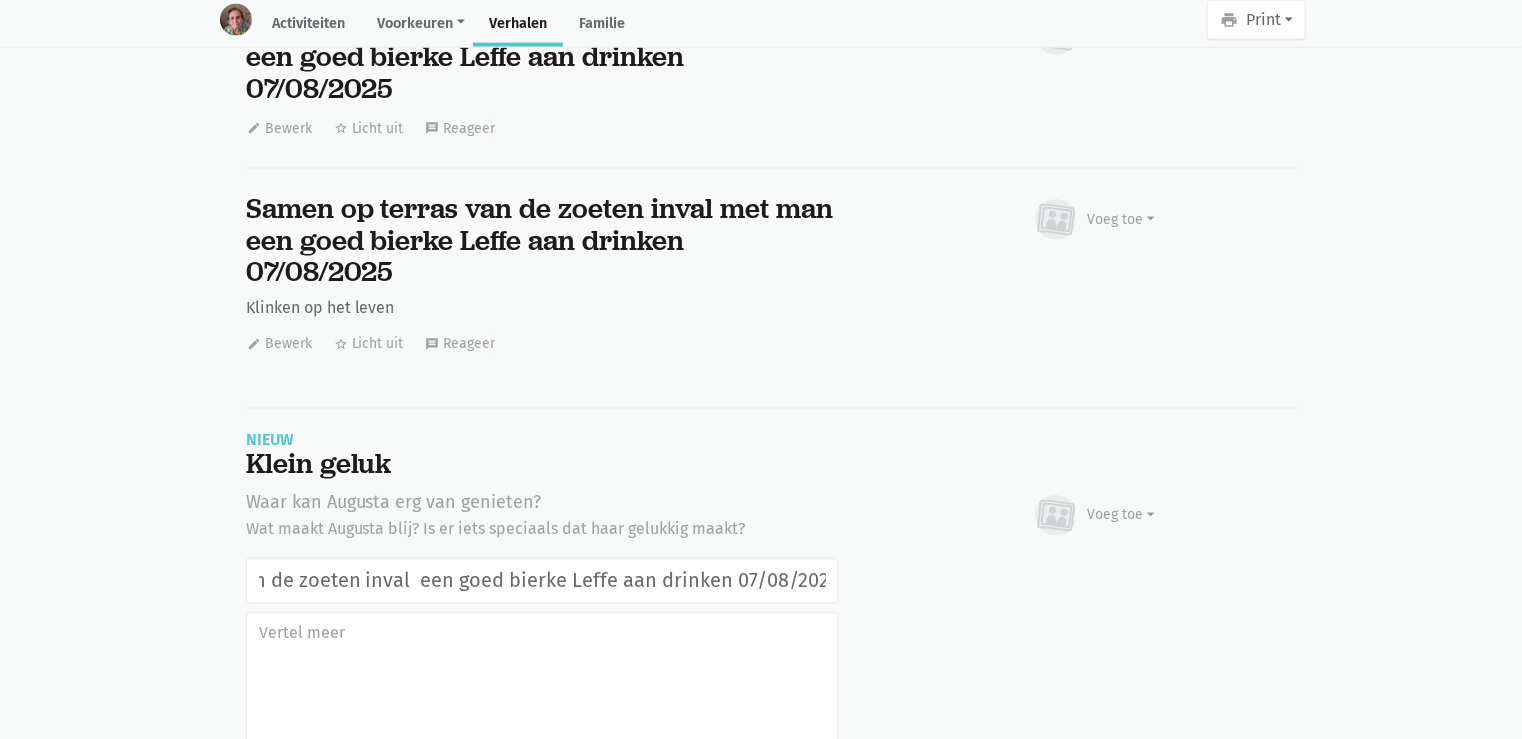 click on "Samen op terras van de zoeten inval  een goed bierke Leffe aan drinken 07/08/2025" at bounding box center (542, 581) 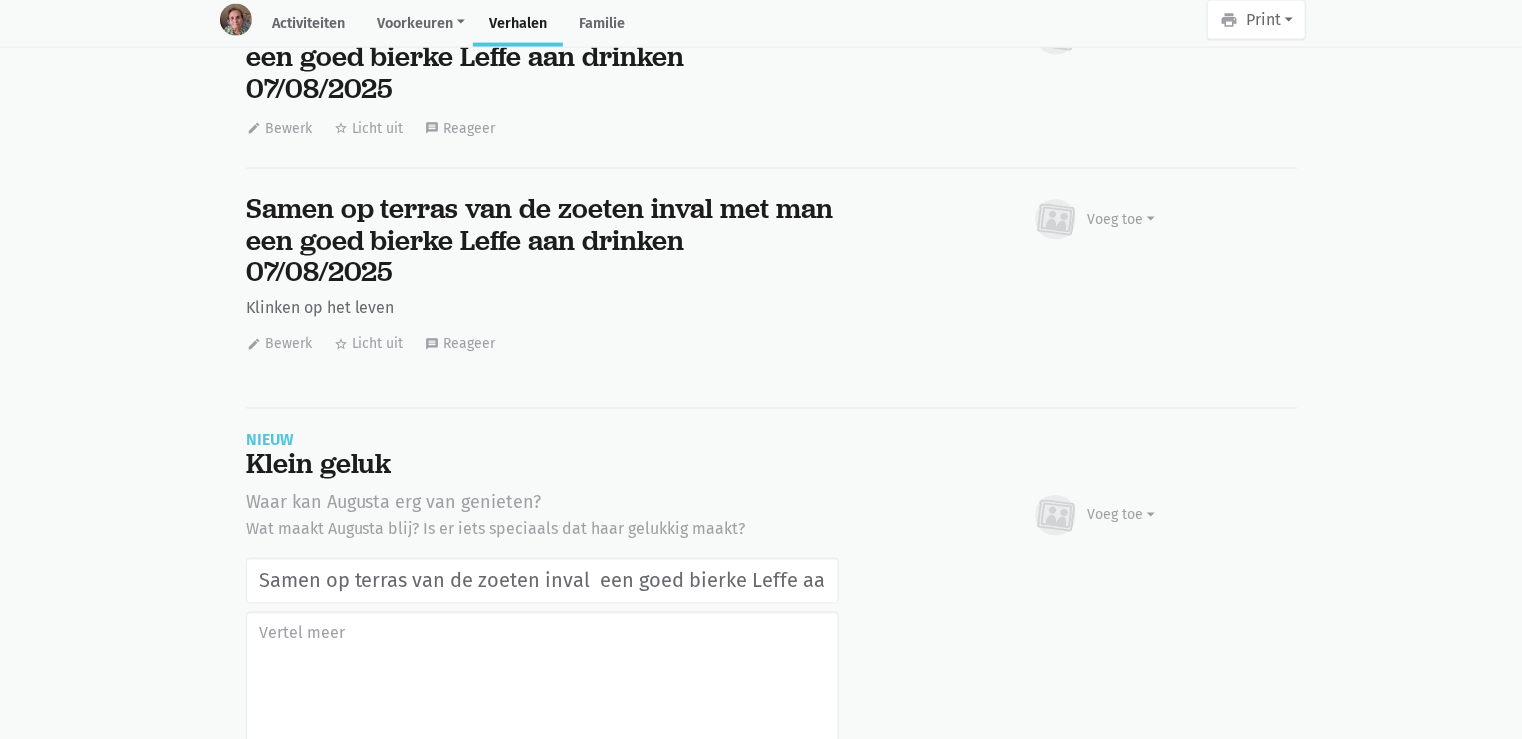 drag, startPoint x: 274, startPoint y: 500, endPoint x: 279, endPoint y: 488, distance: 13 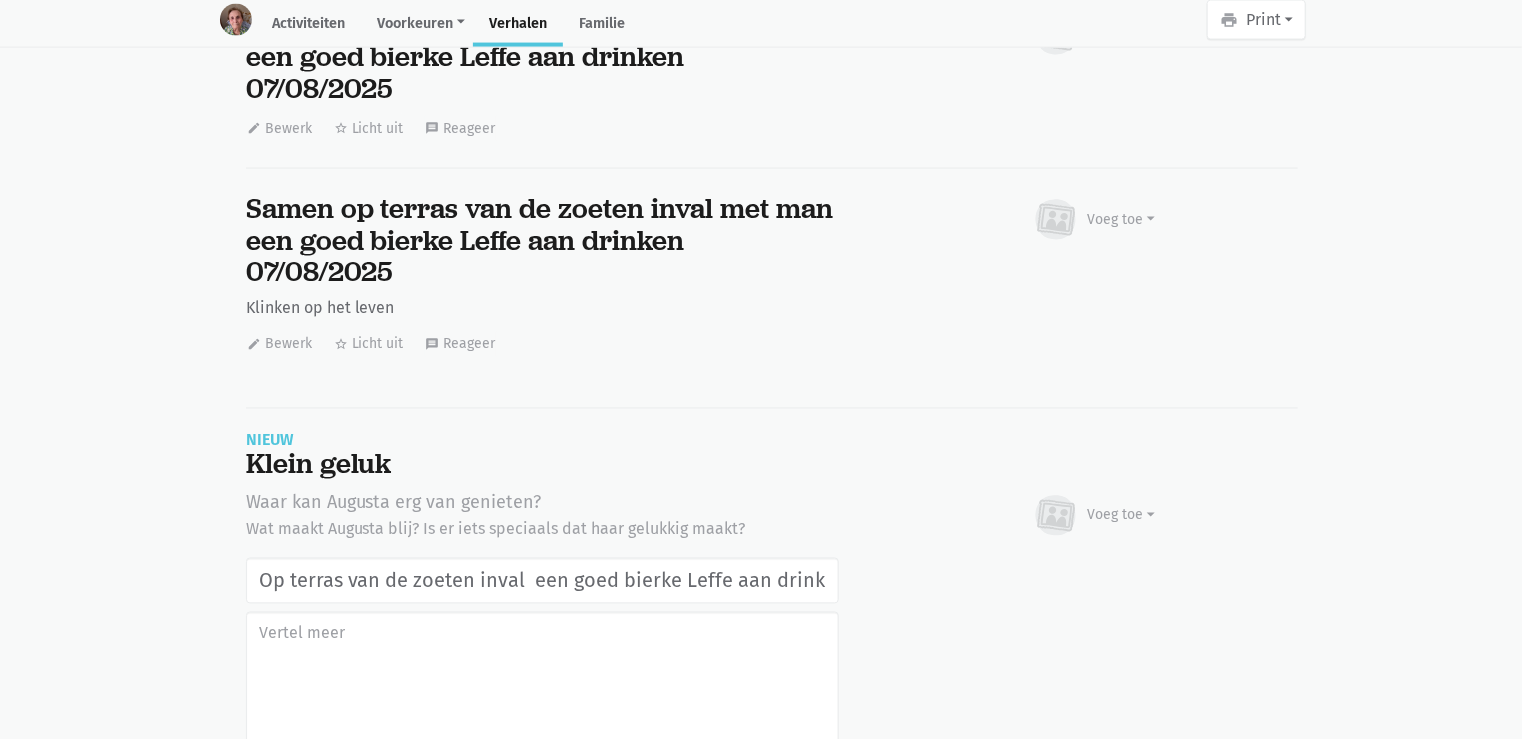 scroll, scrollTop: 6091, scrollLeft: 0, axis: vertical 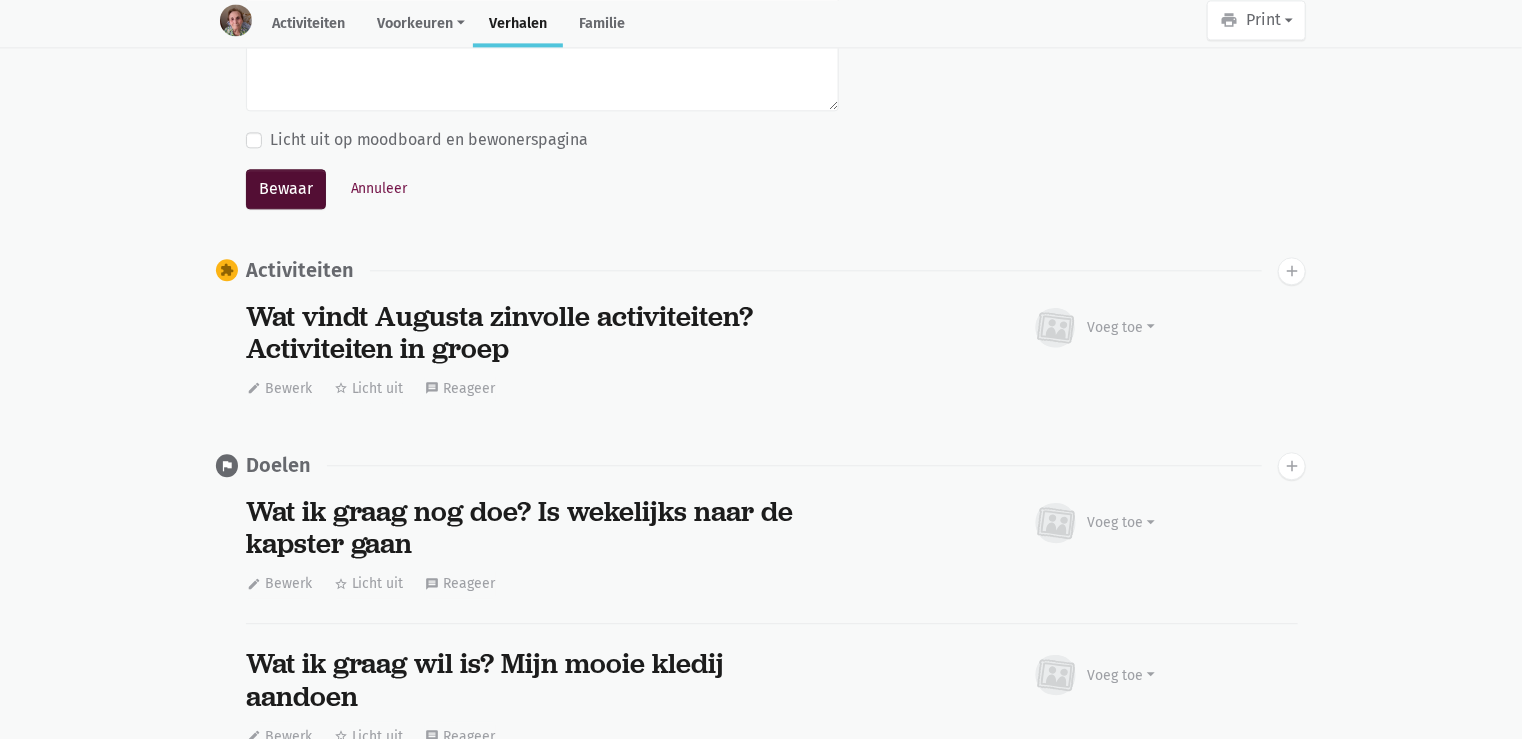 type on "Op terras van de zoeten inval  een goed bierke Leffe aan drinken 07/08/2025" 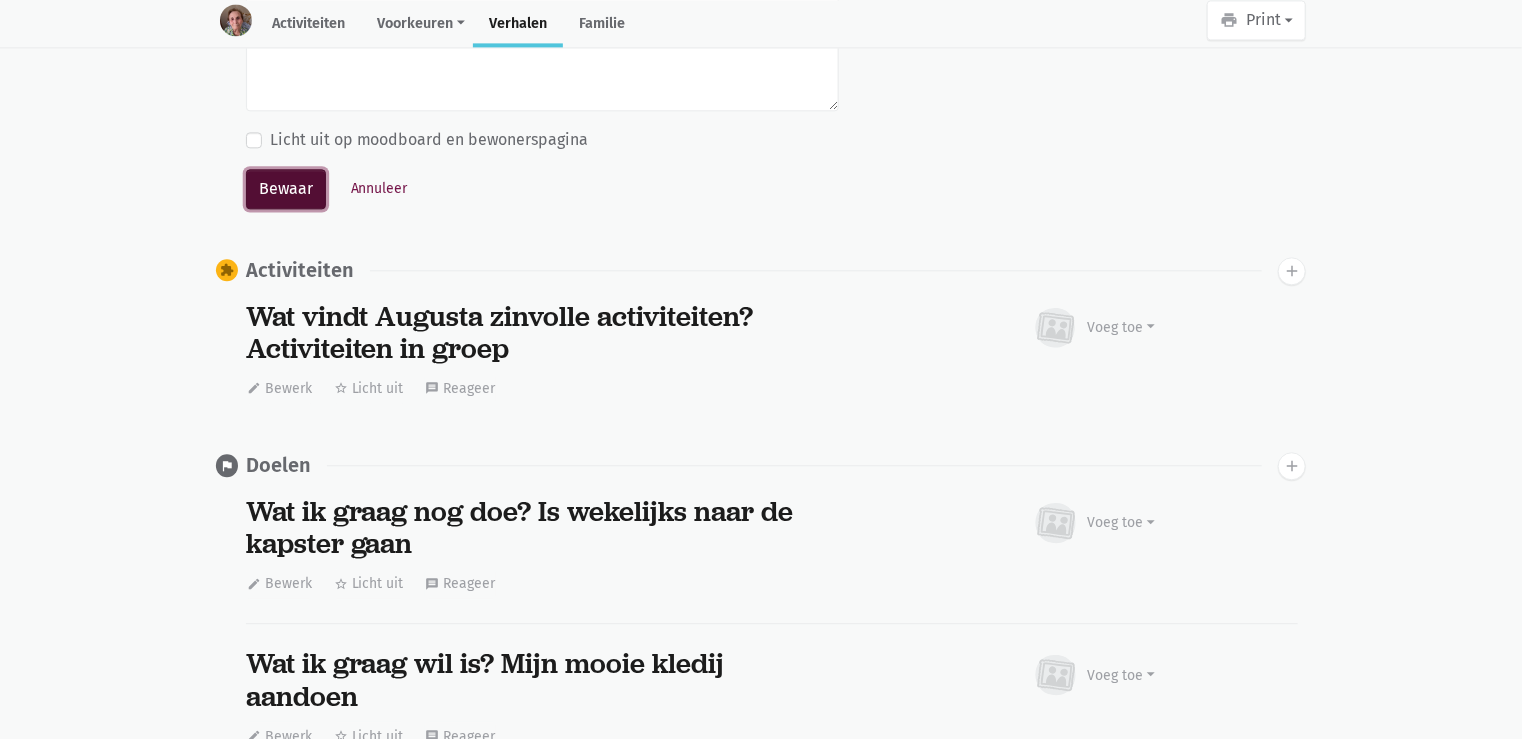 click on "Bewaar" at bounding box center (286, 189) 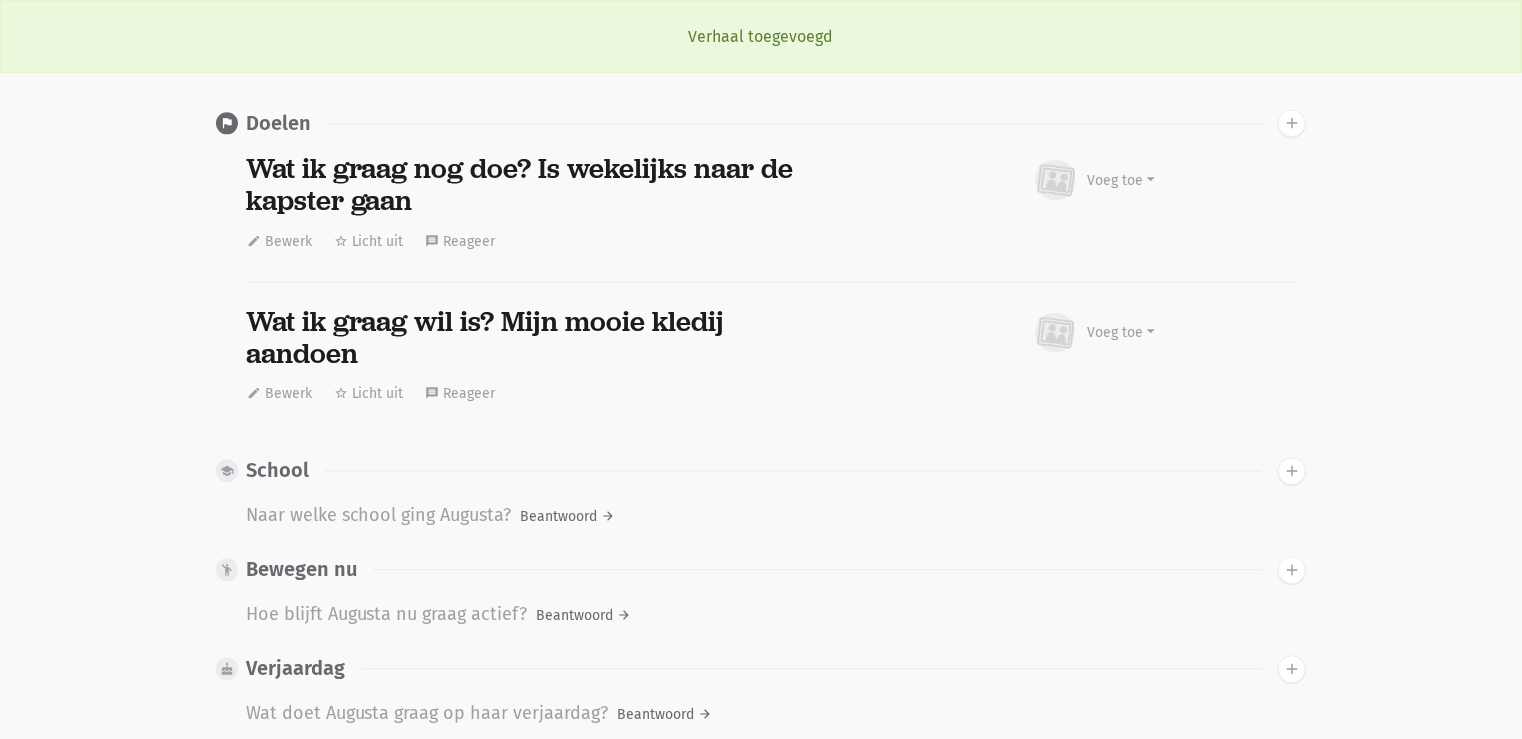click on "Activiteiten
Voorkeuren
Identiteit
Thuisgevoel
Dagbesteding
Gezondheid
Verhalen
Familie
print
Print                      Leesboekje Werkboekje bewoner" at bounding box center [761, -2443] 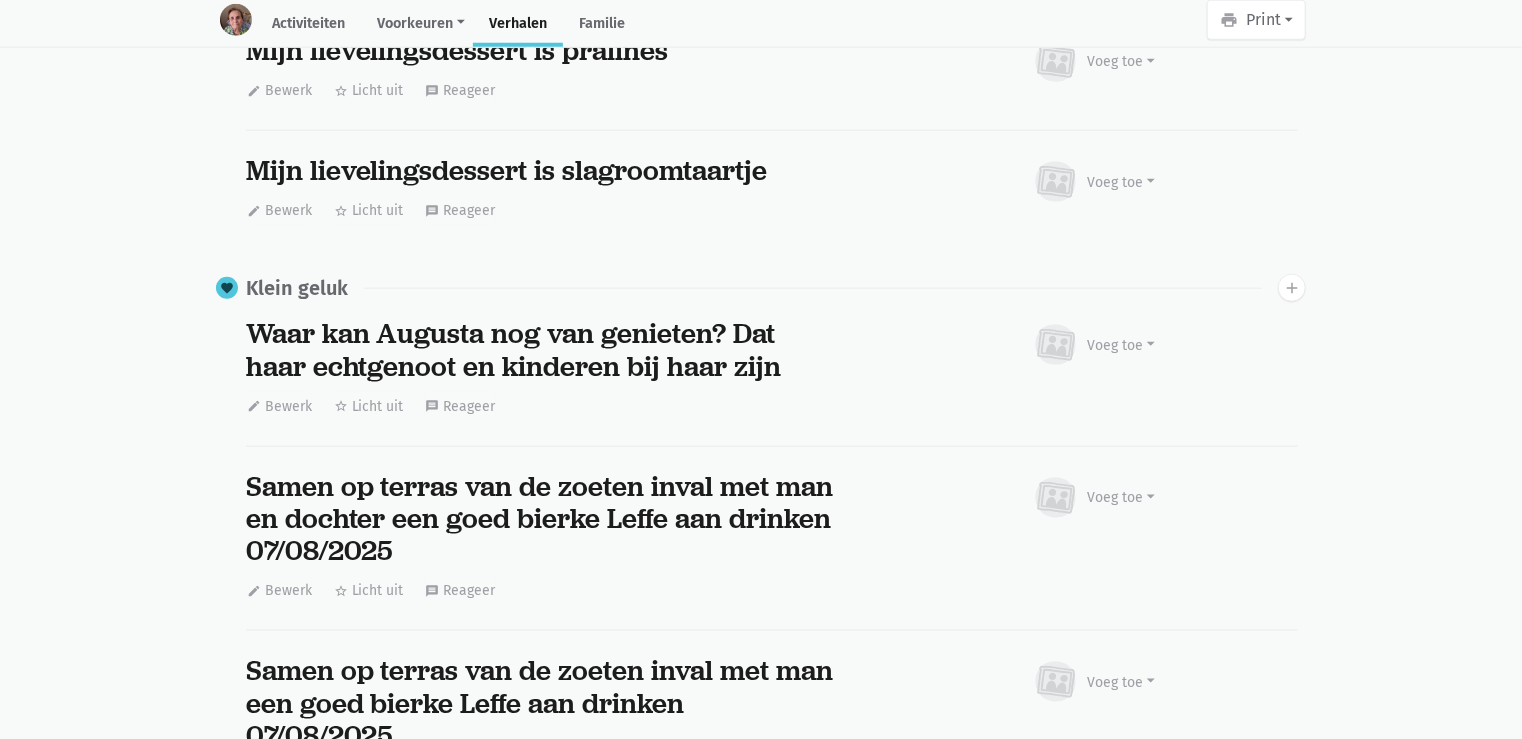 scroll, scrollTop: 0, scrollLeft: 0, axis: both 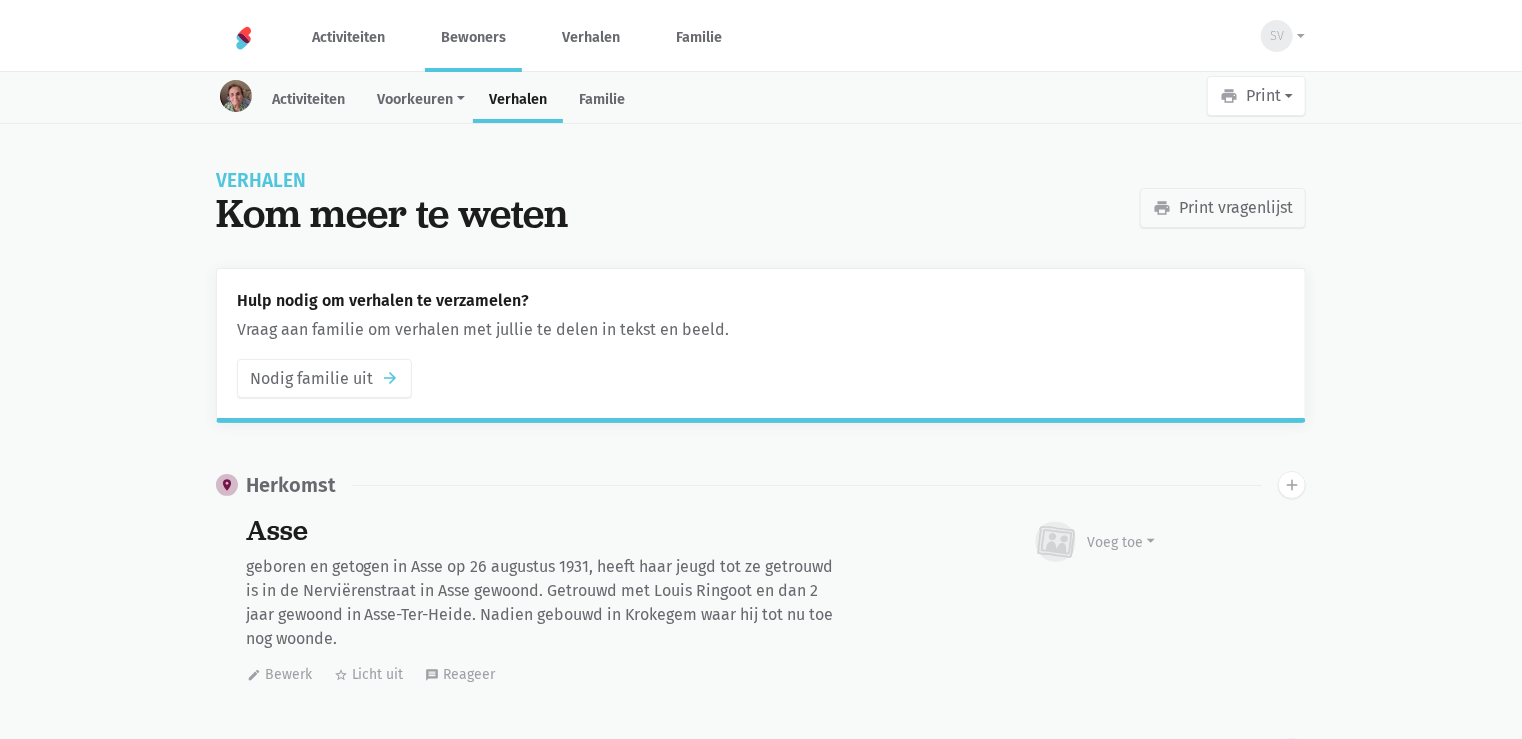 click on "Bewoners" at bounding box center (473, 37) 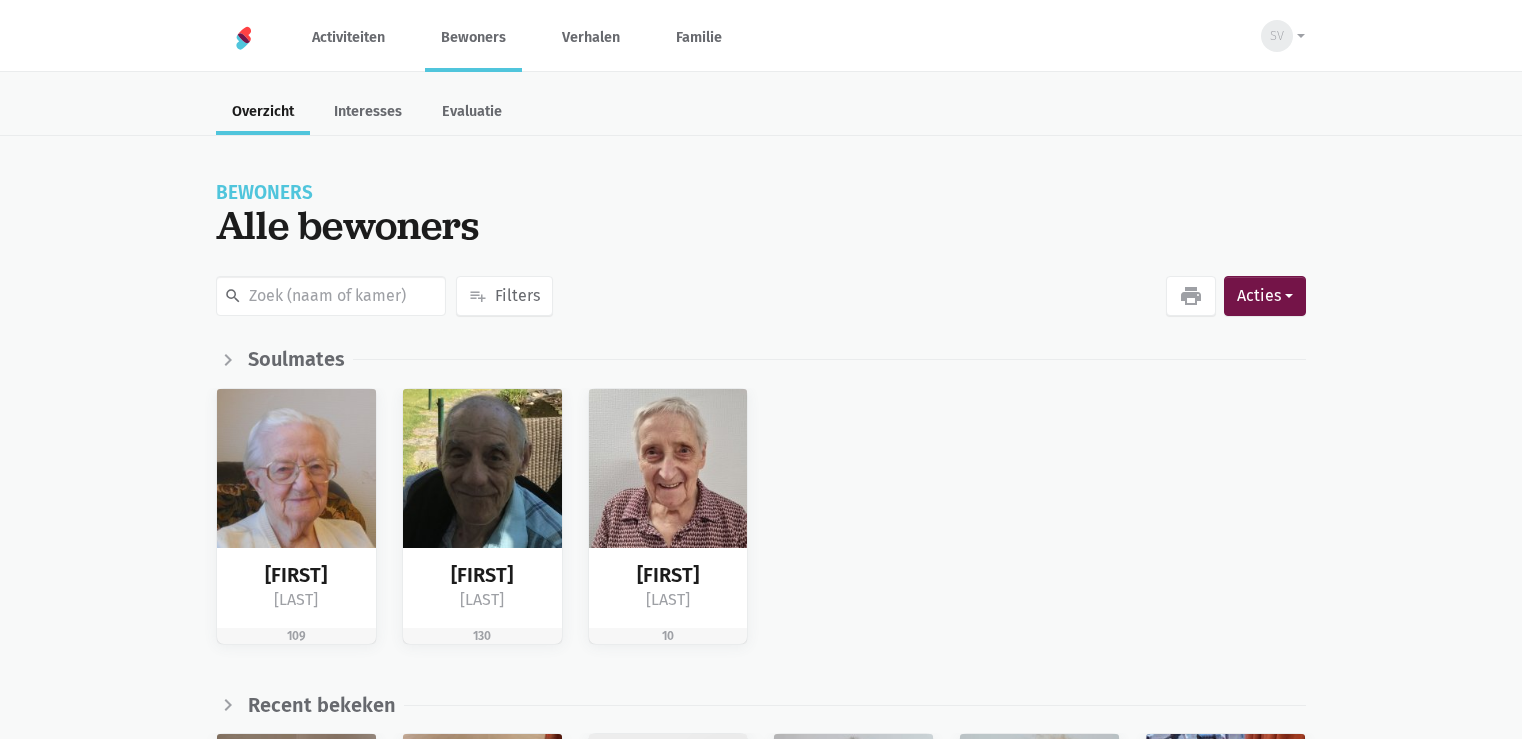 scroll, scrollTop: 0, scrollLeft: 0, axis: both 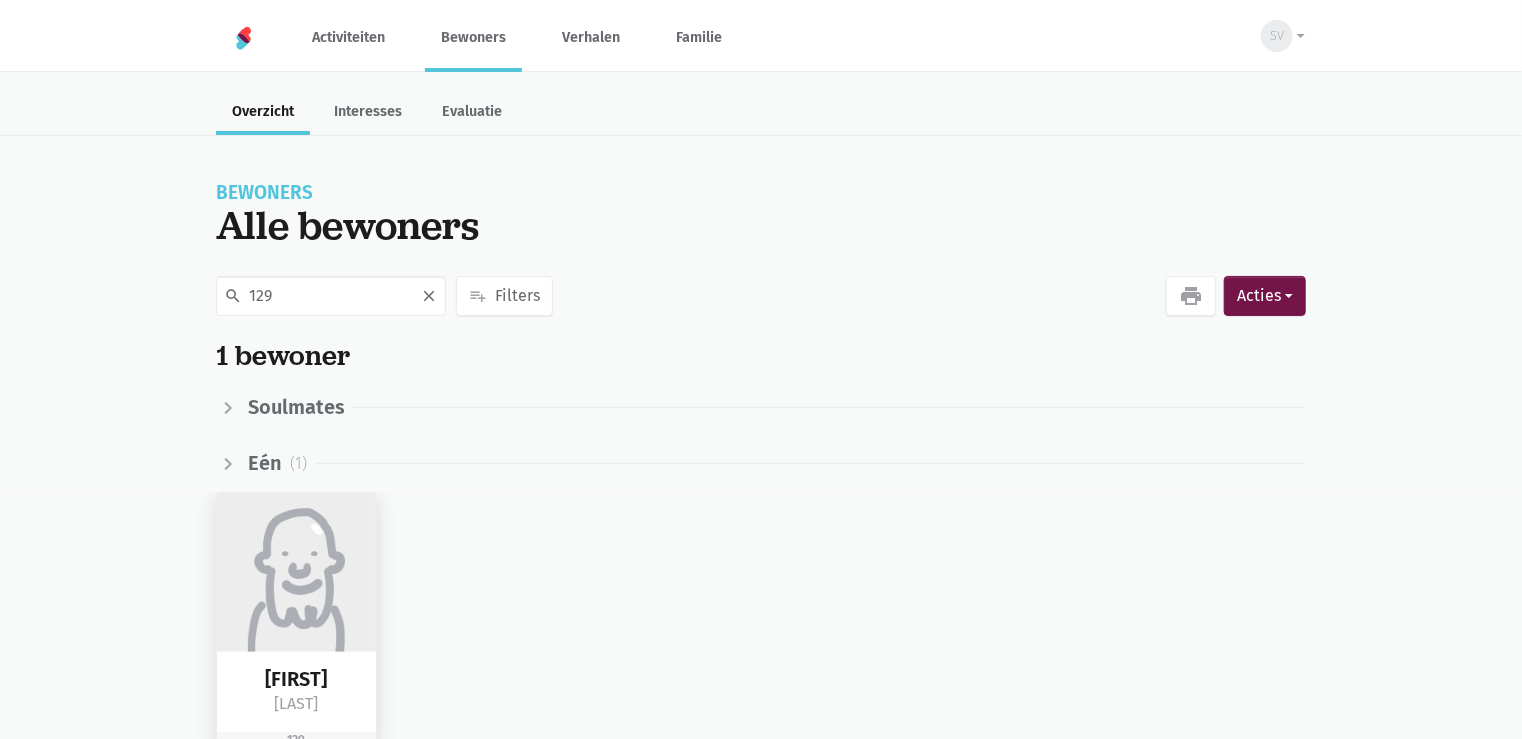 type on "129" 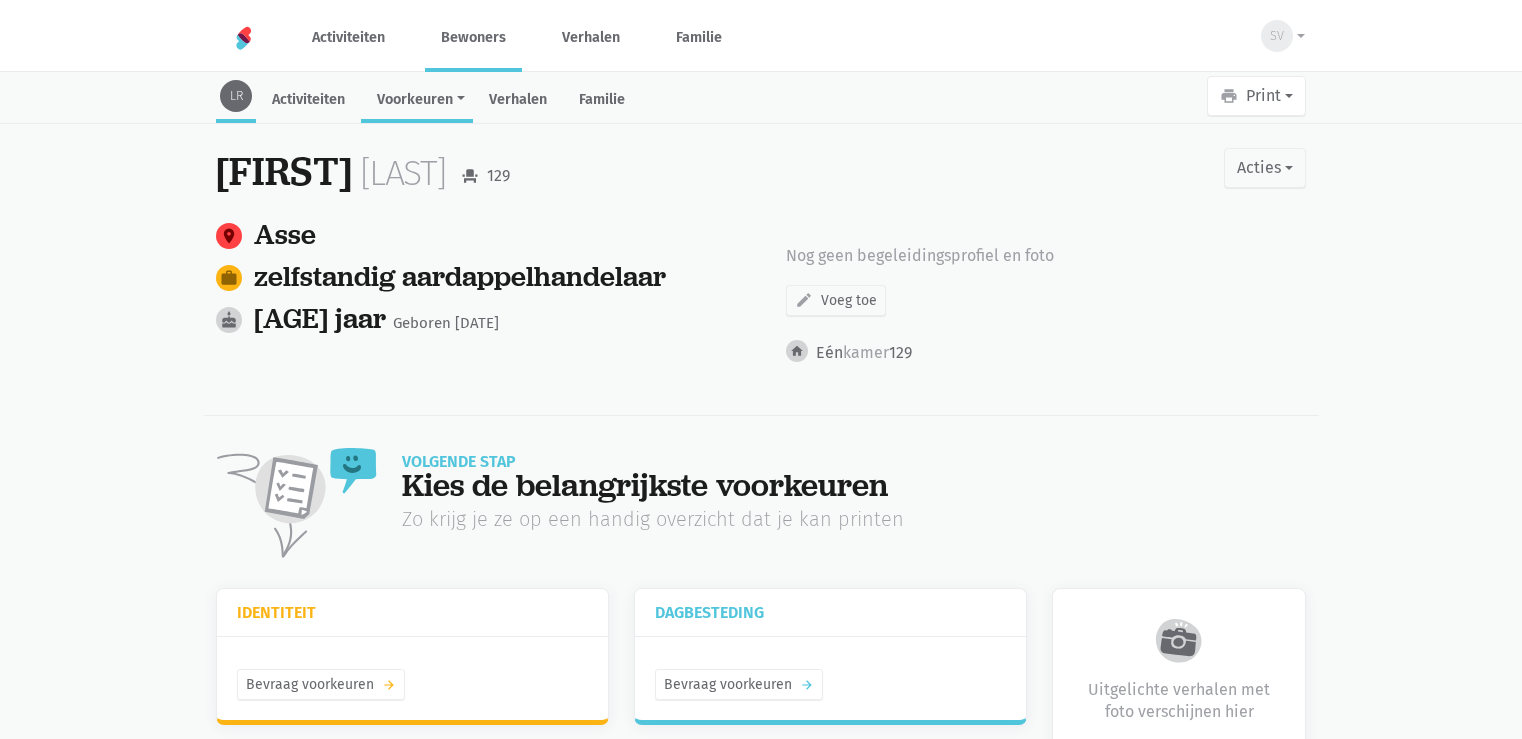 scroll, scrollTop: 0, scrollLeft: 0, axis: both 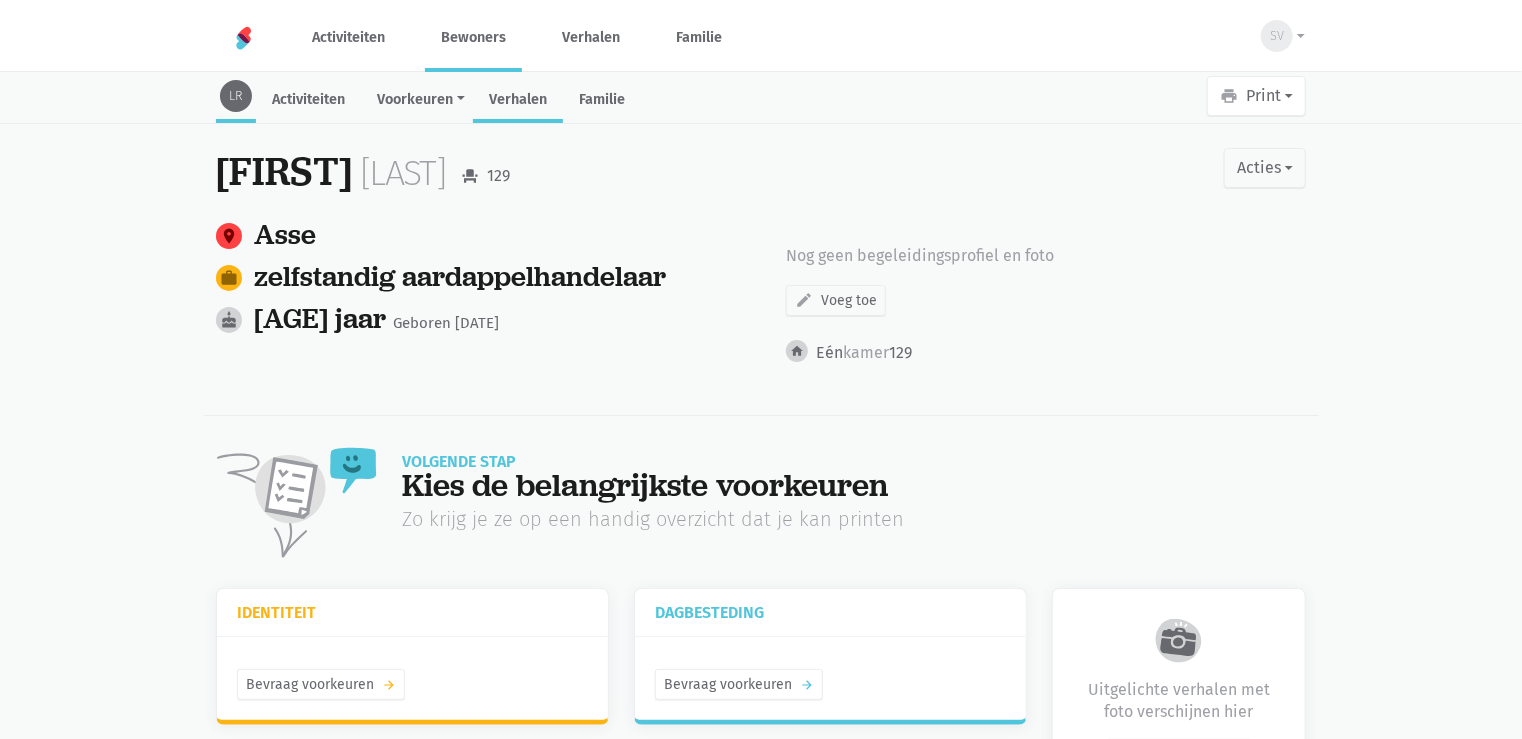 click on "Verhalen" at bounding box center [518, 101] 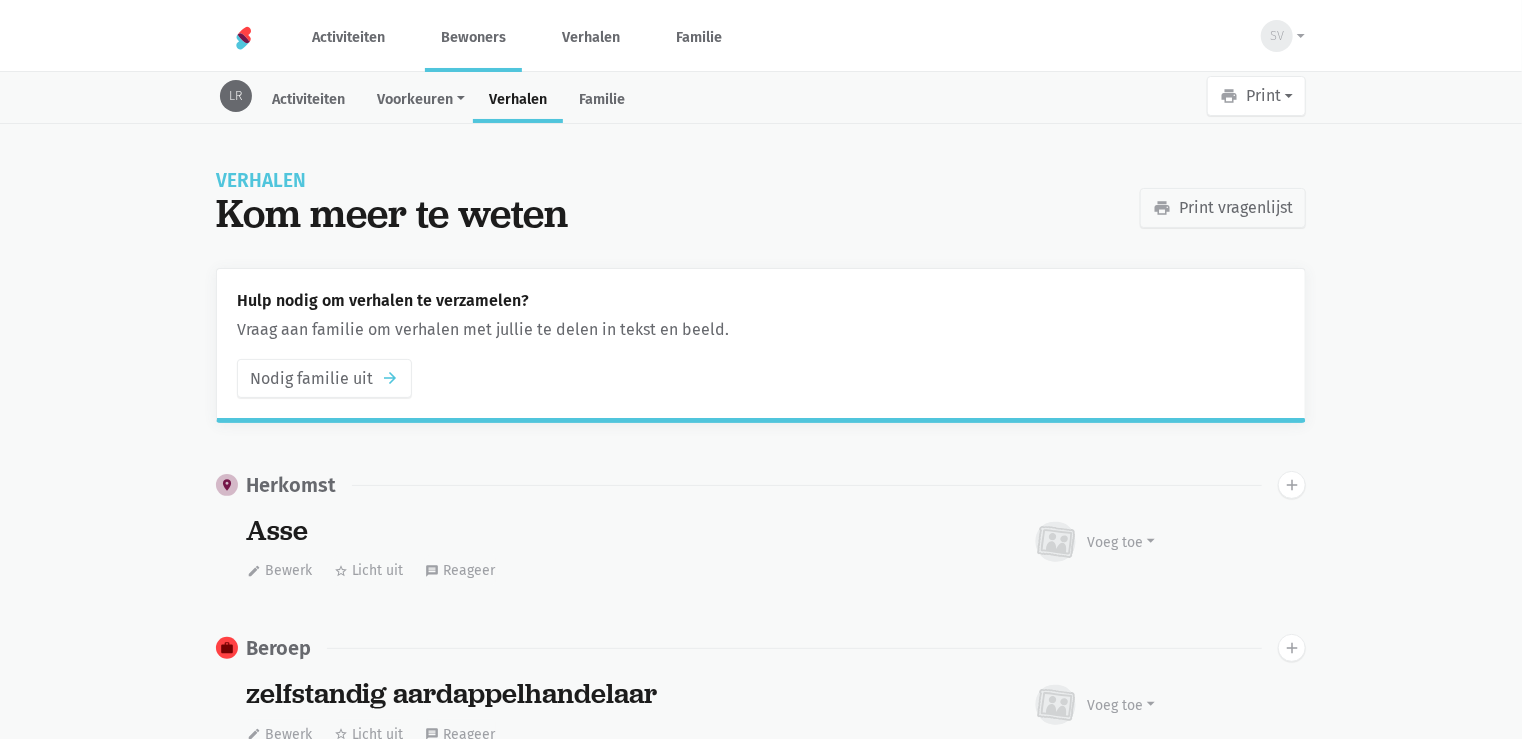 scroll, scrollTop: 2109, scrollLeft: 0, axis: vertical 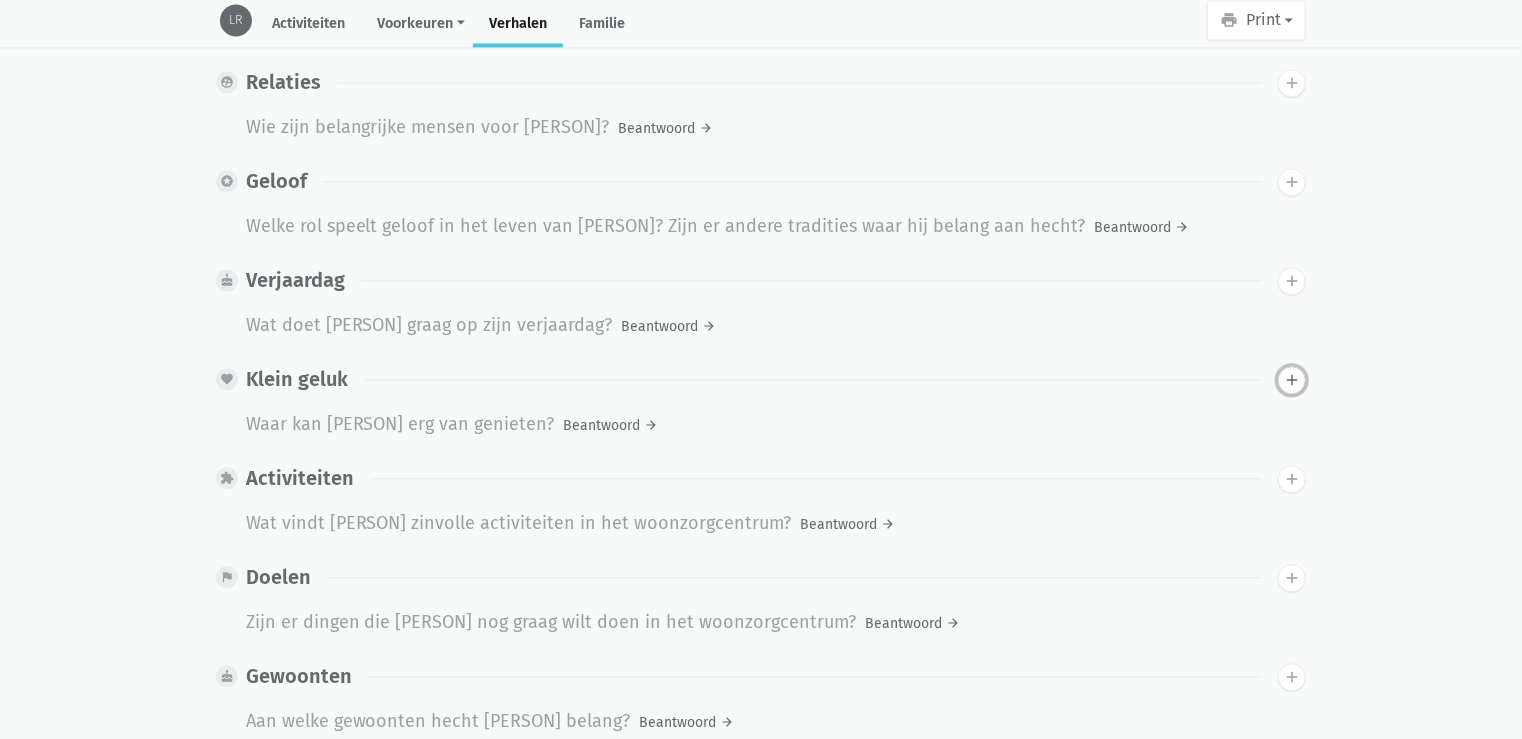 click on "add" at bounding box center [1292, 380] 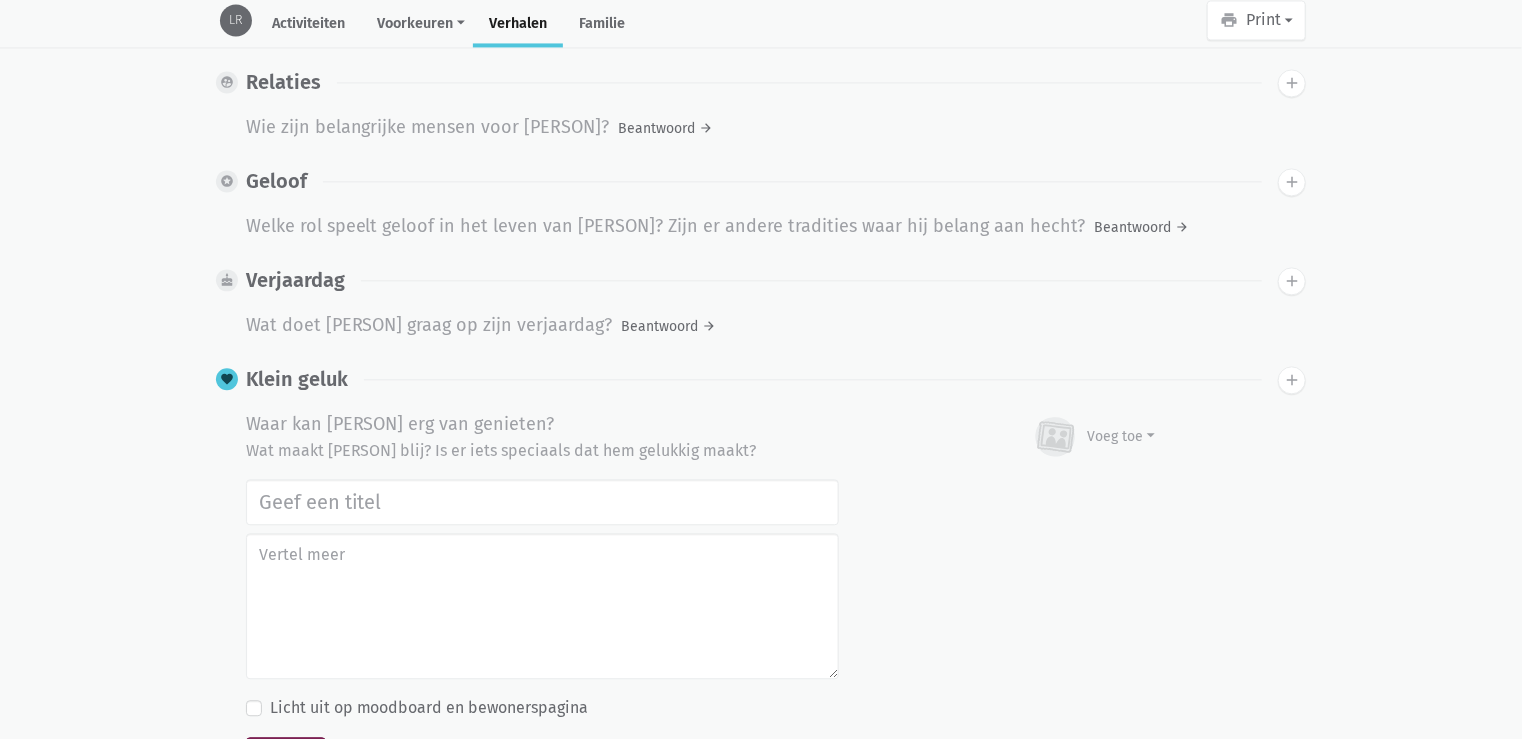 click at bounding box center [542, 502] 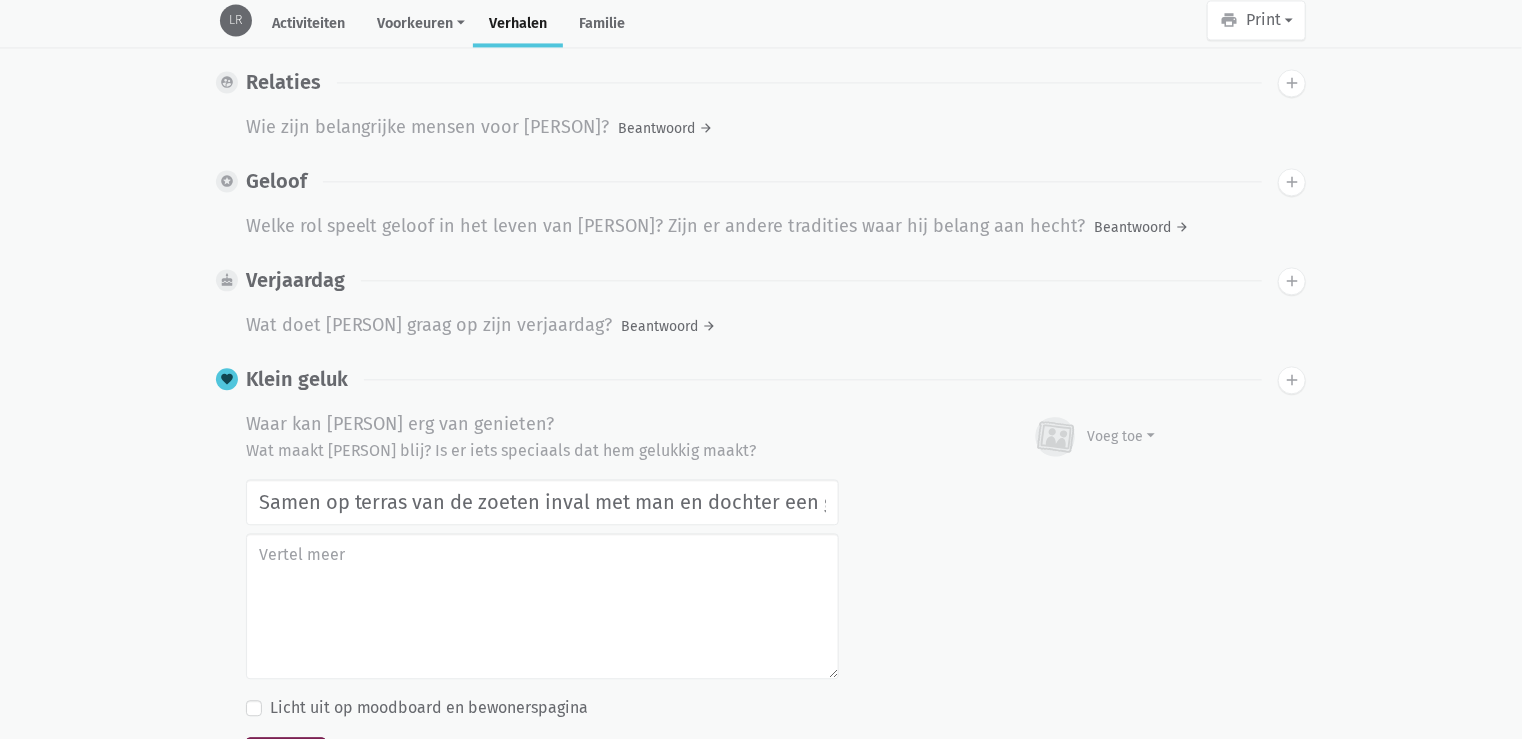 scroll, scrollTop: 0, scrollLeft: 372, axis: horizontal 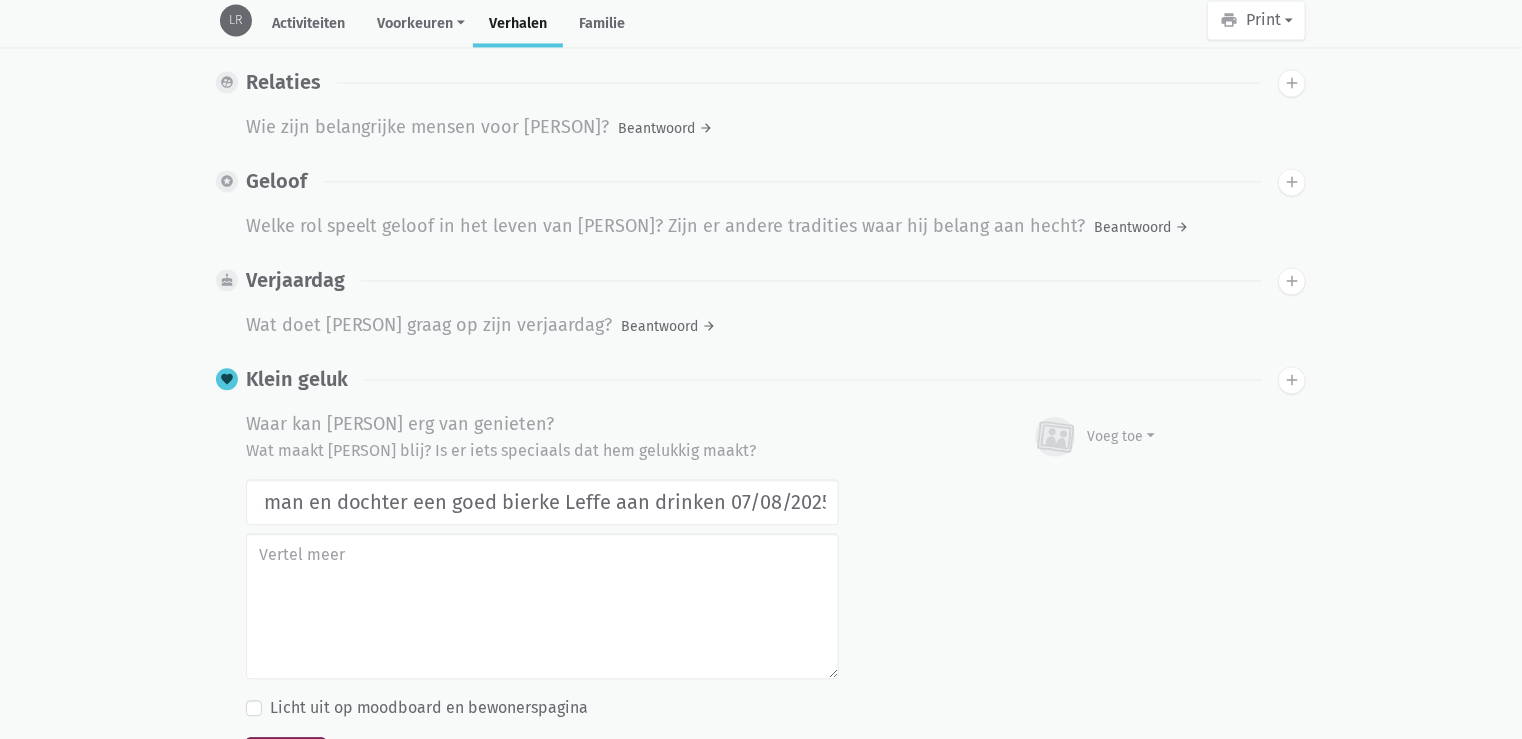 click on "Samen op terras van de zoeten inval met man en dochter een goed bierke Leffe aan drinken 07/08/2025" at bounding box center (542, 502) 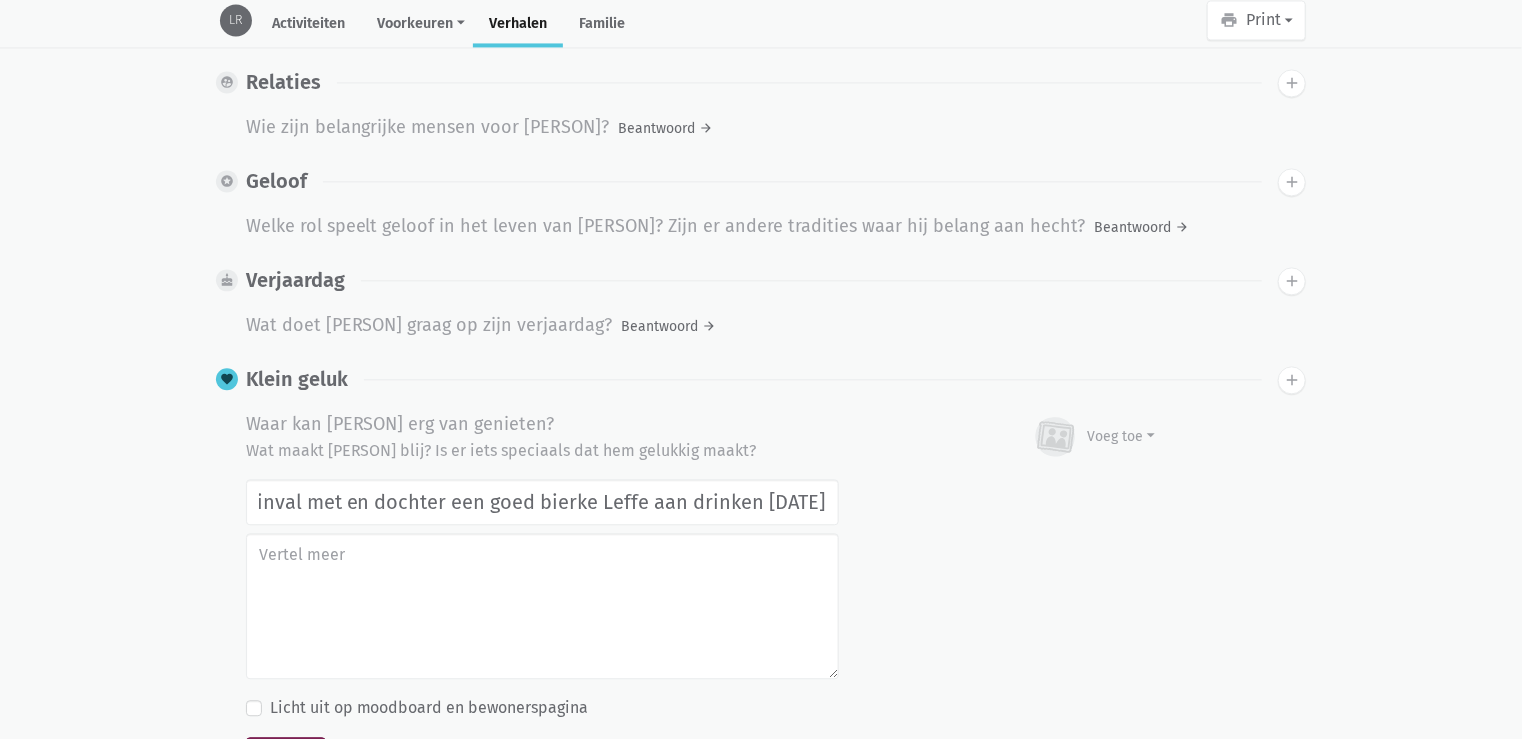 scroll, scrollTop: 0, scrollLeft: 327, axis: horizontal 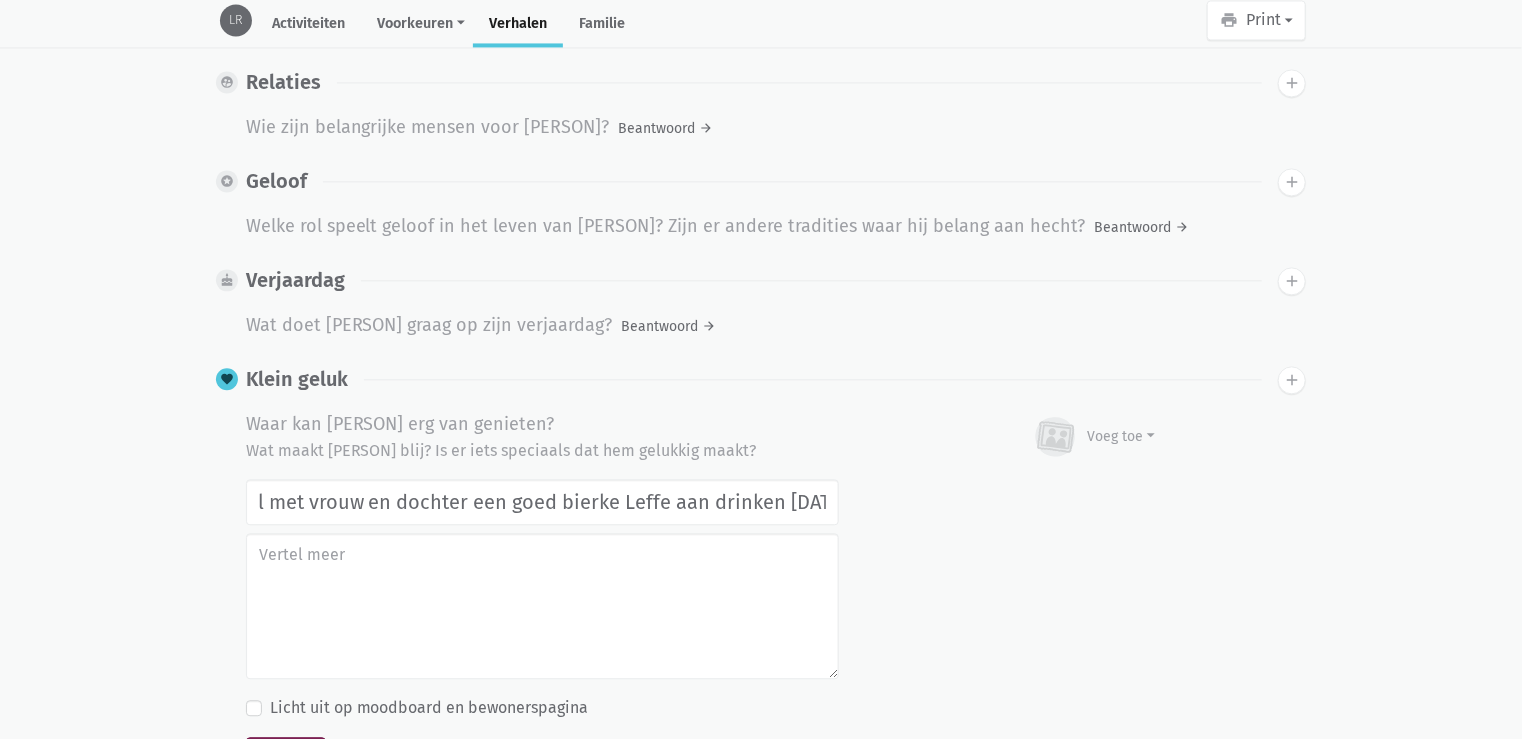 type on "Samen op terras van de zoeten inval met vrouw en dochter een goed bierke Leffe aan drinken [DATE]" 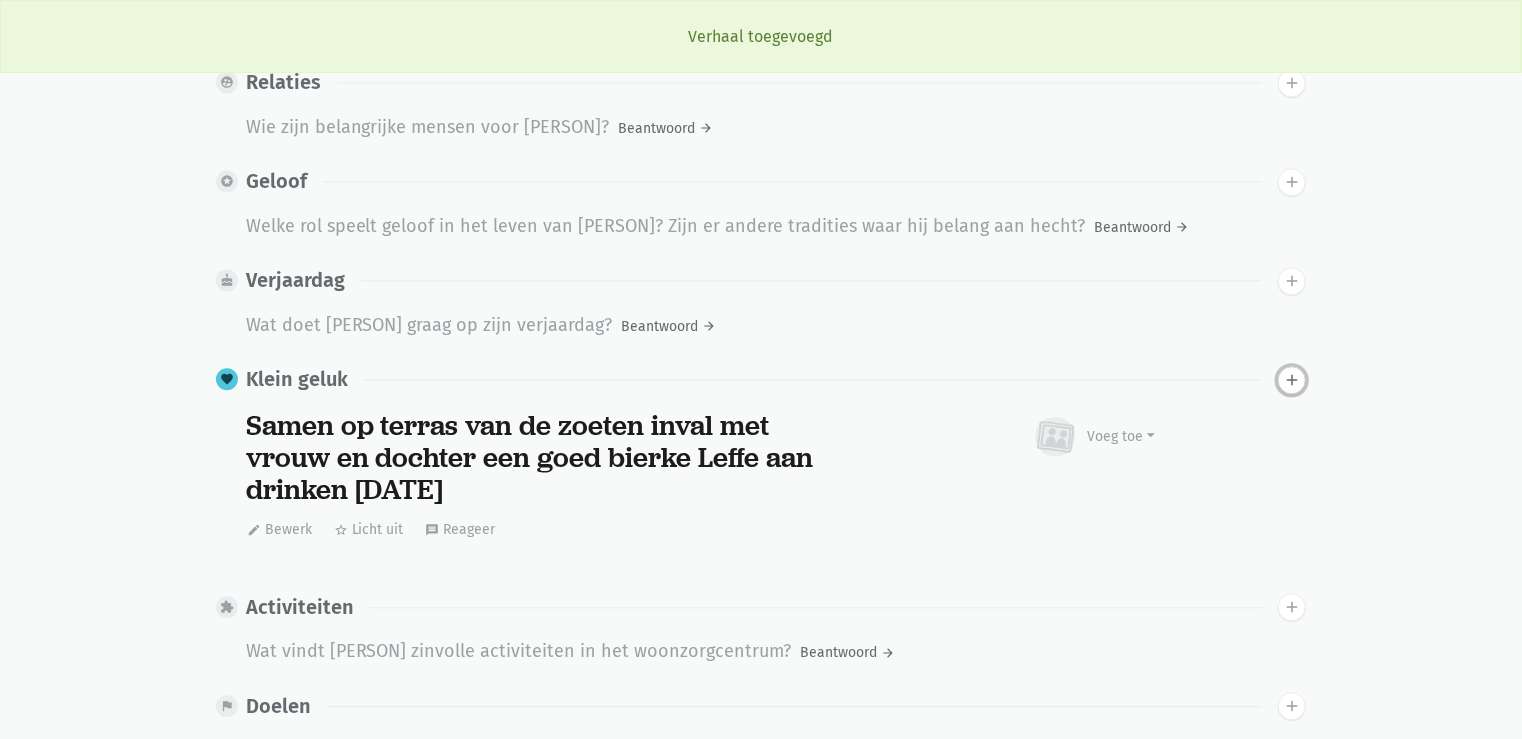 click on "add" at bounding box center [1292, 380] 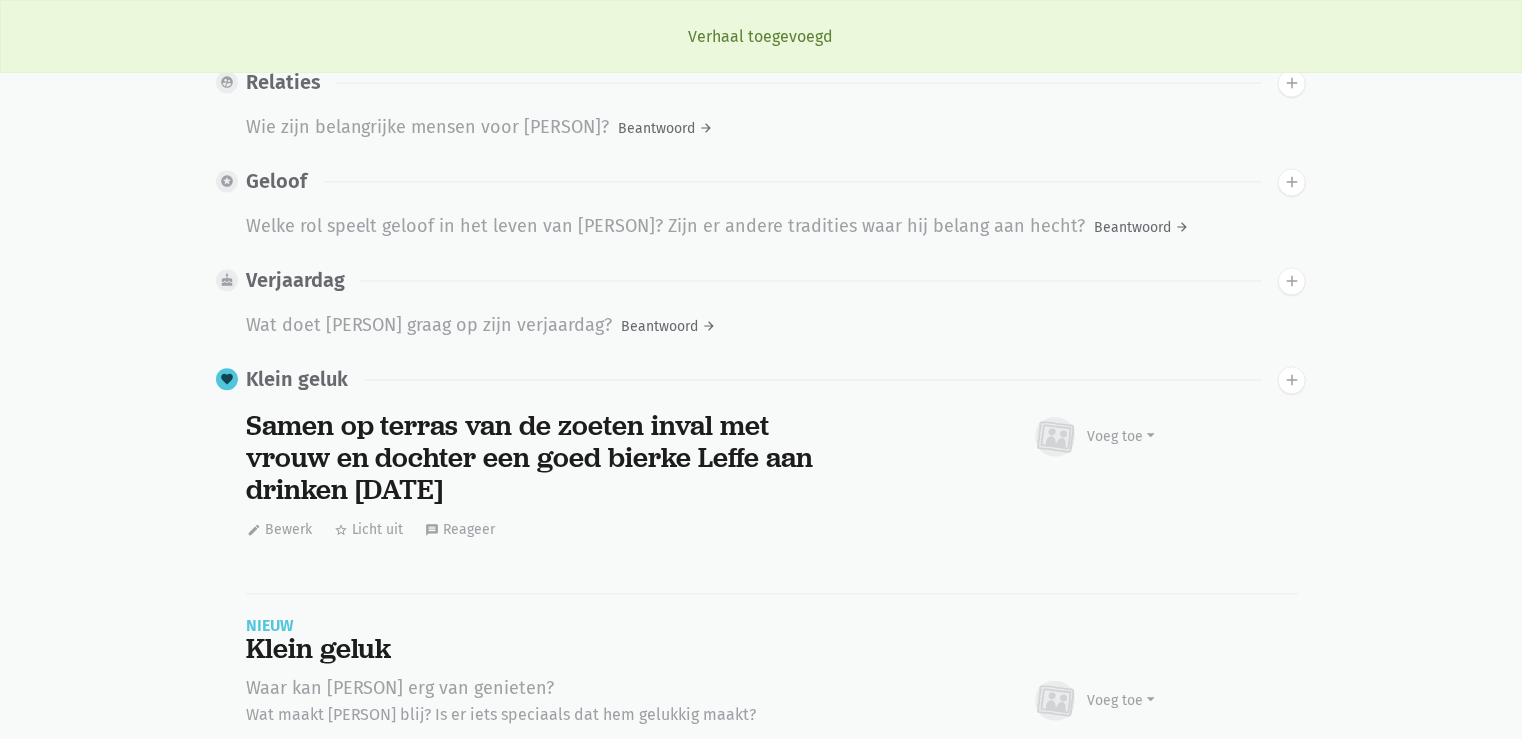 scroll, scrollTop: 2452, scrollLeft: 0, axis: vertical 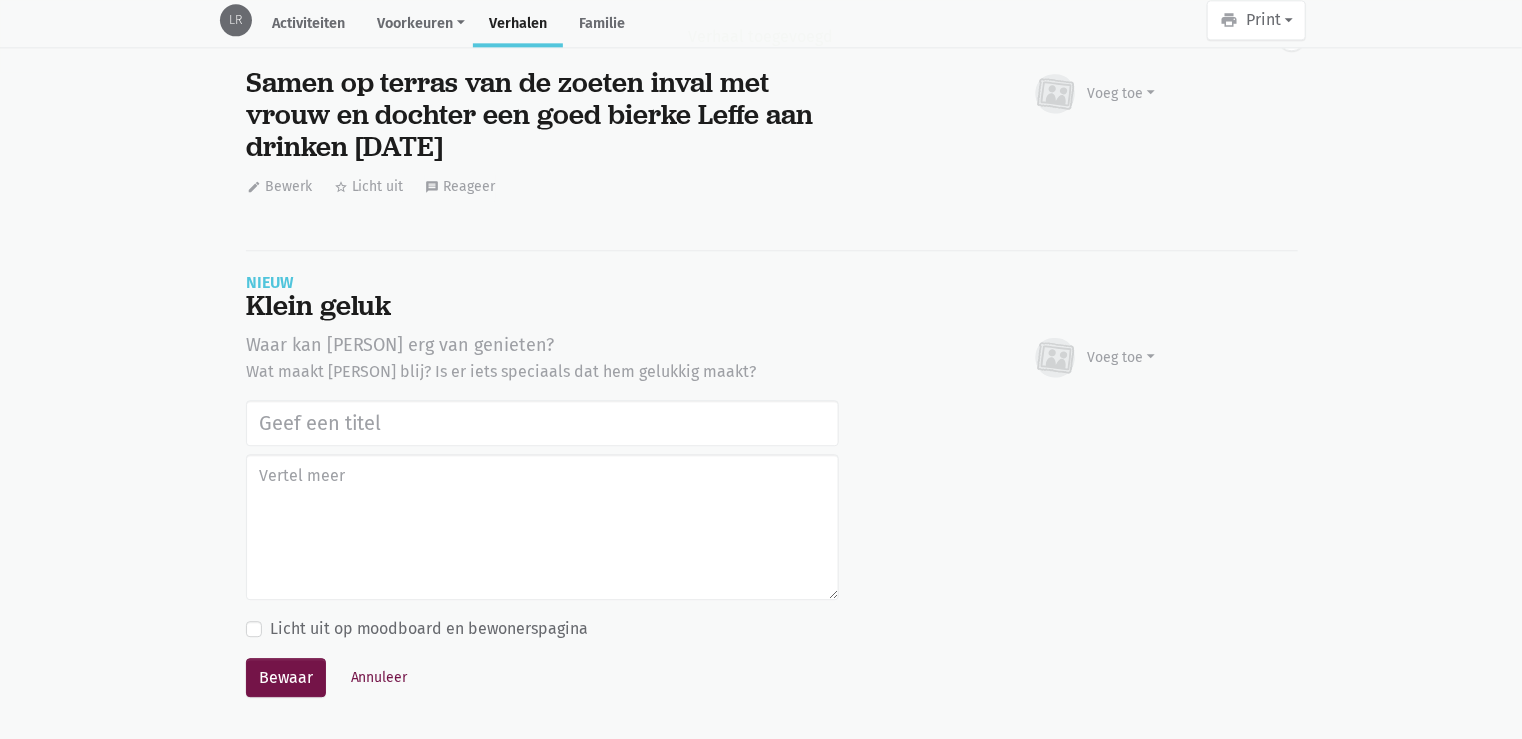 click at bounding box center (542, 423) 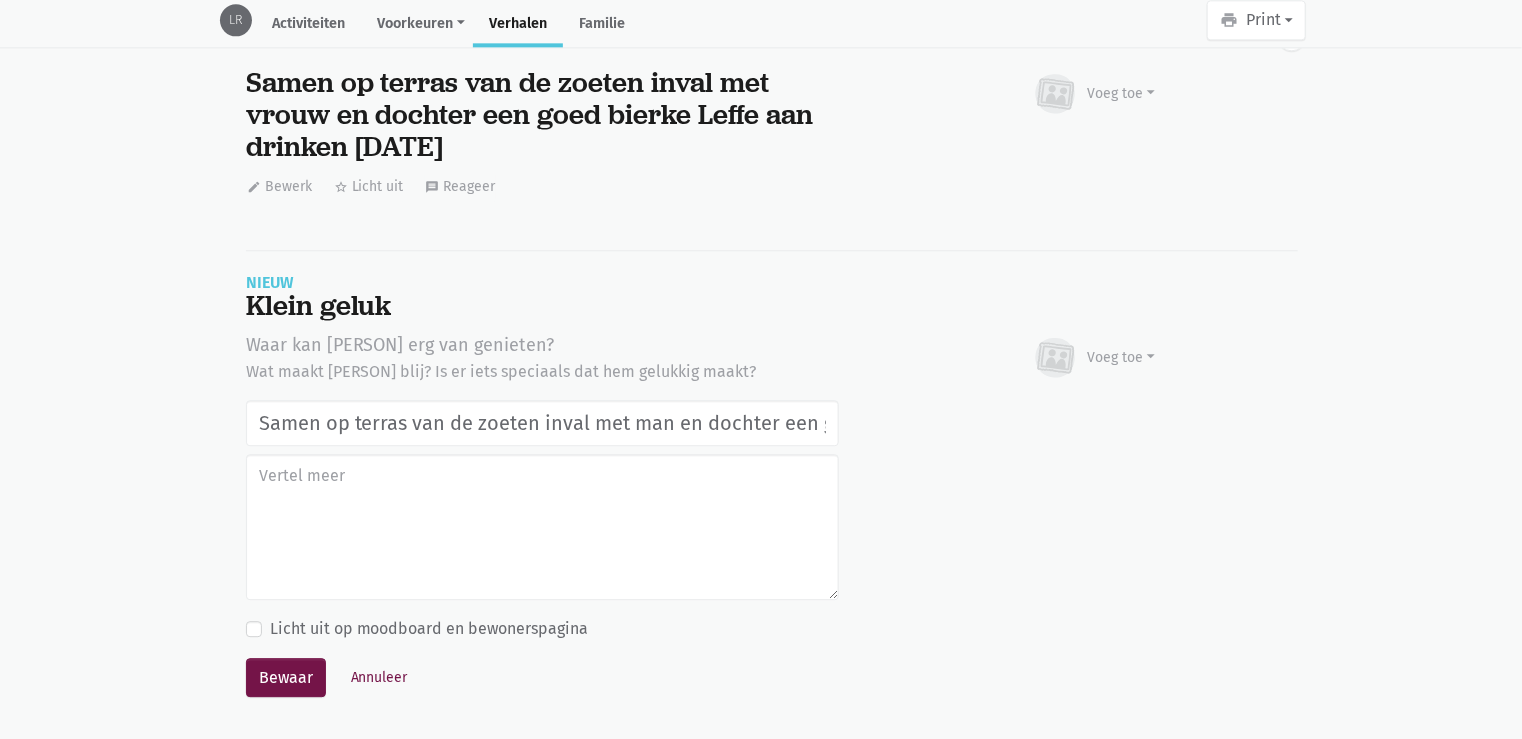 scroll, scrollTop: 0, scrollLeft: 372, axis: horizontal 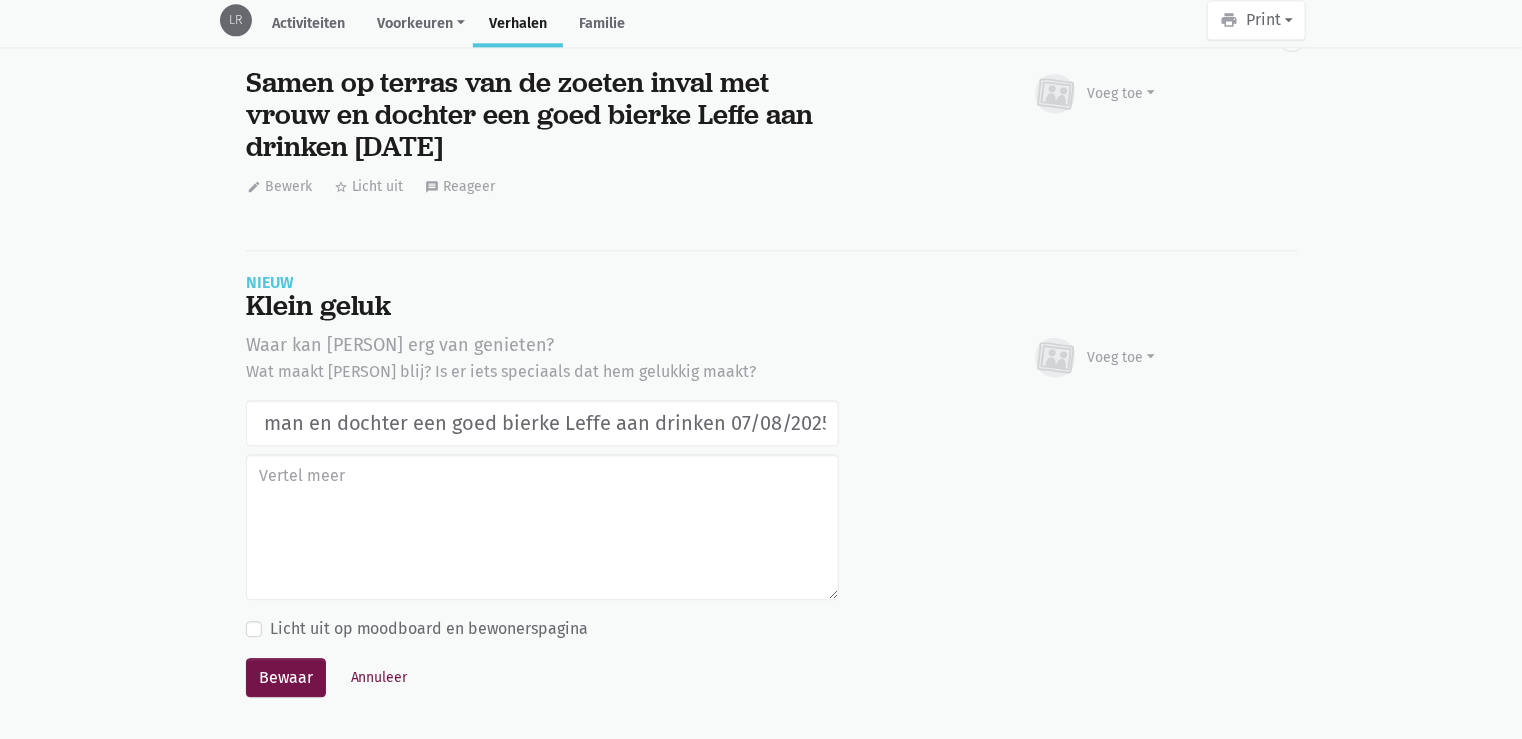 click on "Samen op terras van de zoeten inval met man en dochter een goed bierke Leffe aan drinken 07/08/2025" at bounding box center (542, 423) 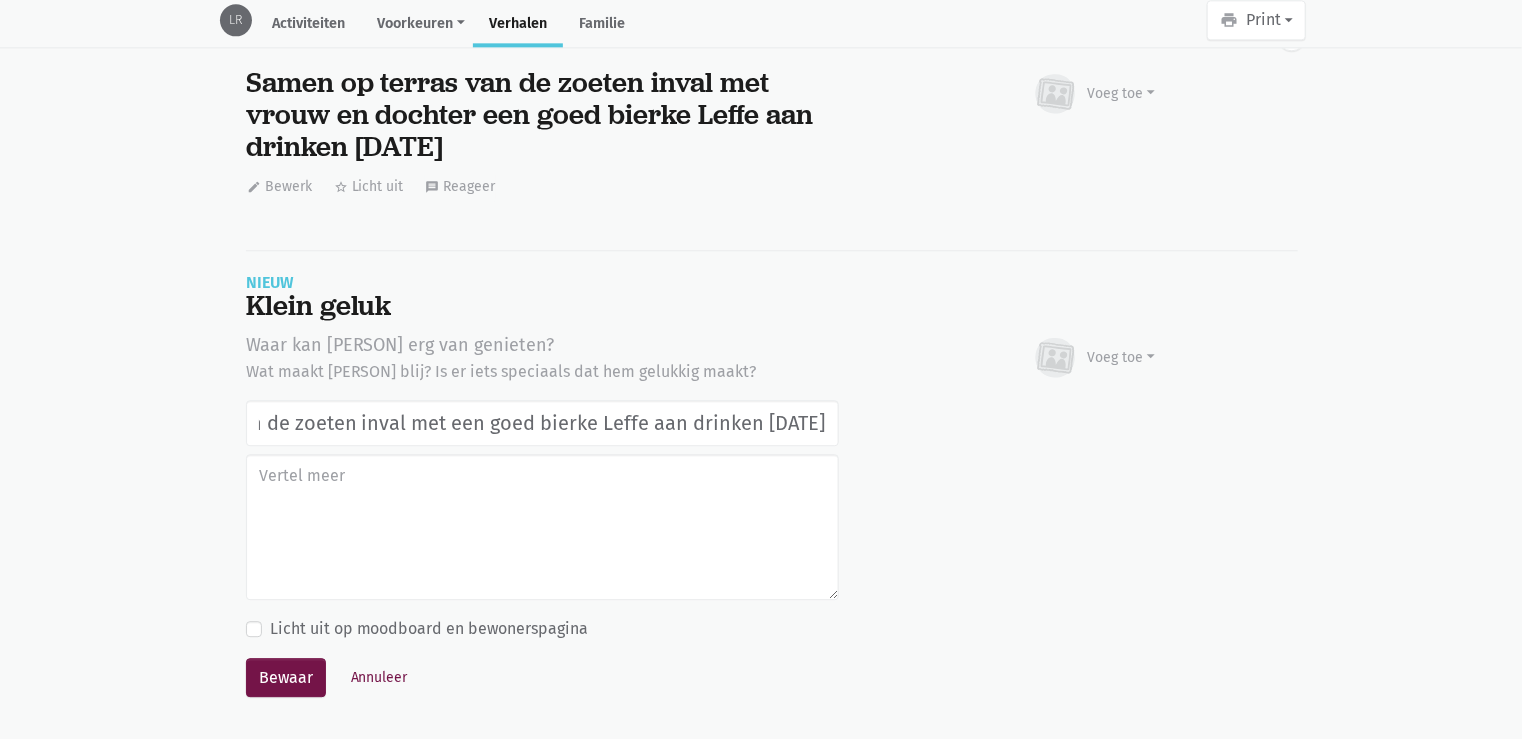 scroll, scrollTop: 0, scrollLeft: 223, axis: horizontal 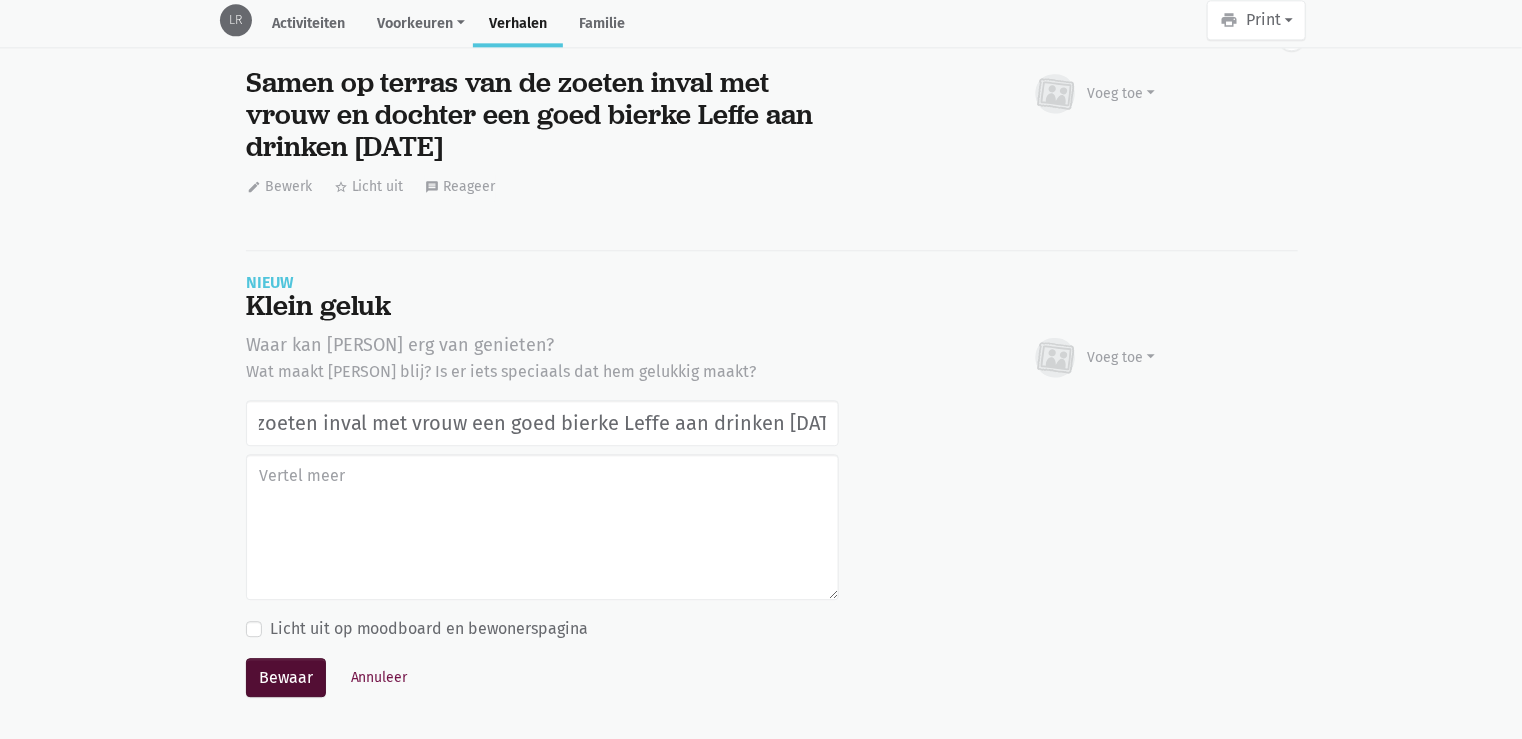 type on "Samen op terras van de zoeten inval met vrouw een goed bierke Leffe aan drinken [DATE]" 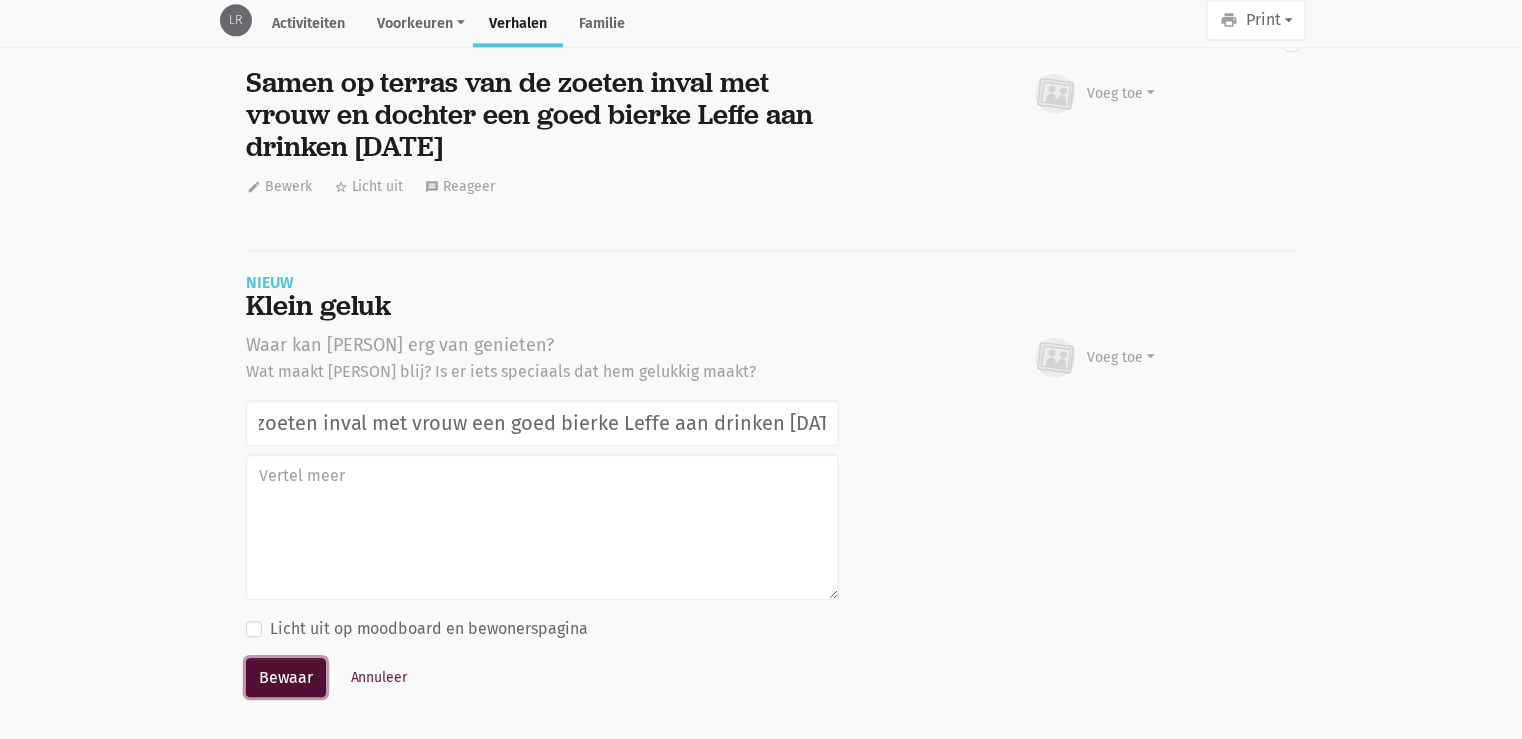 click on "Bewaar" at bounding box center [286, 678] 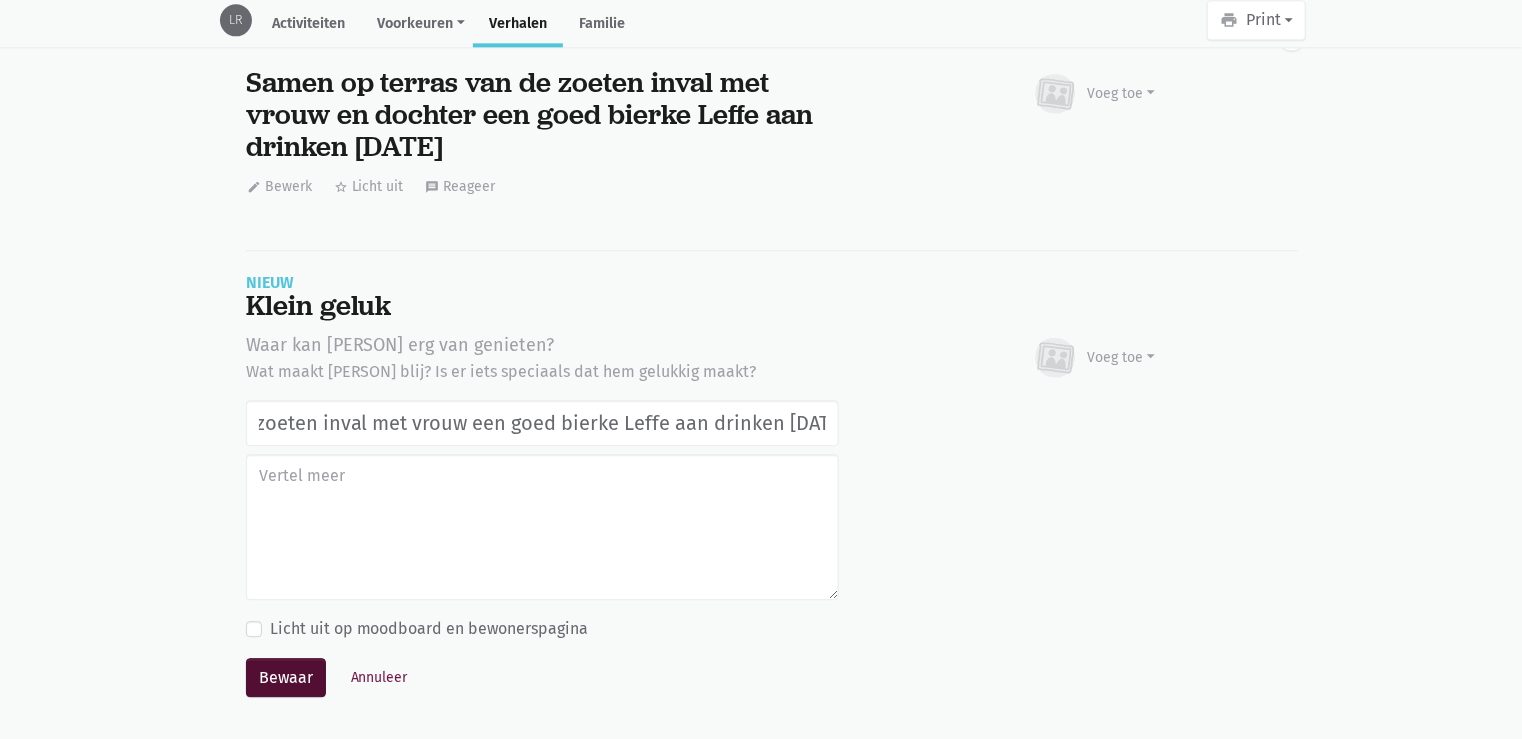 scroll, scrollTop: 0, scrollLeft: 0, axis: both 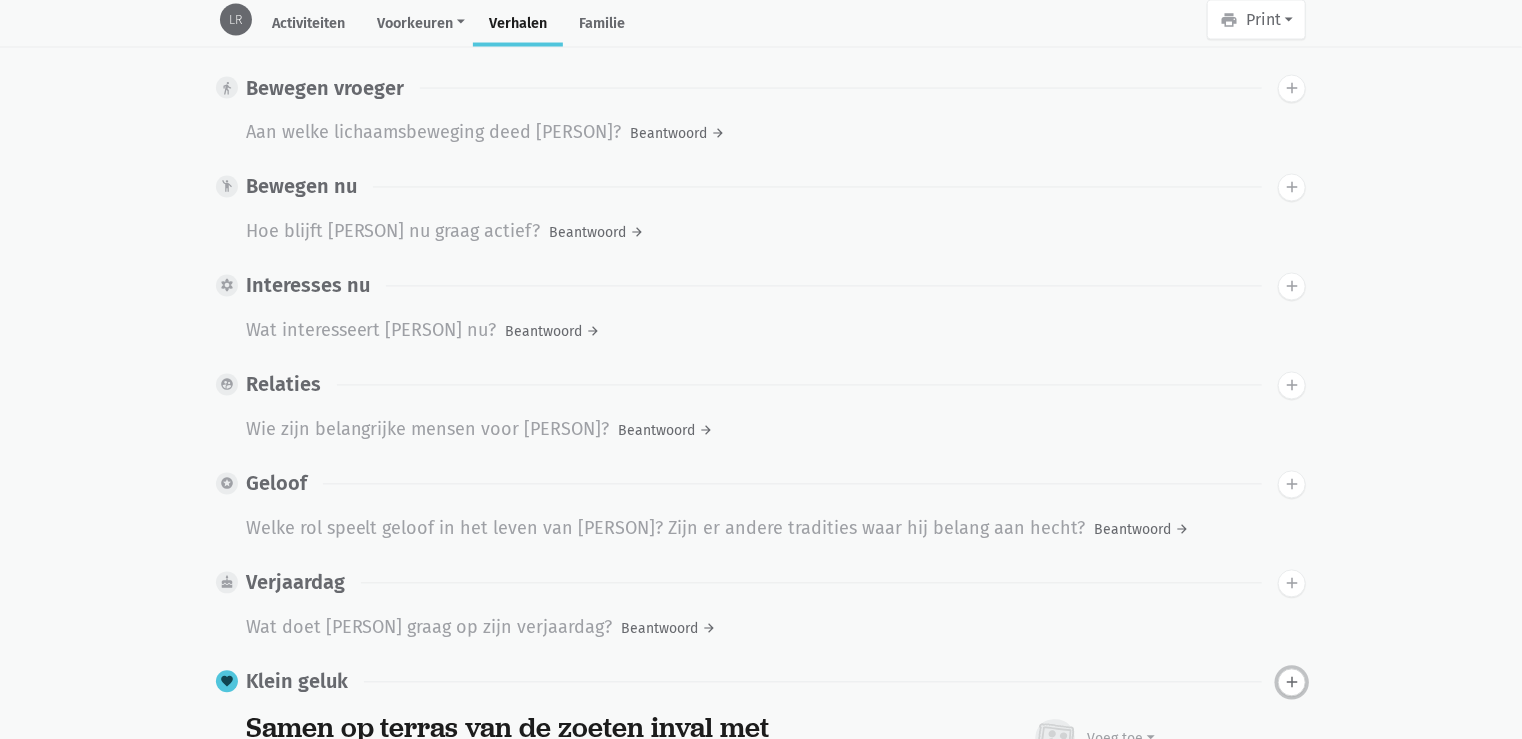 click on "add" at bounding box center (1292, 683) 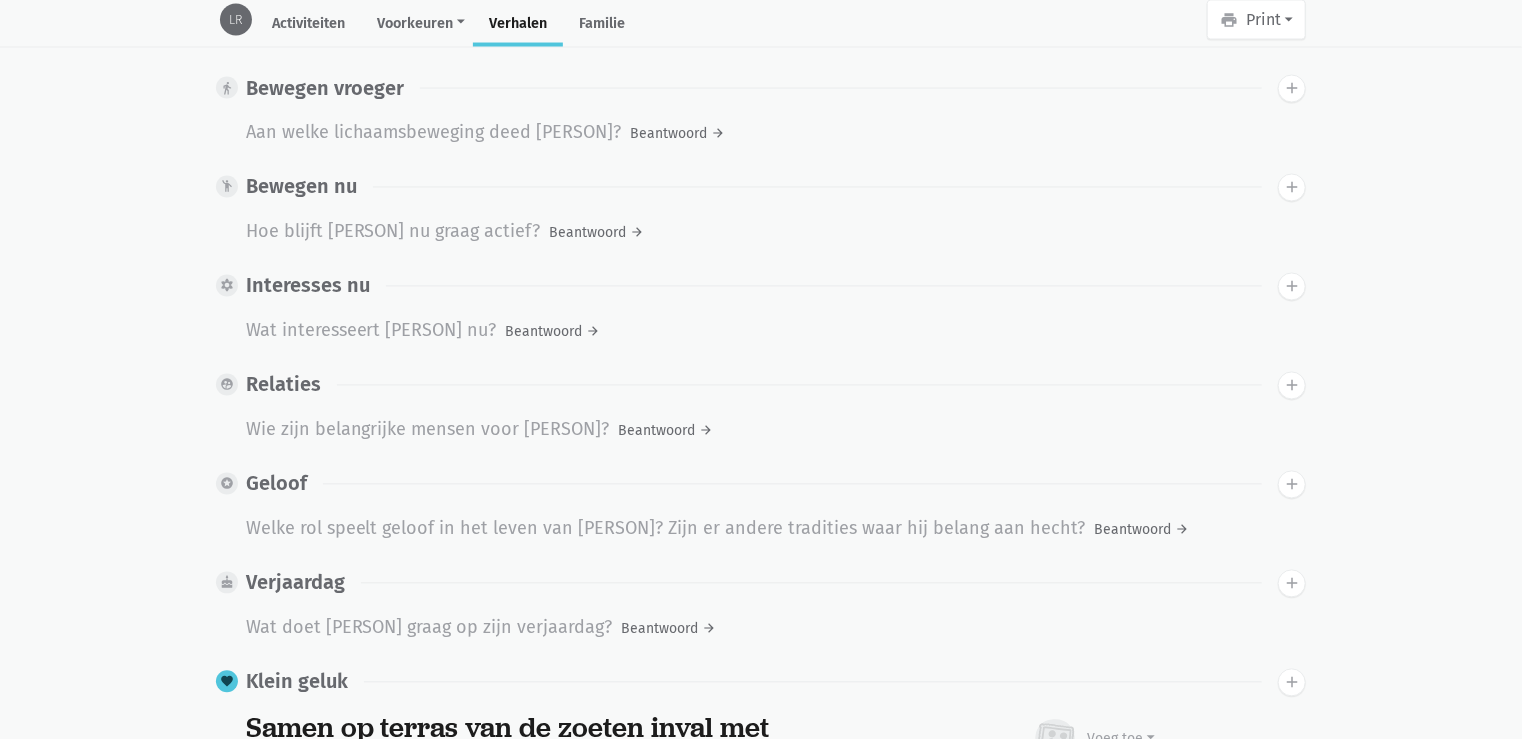 scroll, scrollTop: 2636, scrollLeft: 0, axis: vertical 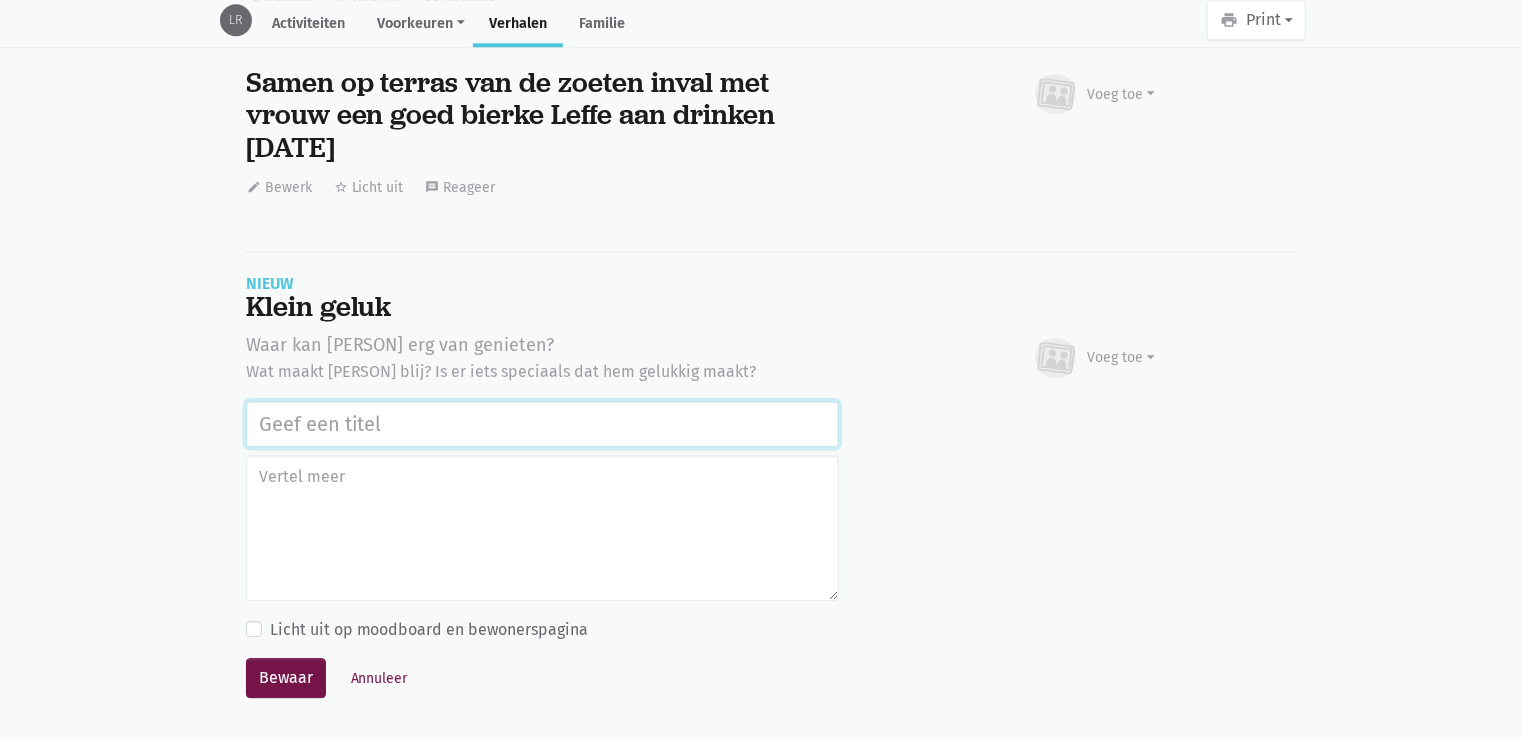 click at bounding box center (542, 424) 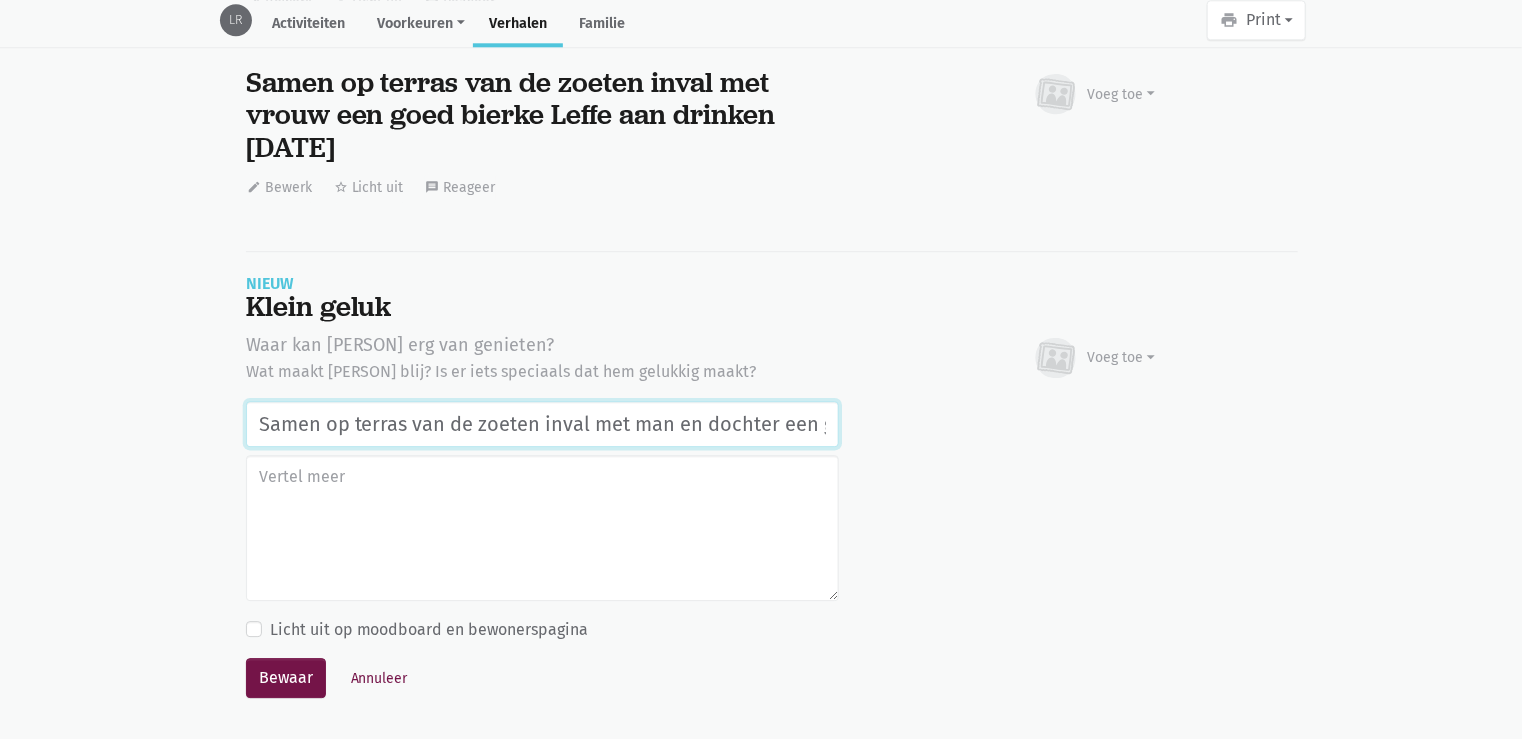 scroll, scrollTop: 0, scrollLeft: 372, axis: horizontal 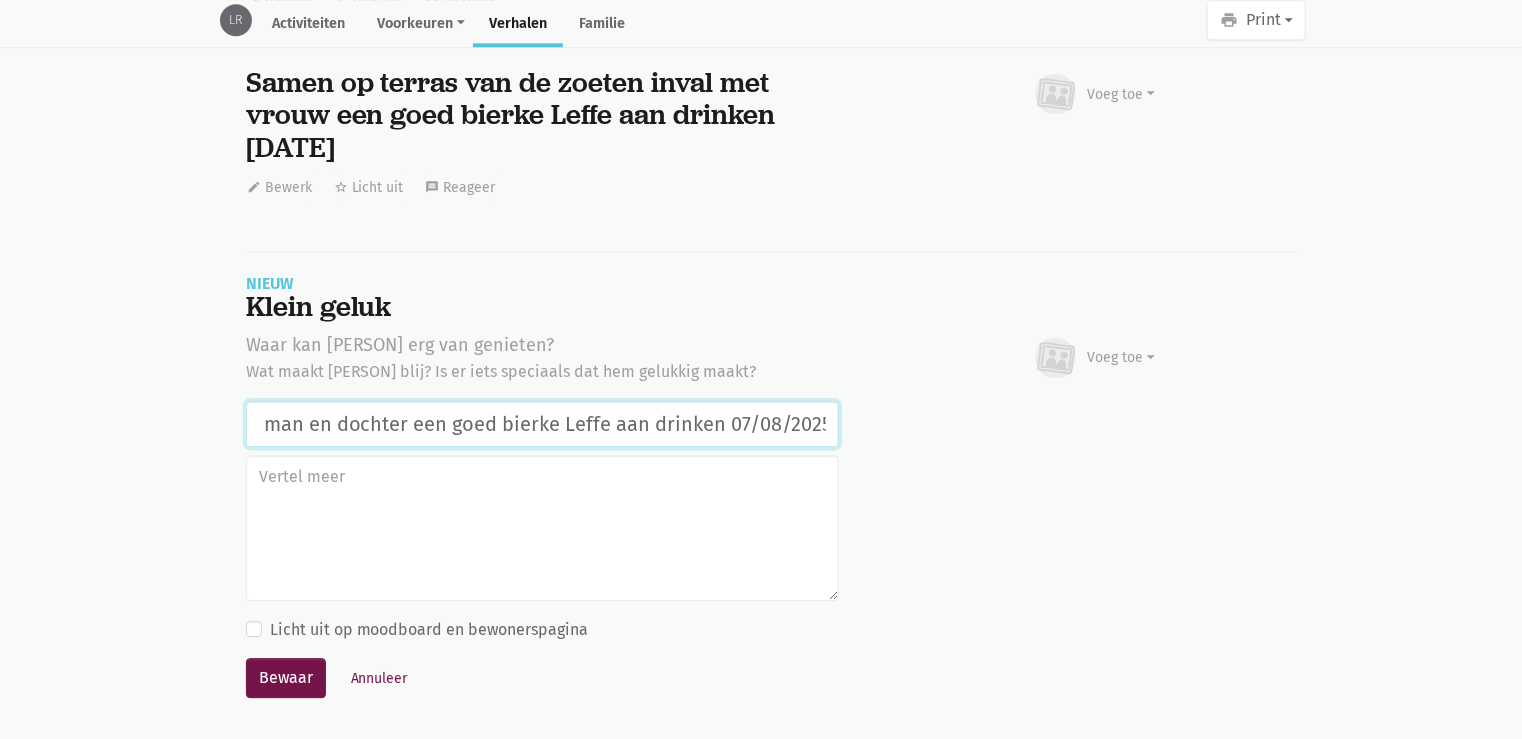 click on "Samen op terras van de zoeten inval met man en dochter een goed bierke Leffe aan drinken 07/08/2025" at bounding box center (542, 424) 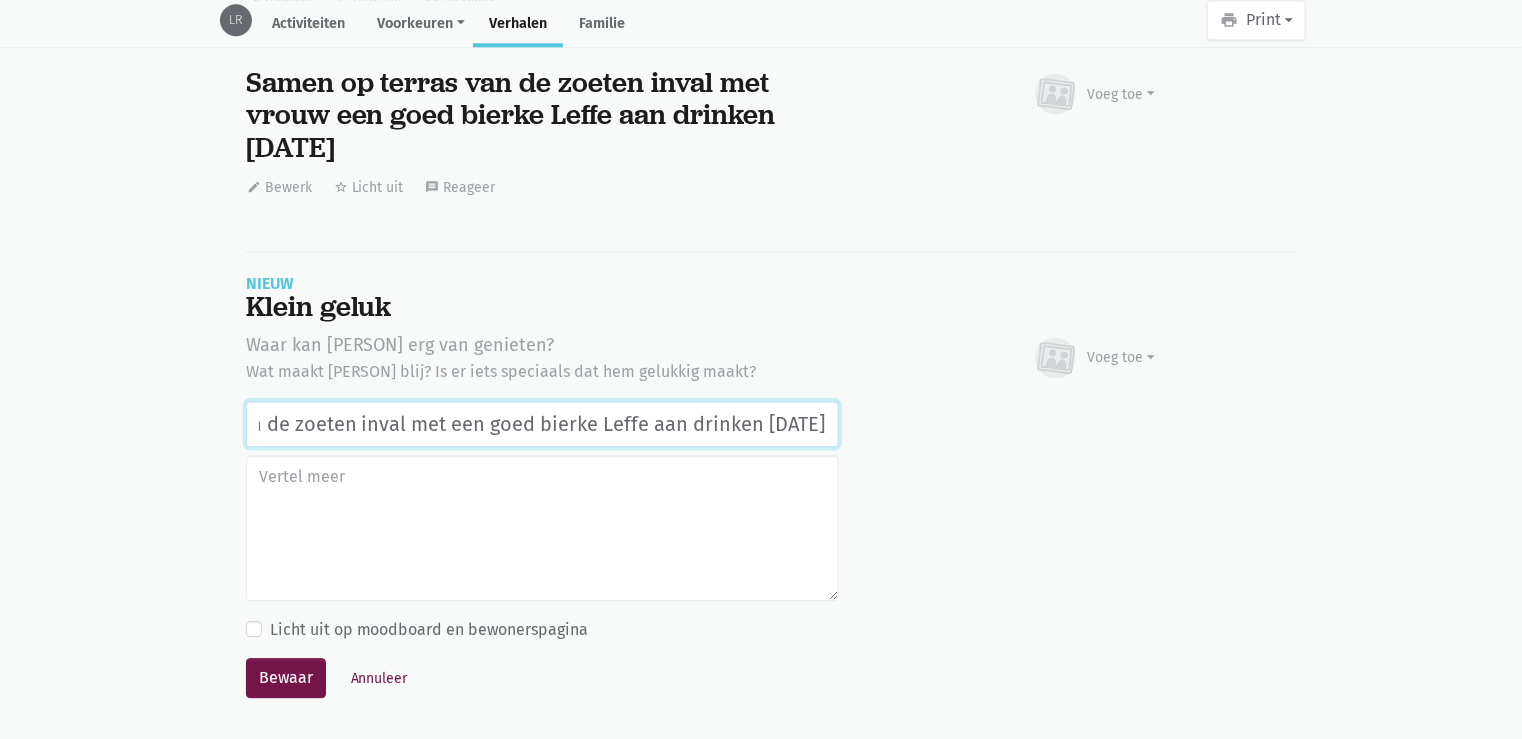 scroll, scrollTop: 0, scrollLeft: 223, axis: horizontal 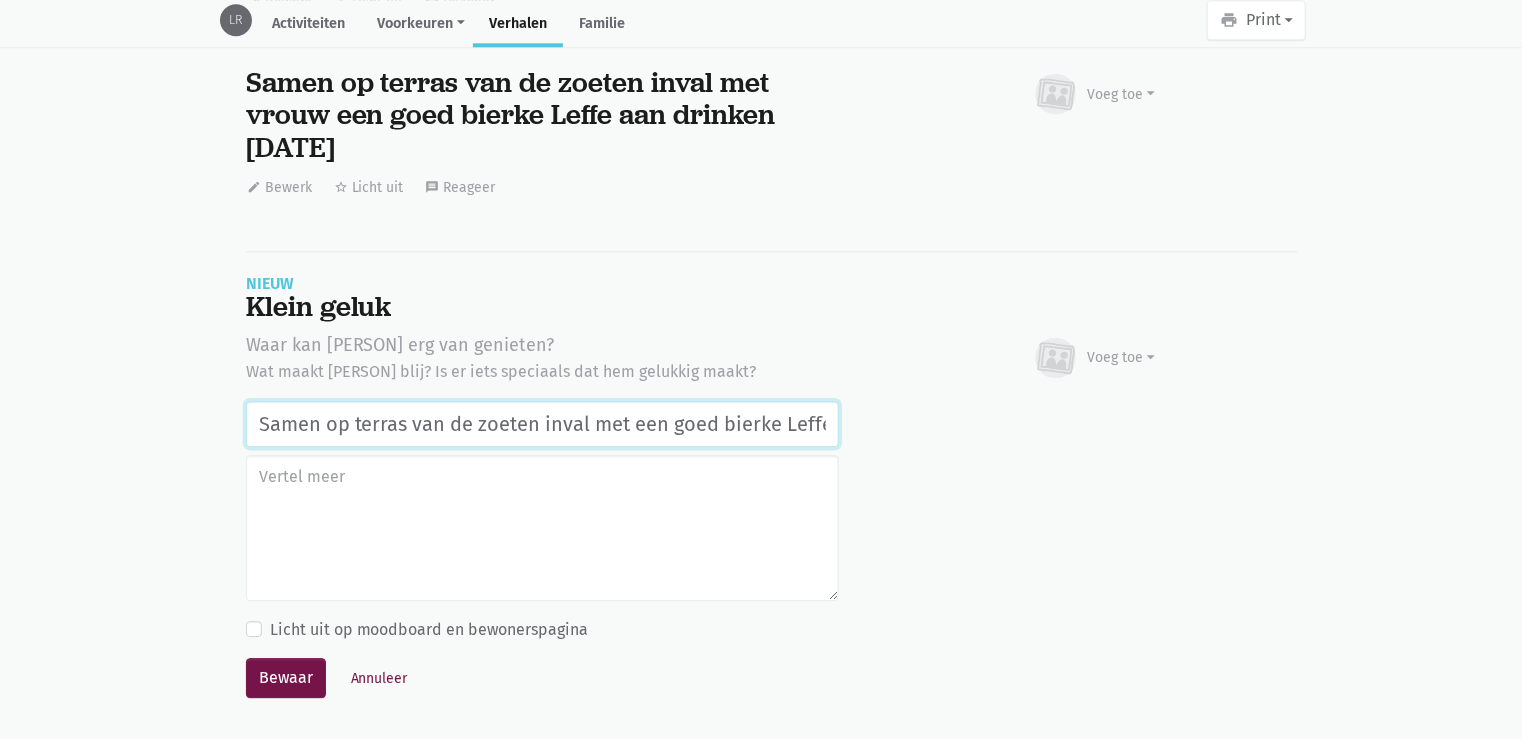 drag, startPoint x: 262, startPoint y: 410, endPoint x: 83, endPoint y: 381, distance: 181.33394 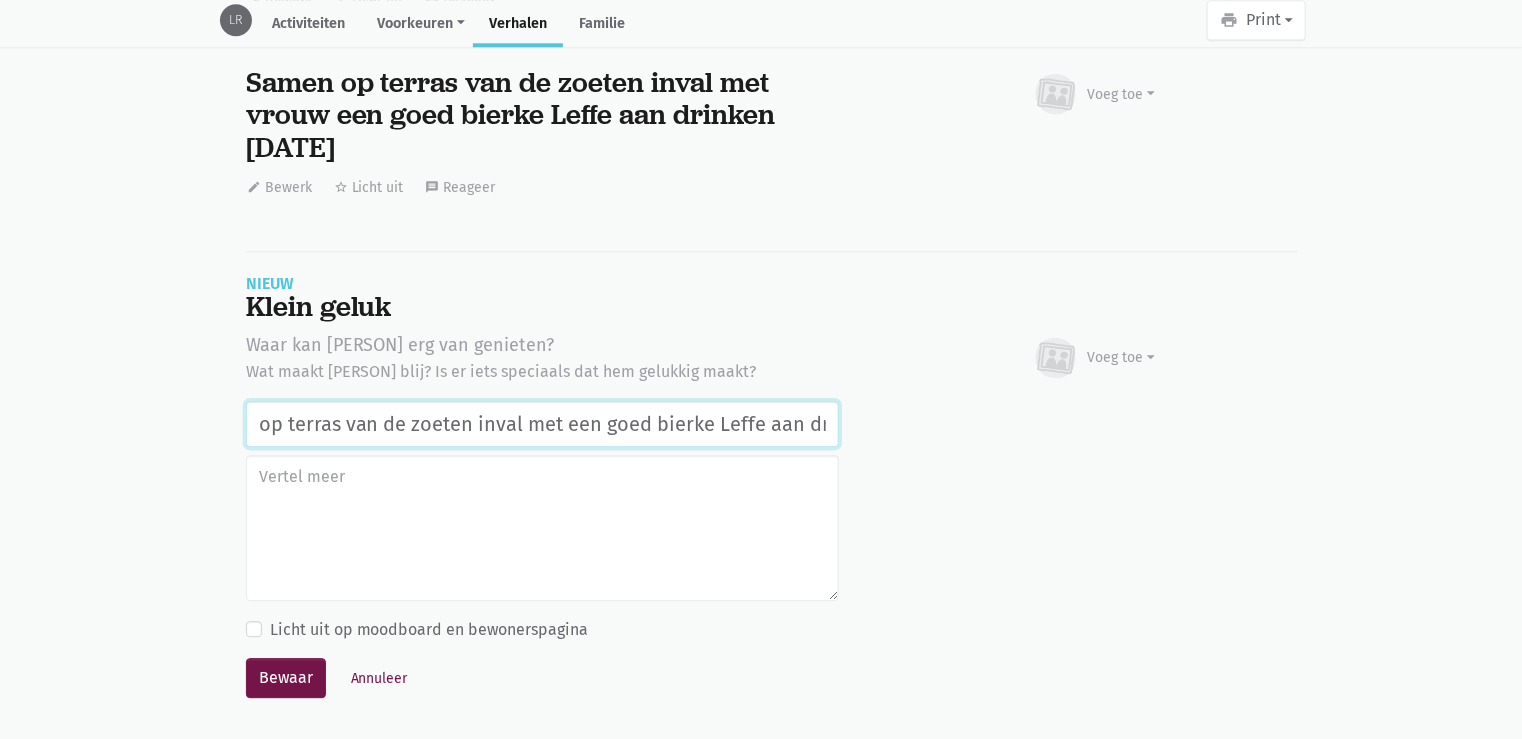 scroll, scrollTop: 0, scrollLeft: 161, axis: horizontal 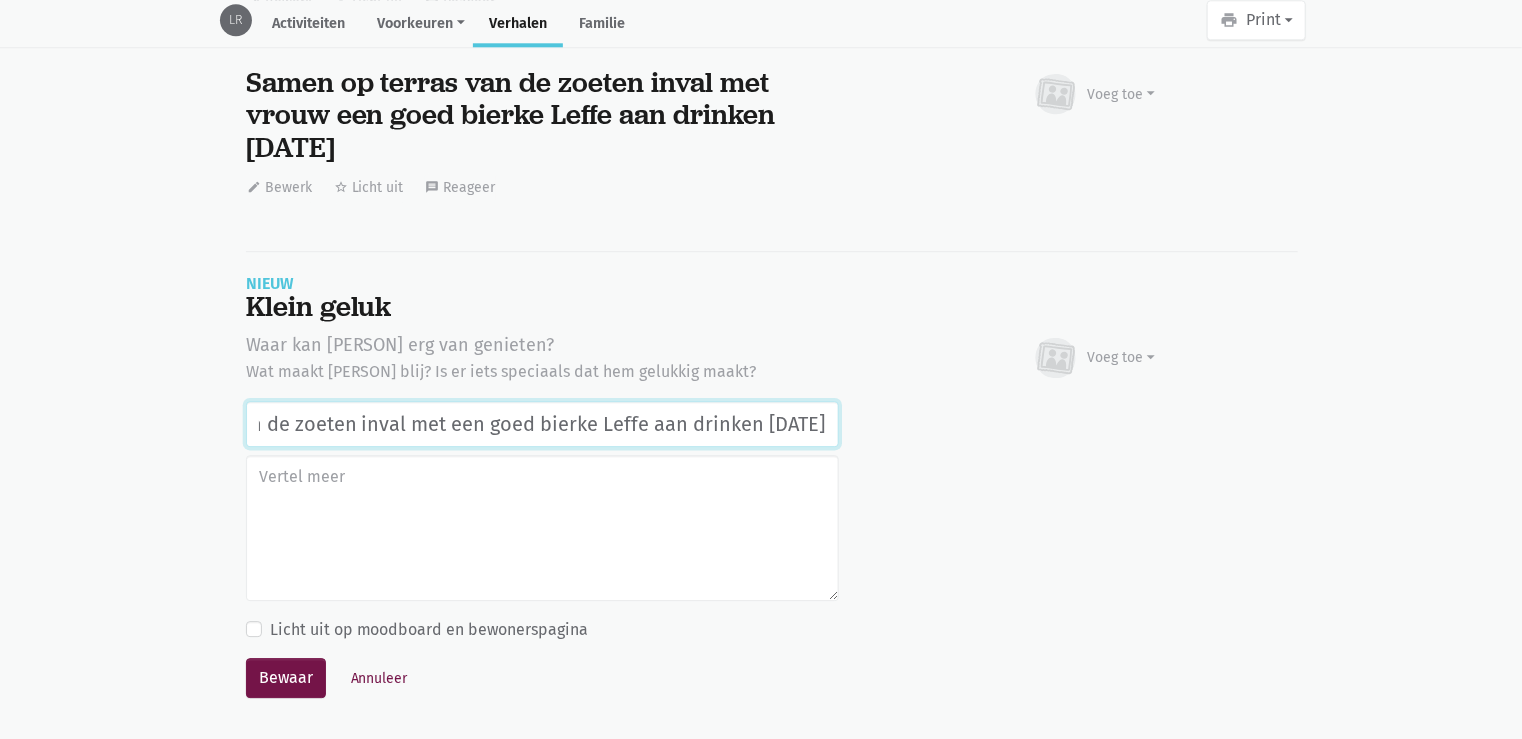click on "op terras van de zoeten inval met een goed bierke Leffe aan drinken 07/08/2025" at bounding box center (542, 424) 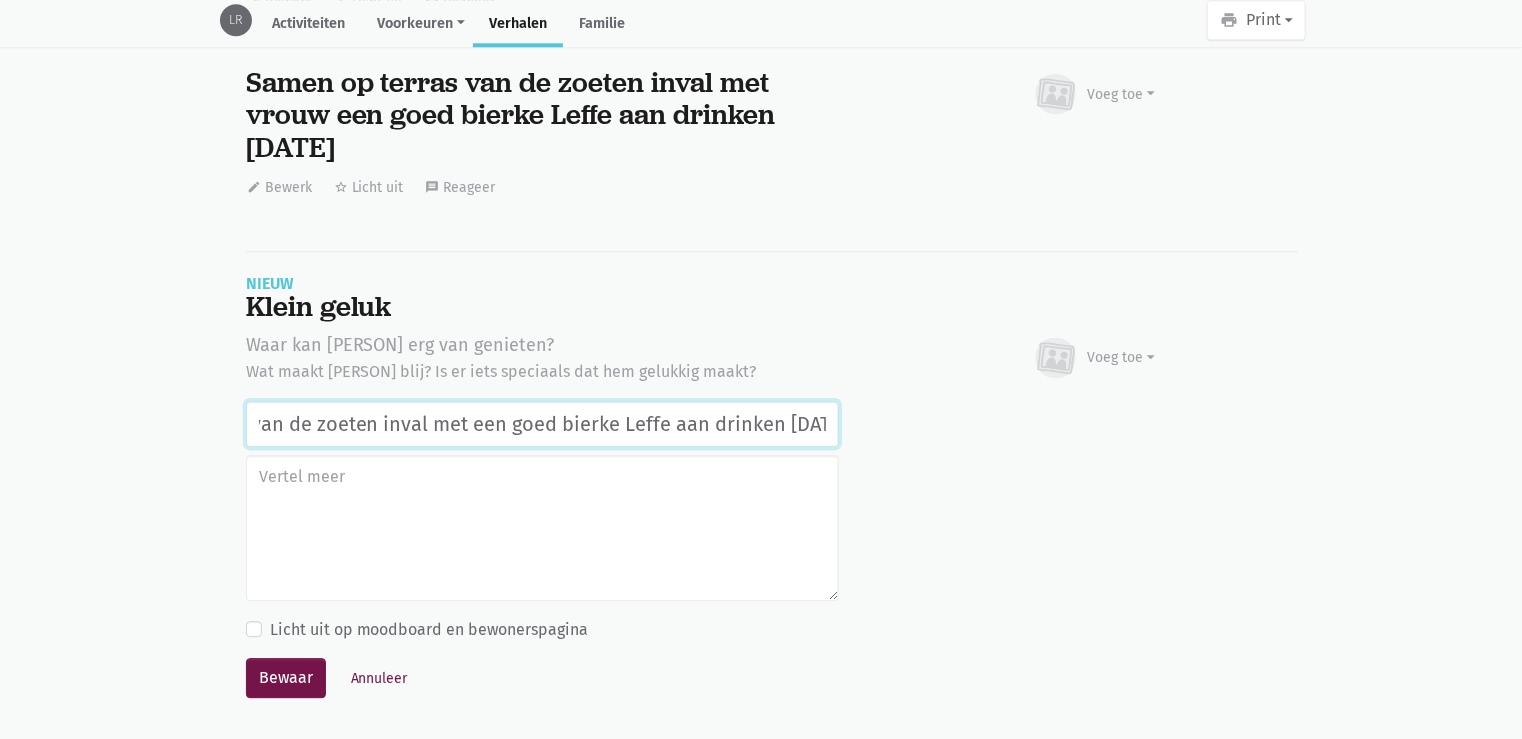 scroll, scrollTop: 0, scrollLeft: 0, axis: both 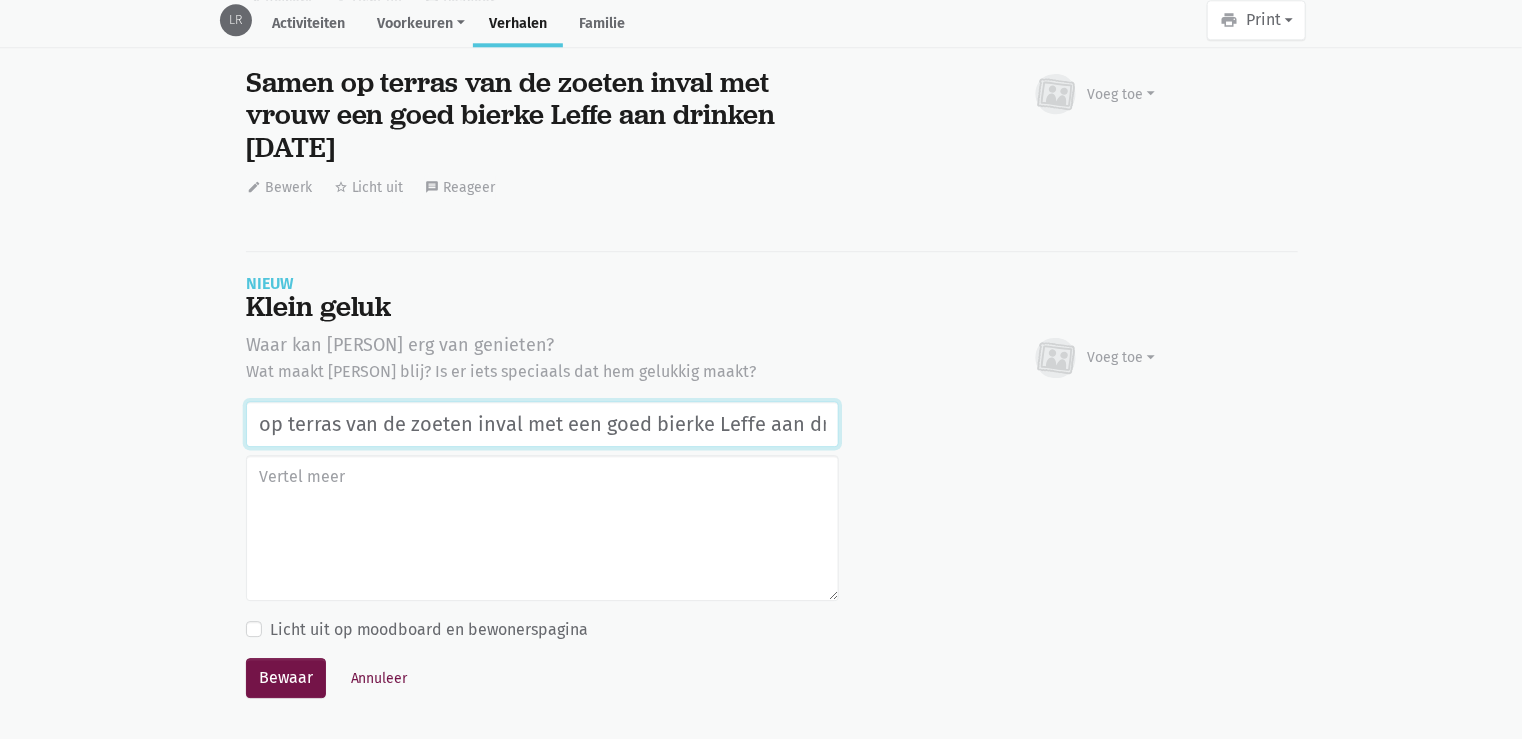 drag, startPoint x: 279, startPoint y: 413, endPoint x: 196, endPoint y: 405, distance: 83.38465 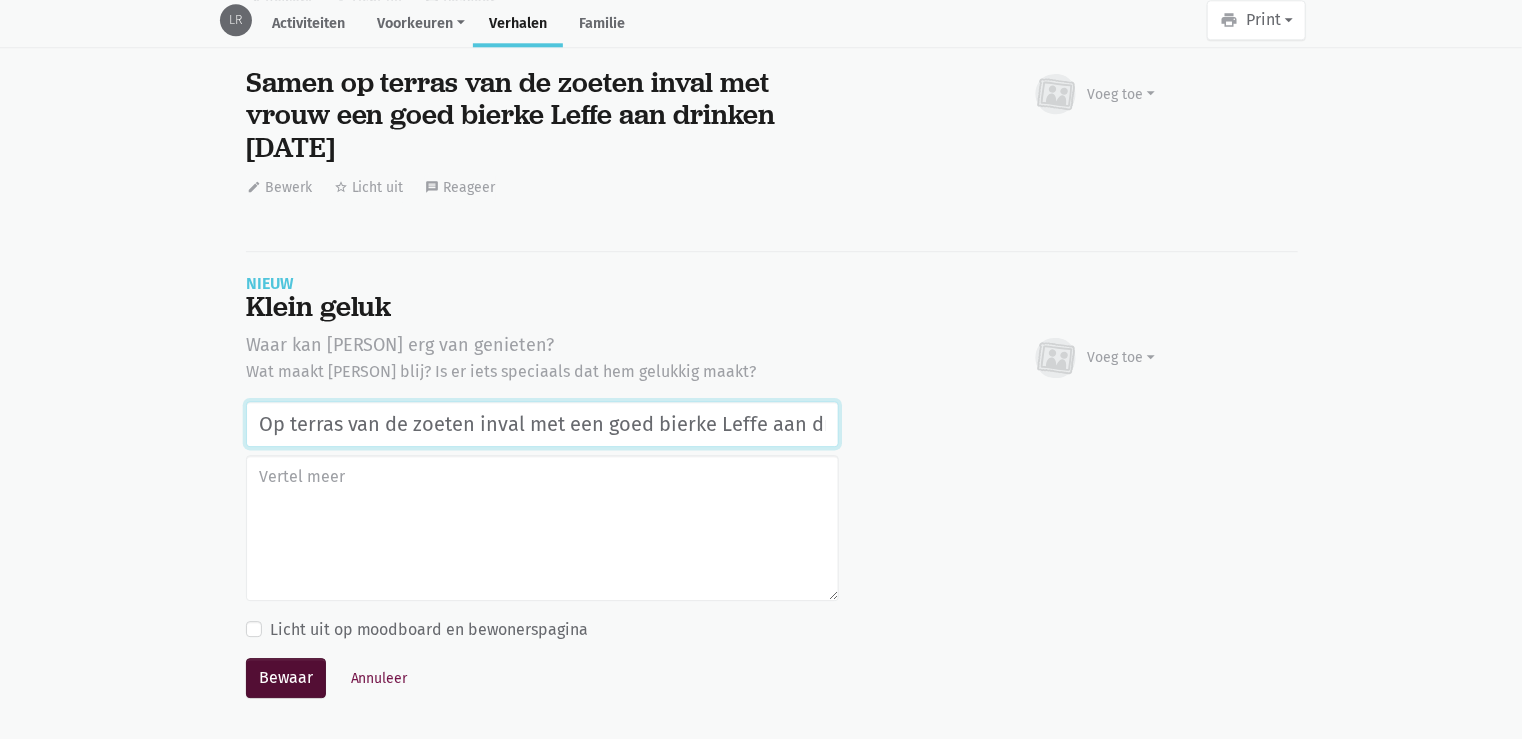 type on "Op terras van de zoeten inval met een goed bierke Leffe aan drinken 07/08/2025" 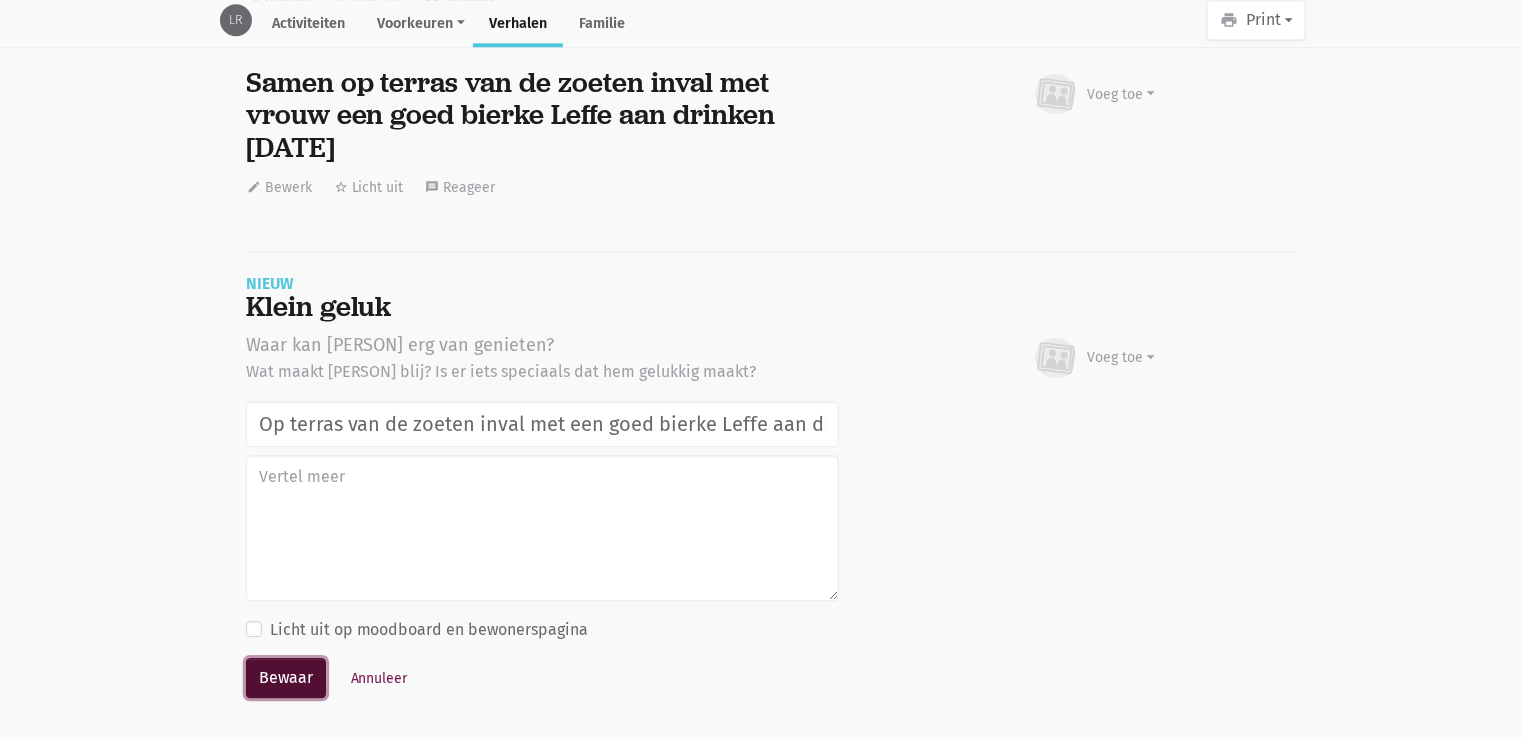 click on "Bewaar" at bounding box center [286, 678] 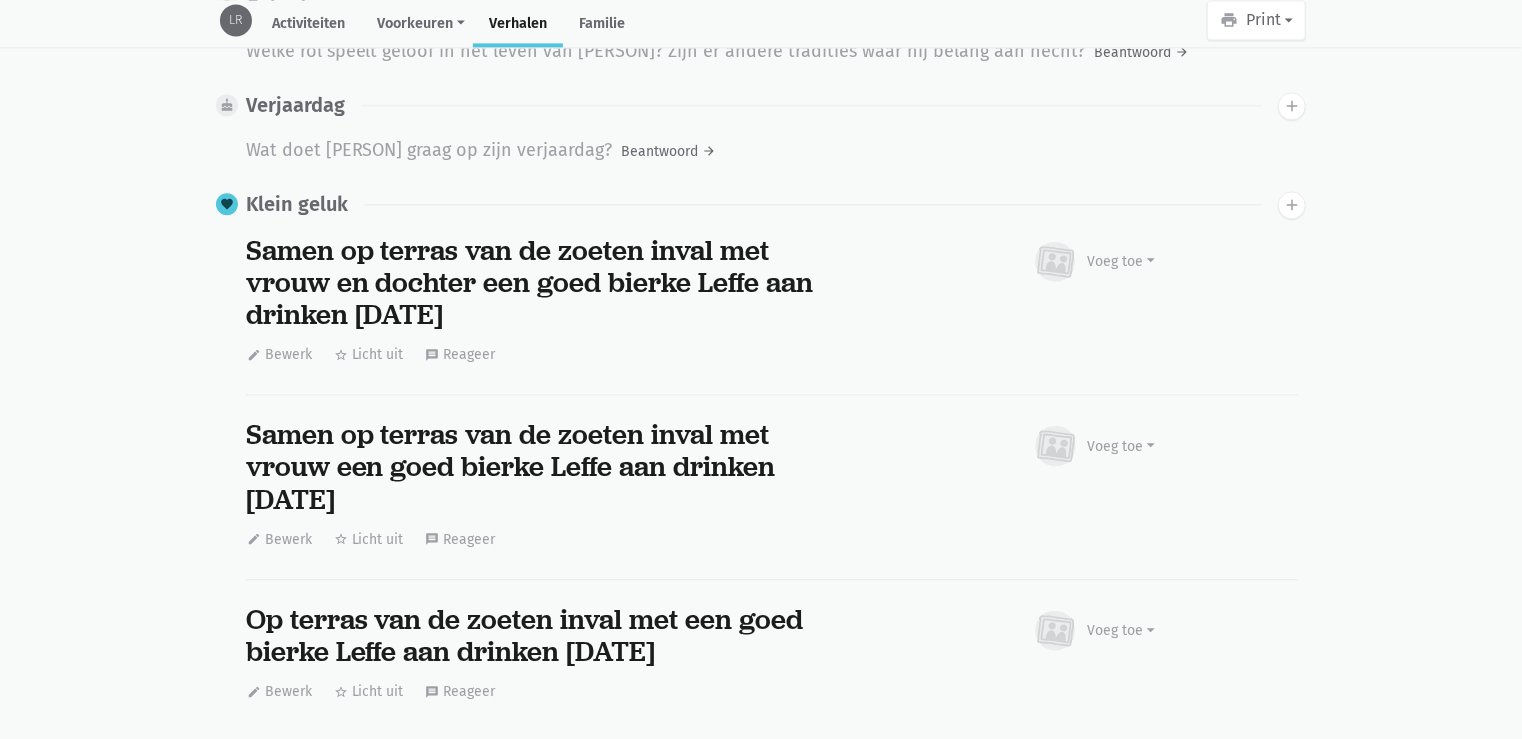 scroll, scrollTop: 2341, scrollLeft: 0, axis: vertical 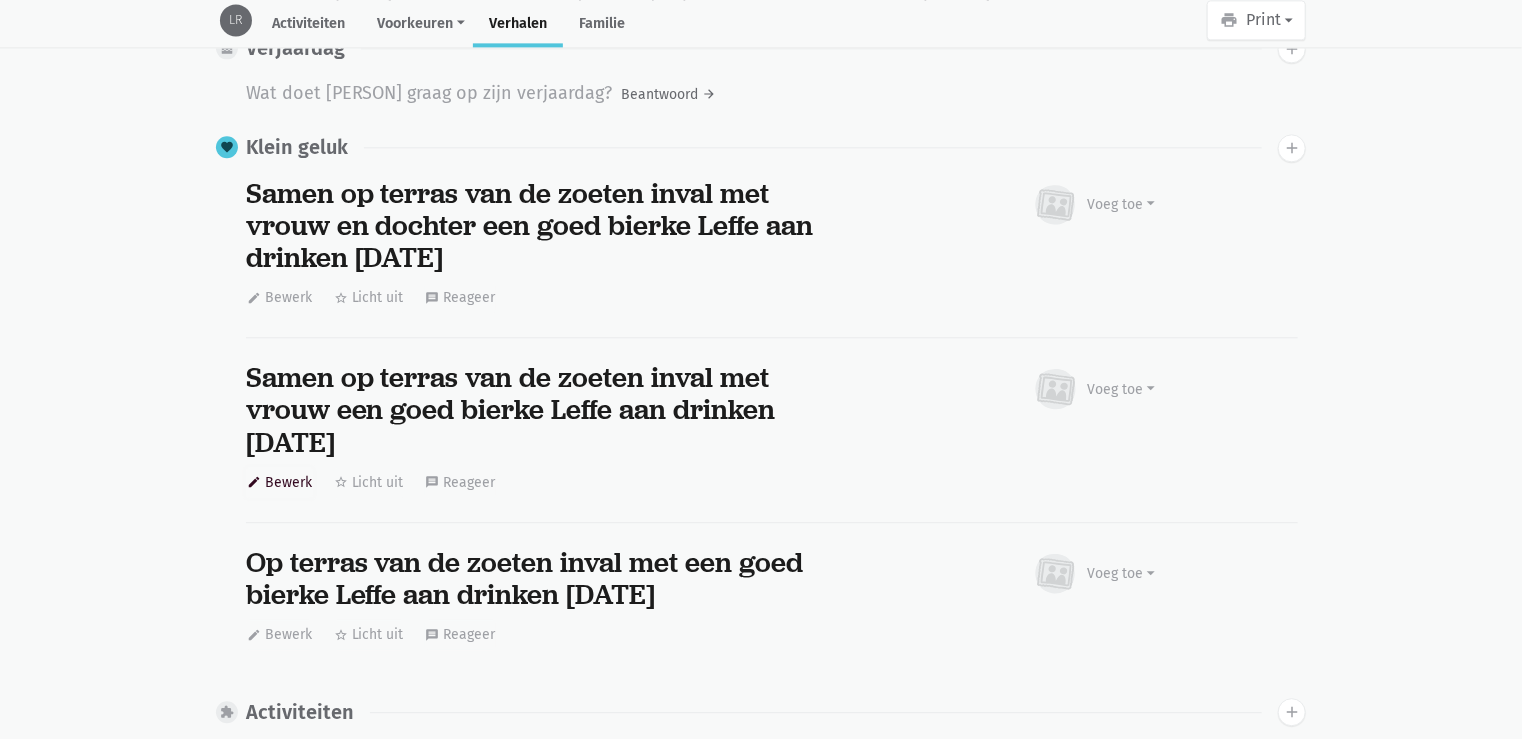 click on "edit
Bewerk" at bounding box center [279, 482] 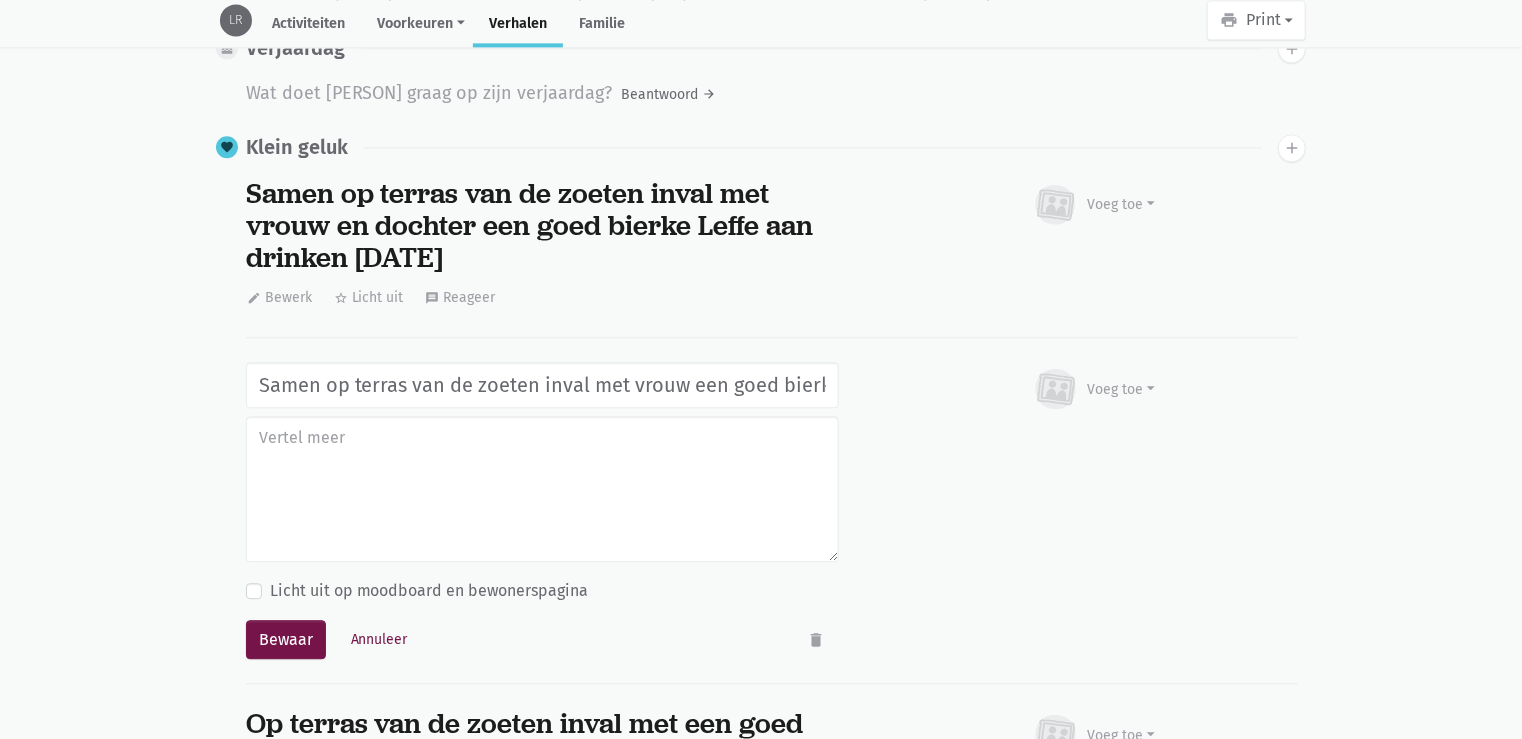 scroll, scrollTop: 0, scrollLeft: 283, axis: horizontal 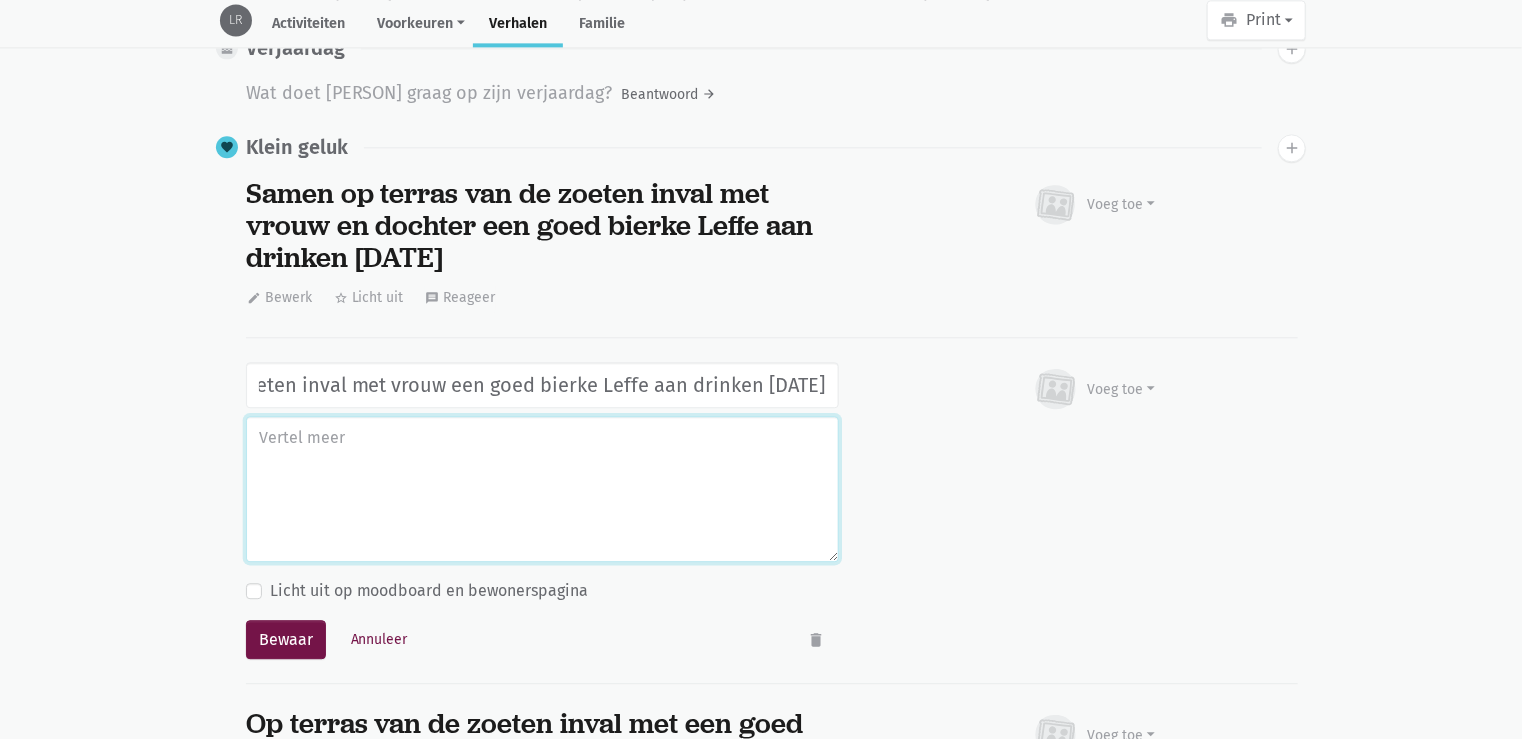 click at bounding box center [542, 489] 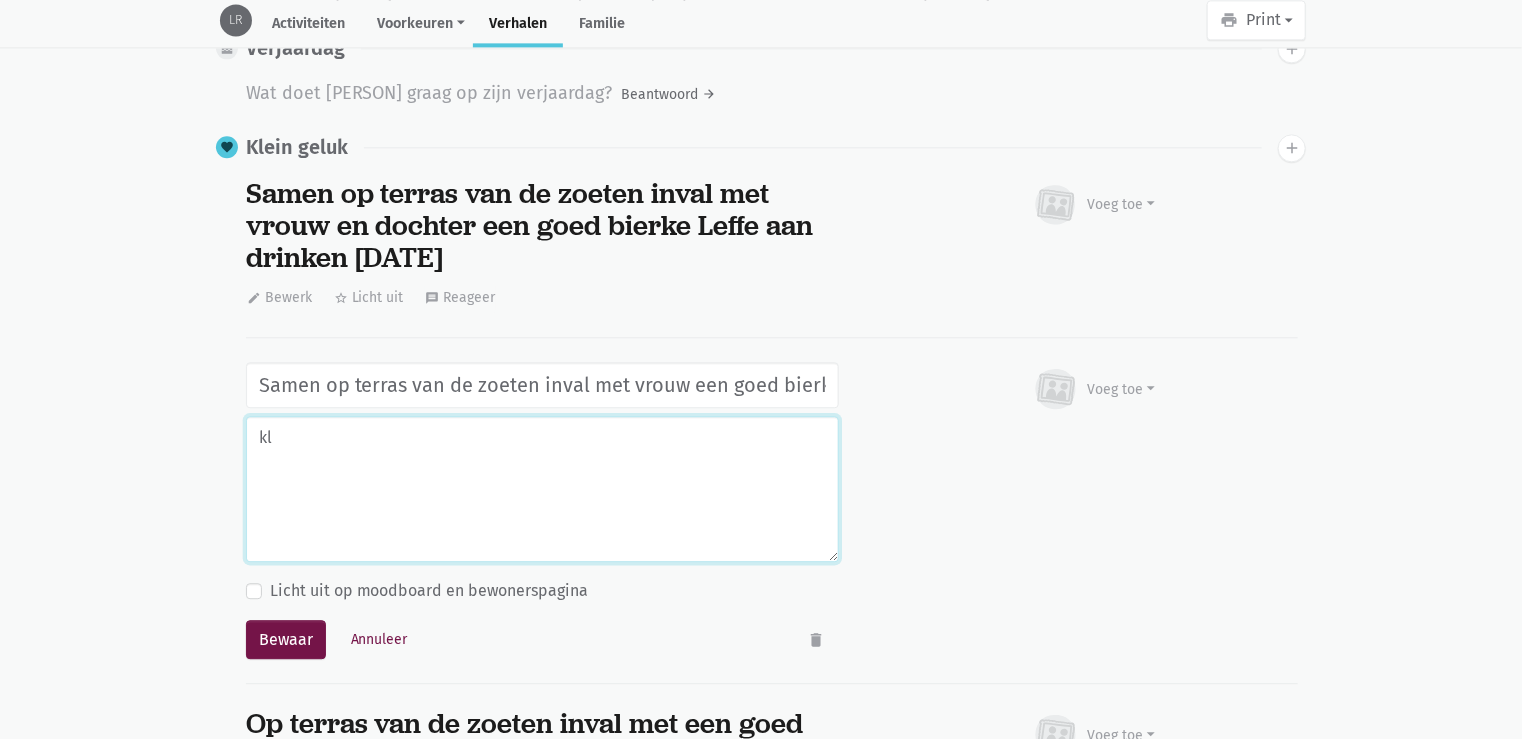 type on "k" 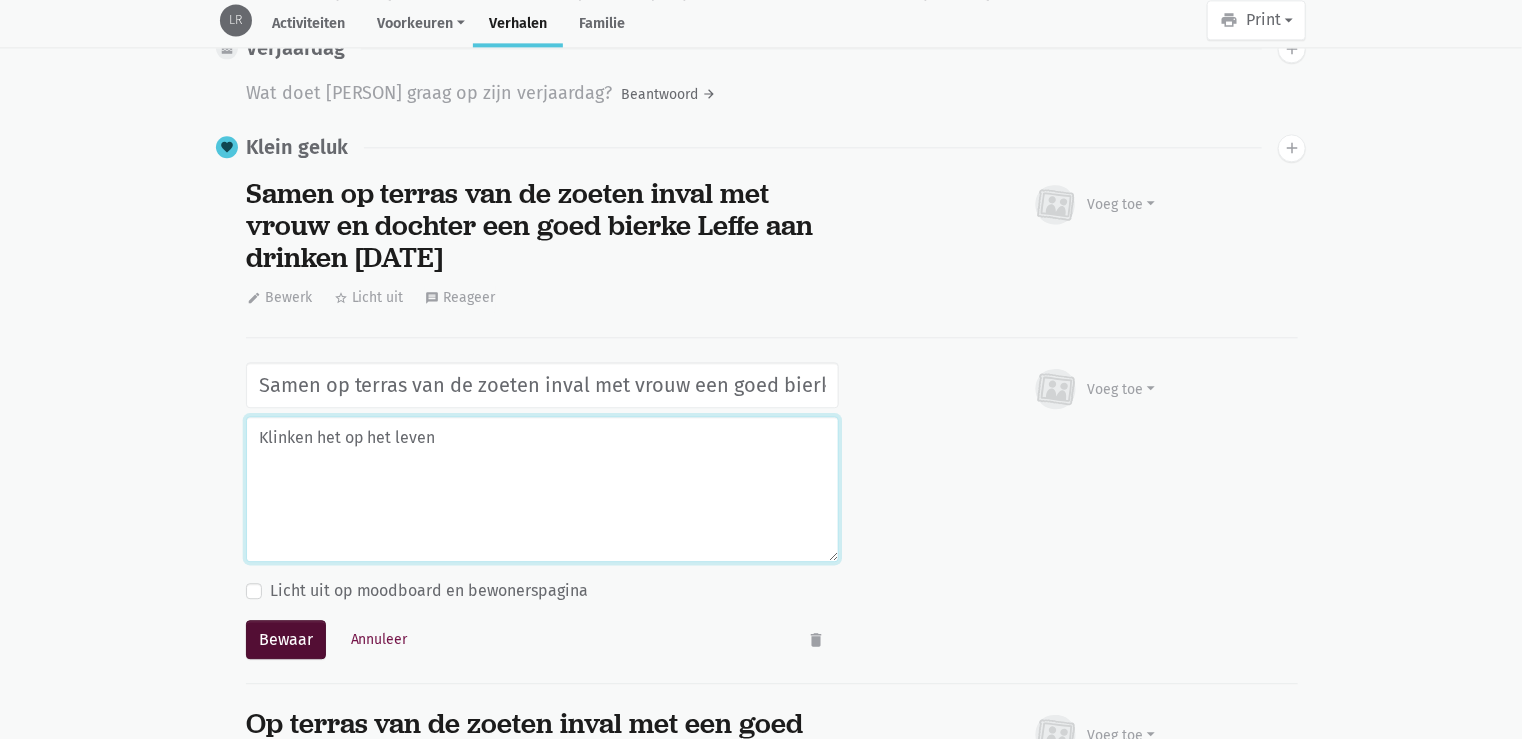 type on "Klinken het op het leven" 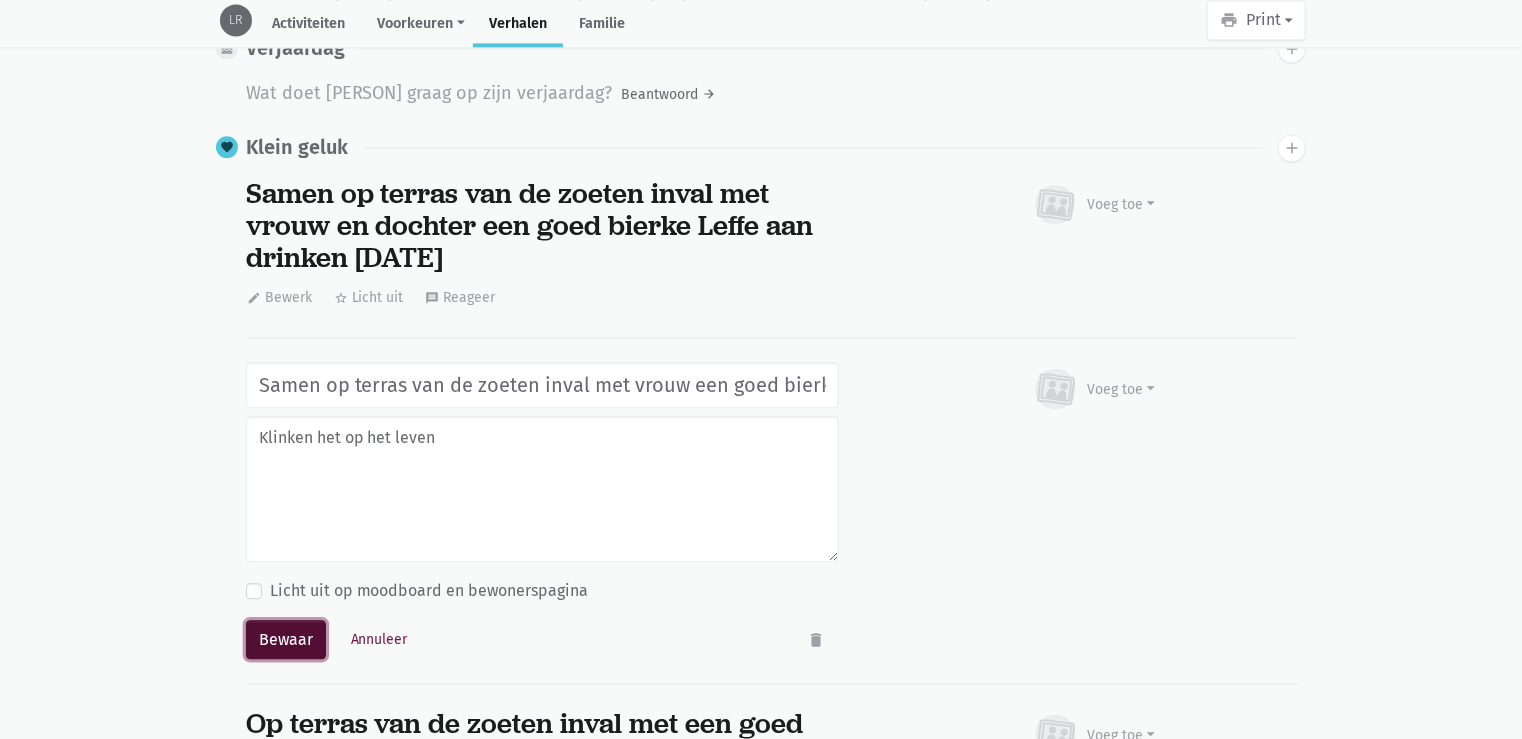click on "Bewaar" at bounding box center [286, 640] 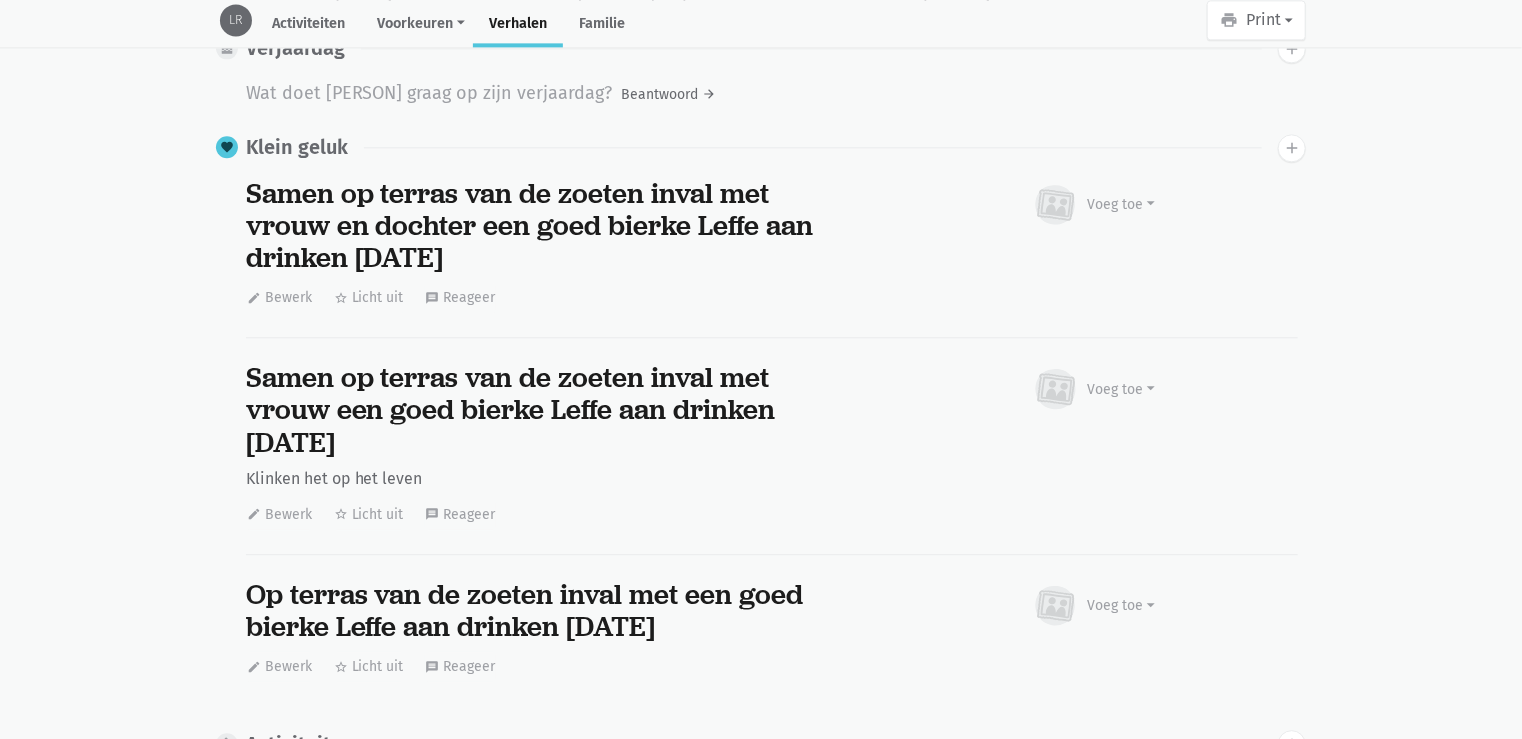 scroll, scrollTop: 0, scrollLeft: 0, axis: both 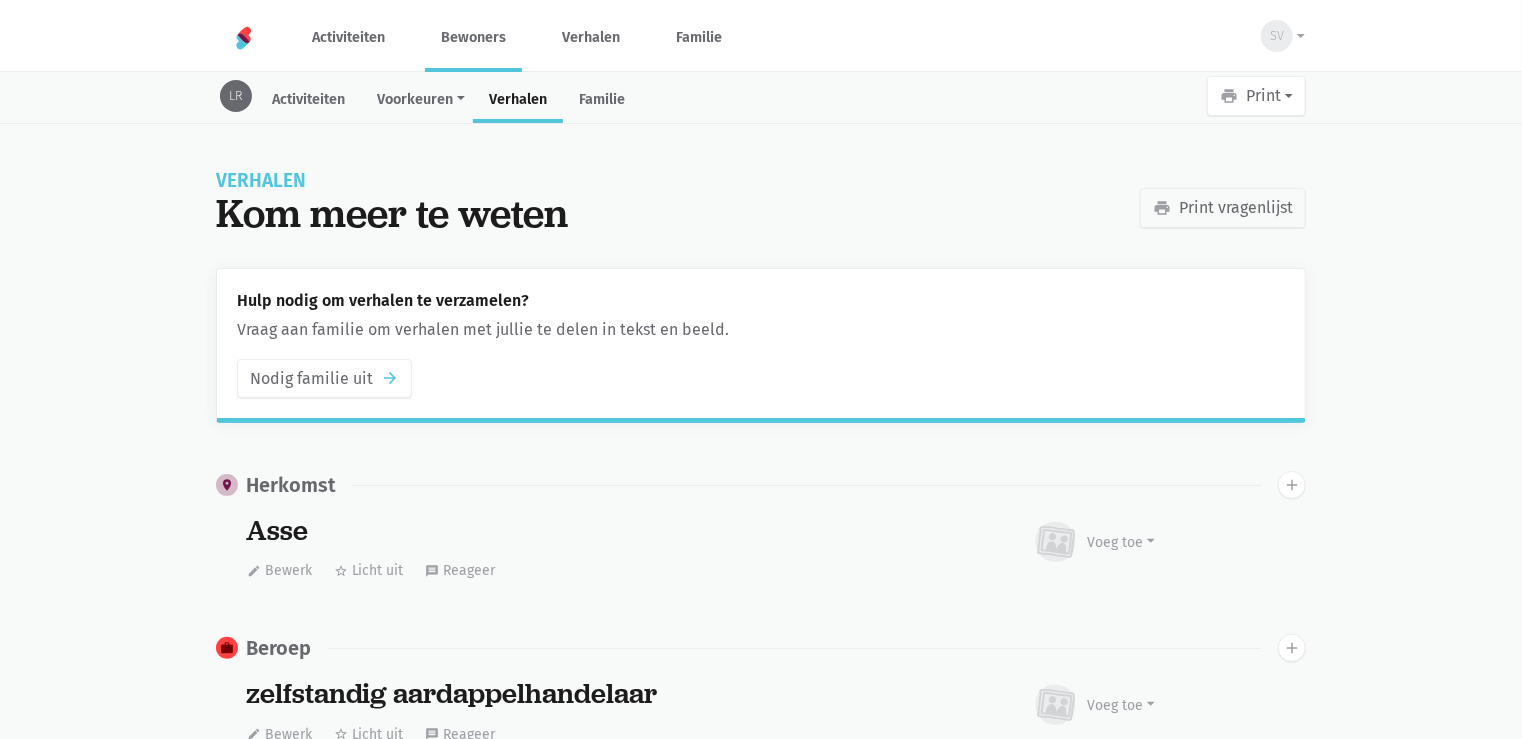 click on "Bewoners" at bounding box center (473, 37) 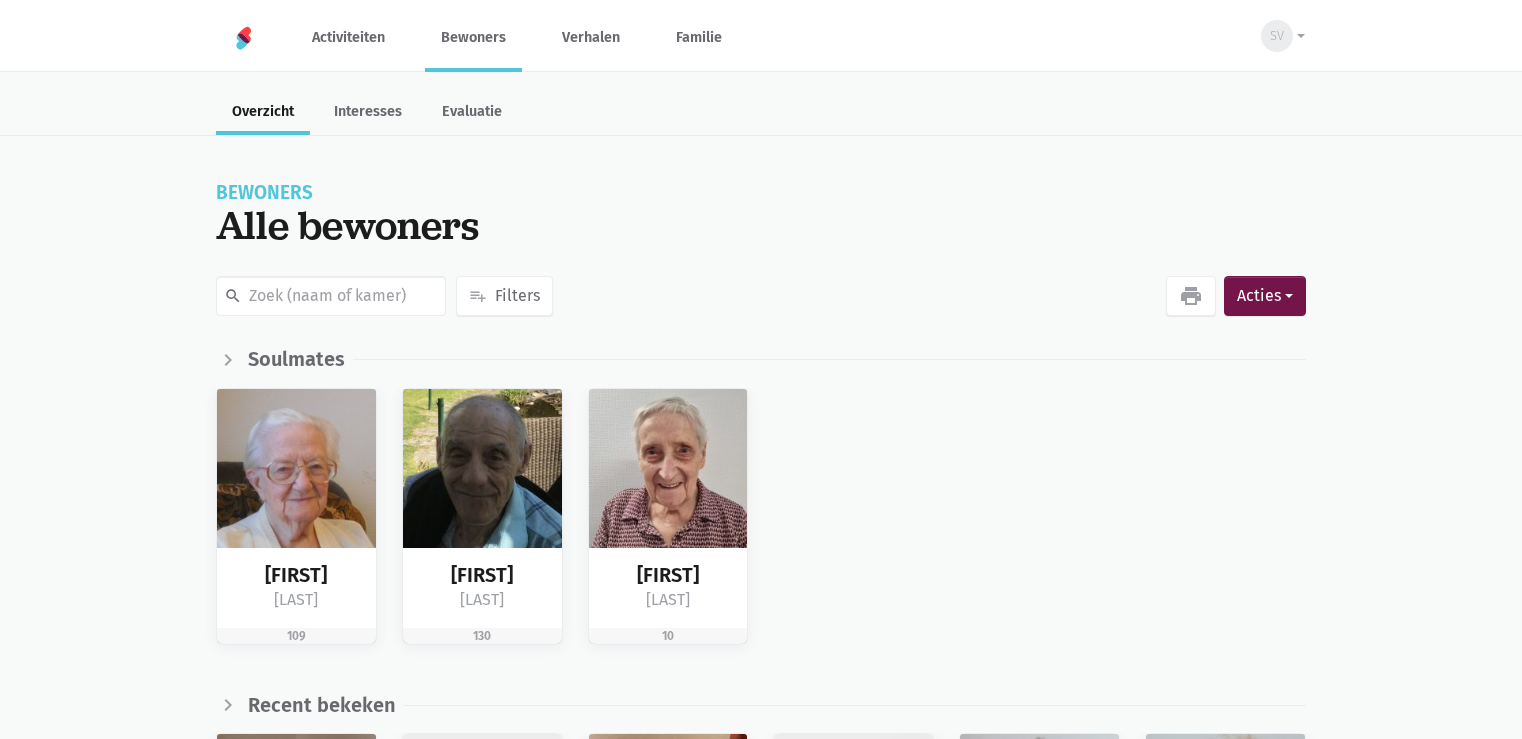 scroll, scrollTop: 0, scrollLeft: 0, axis: both 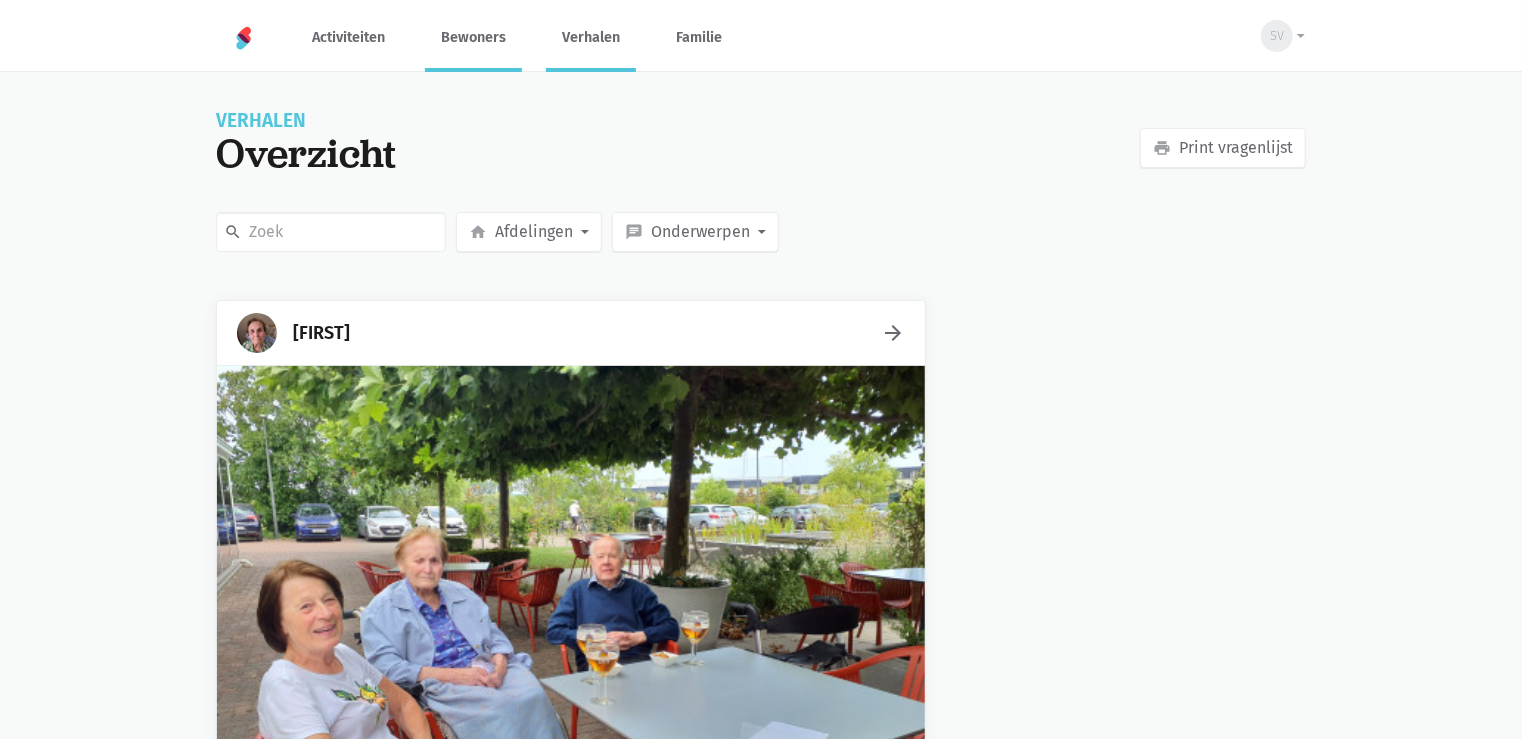 click on "Bewoners" at bounding box center [473, 37] 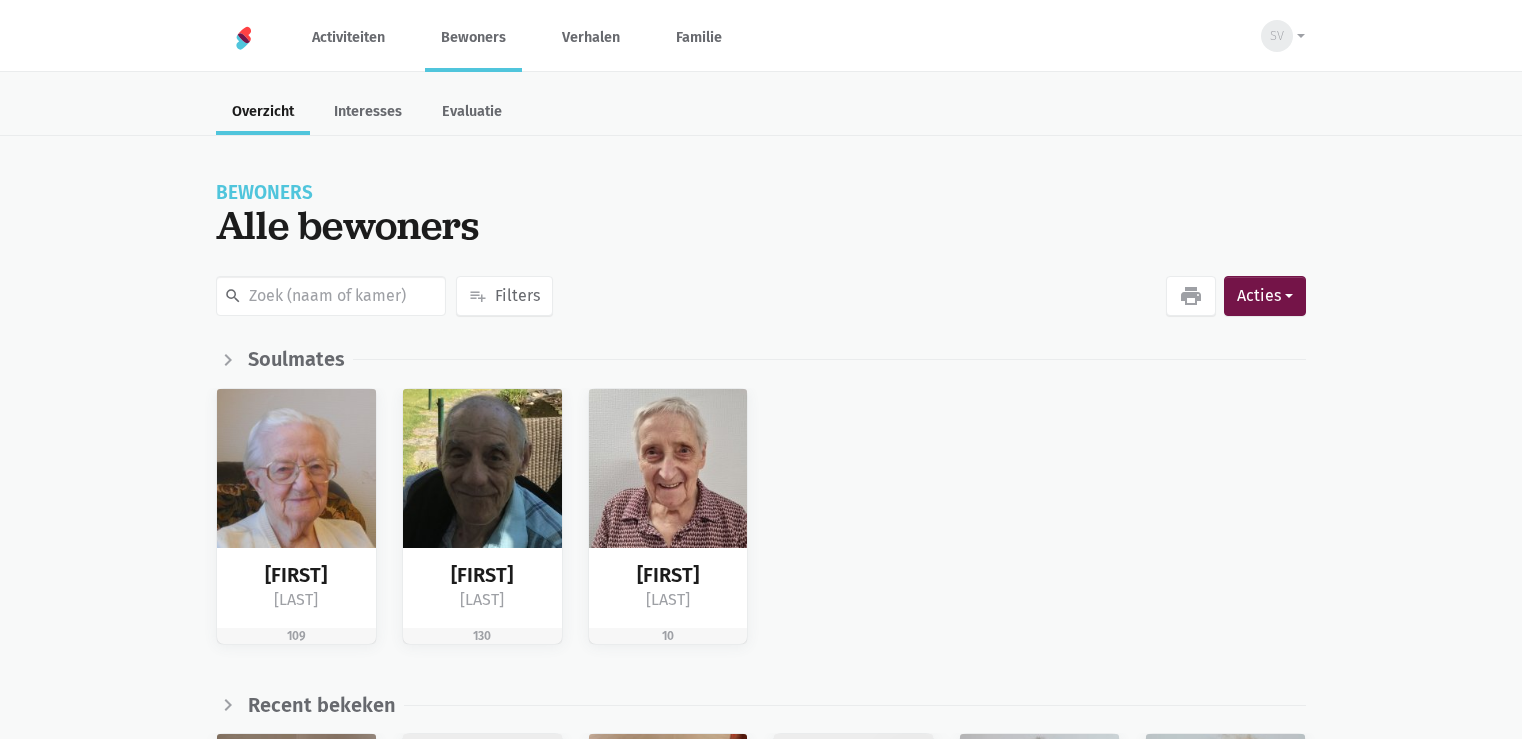 scroll, scrollTop: 0, scrollLeft: 0, axis: both 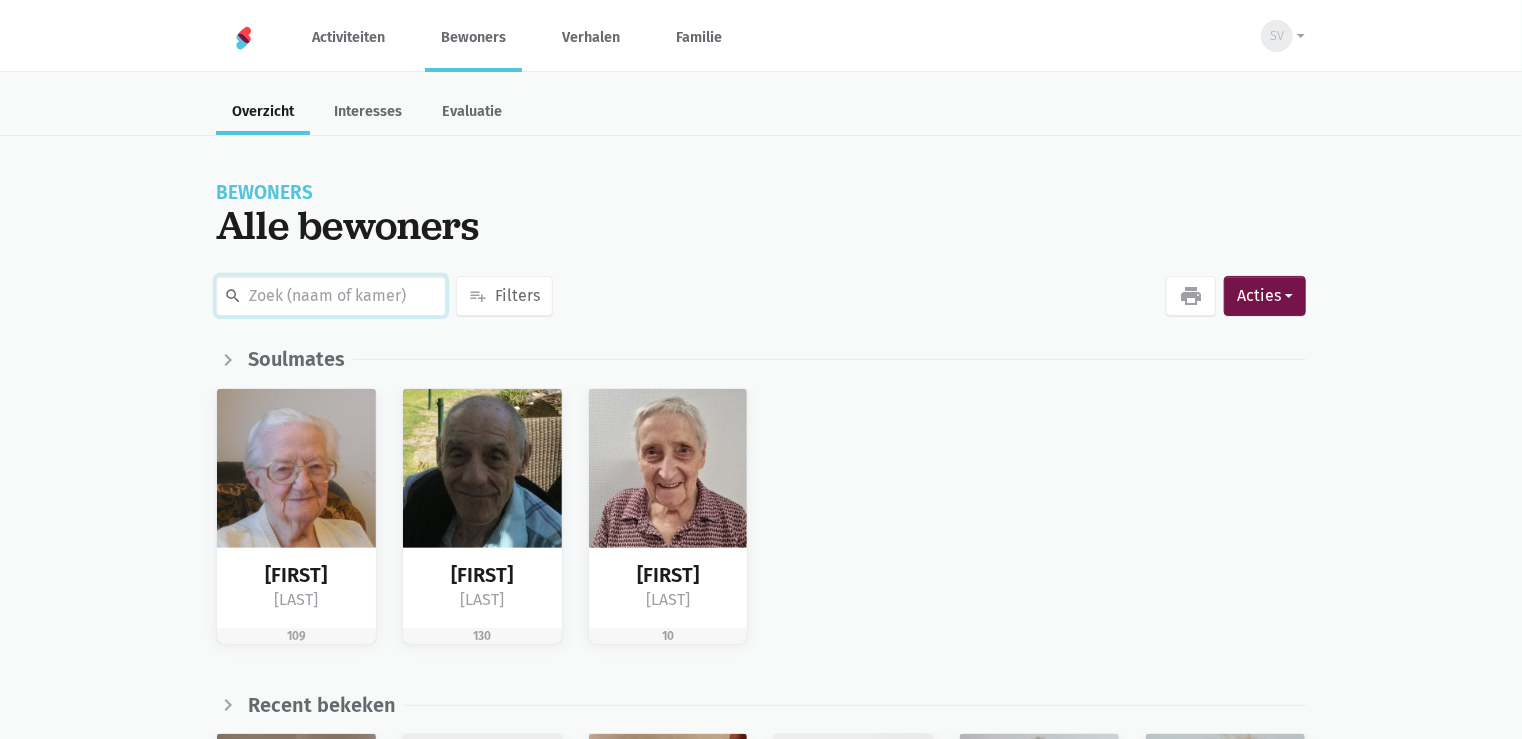 click at bounding box center [331, 296] 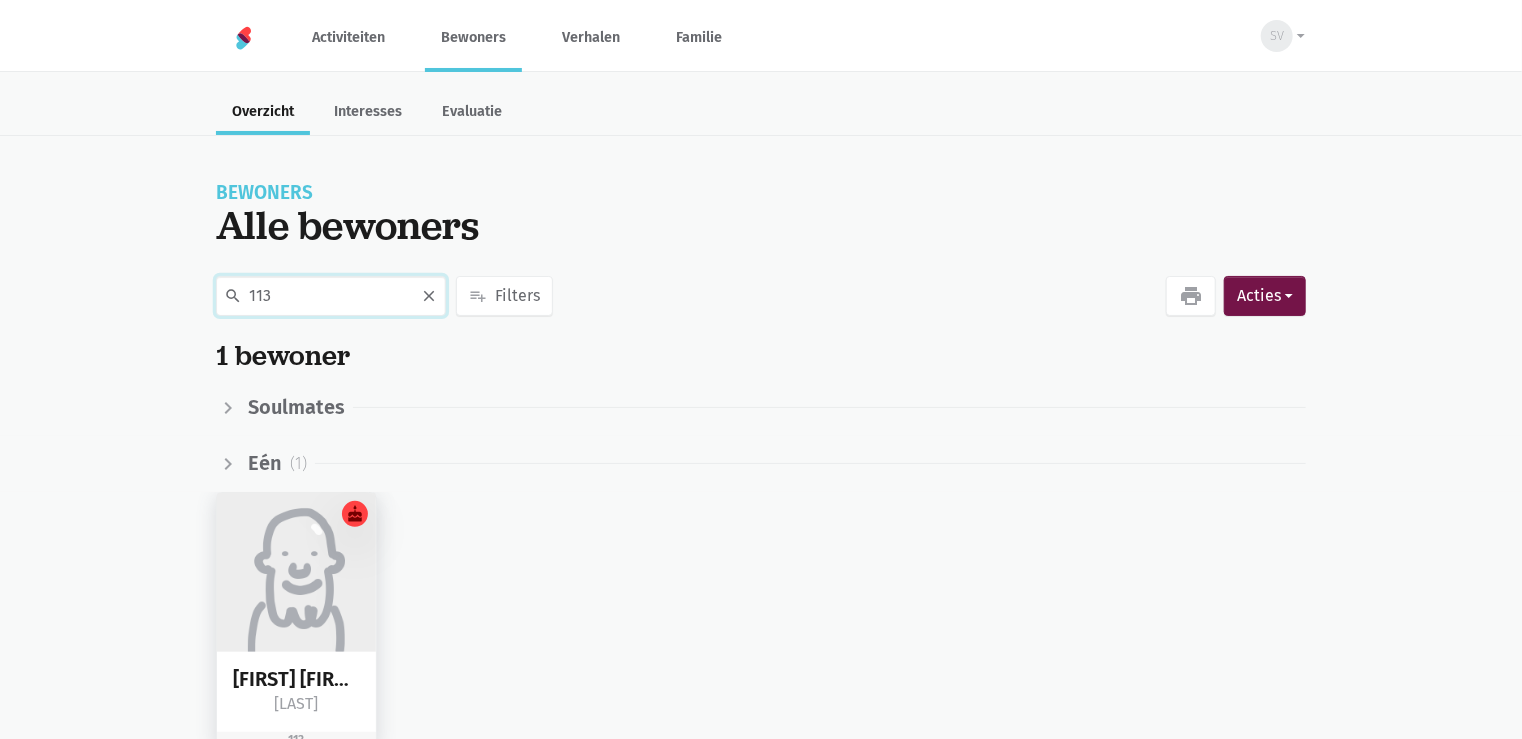 type on "113" 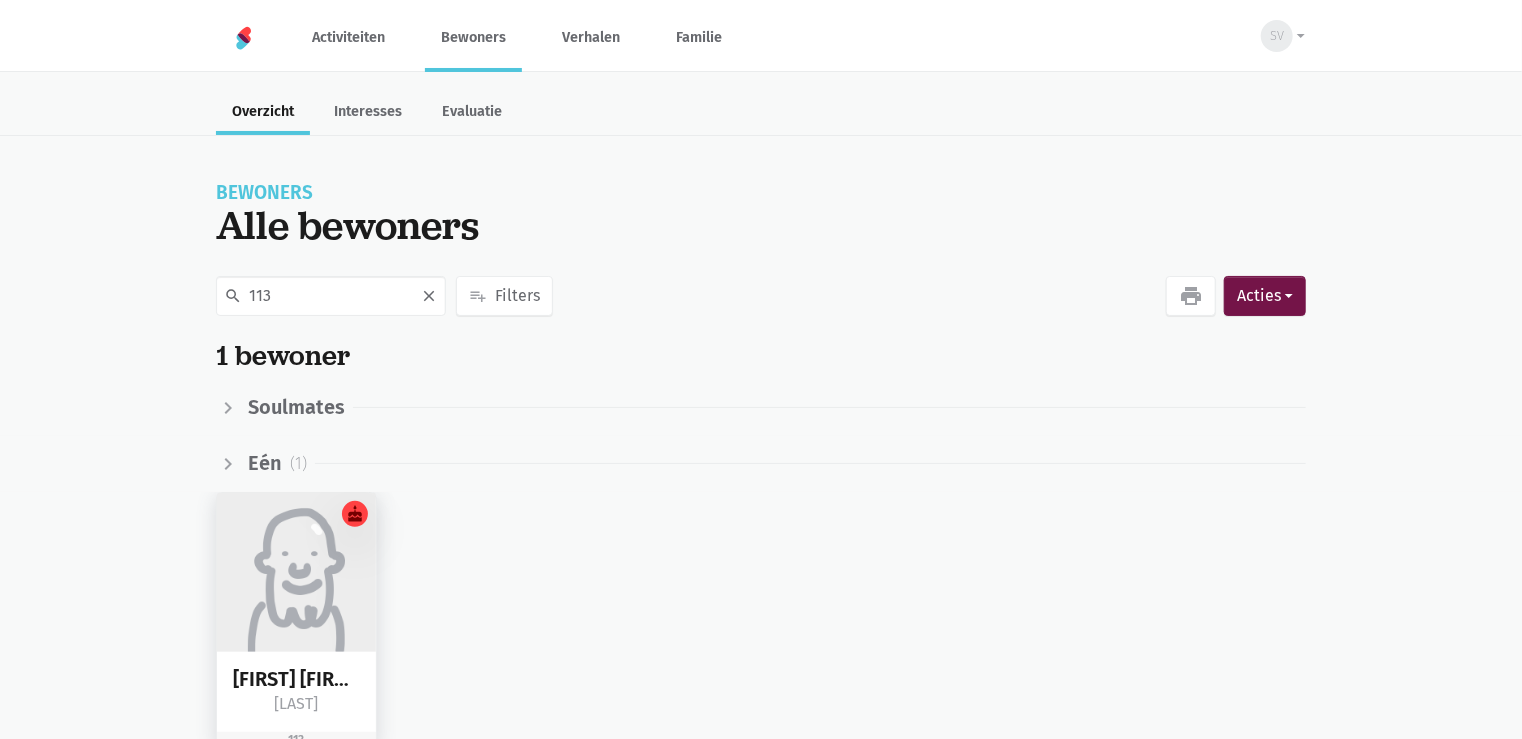 click at bounding box center (296, 572) 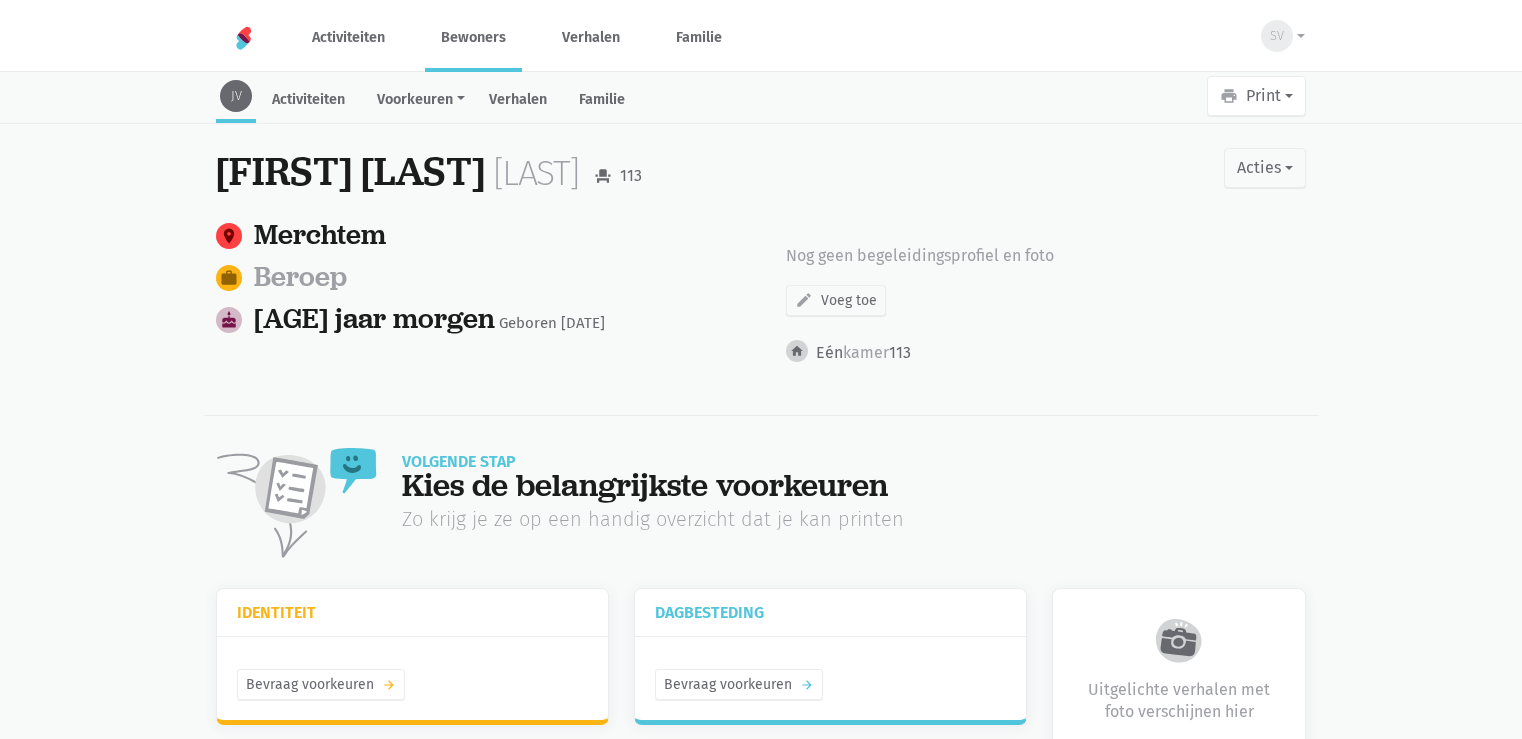 scroll, scrollTop: 0, scrollLeft: 0, axis: both 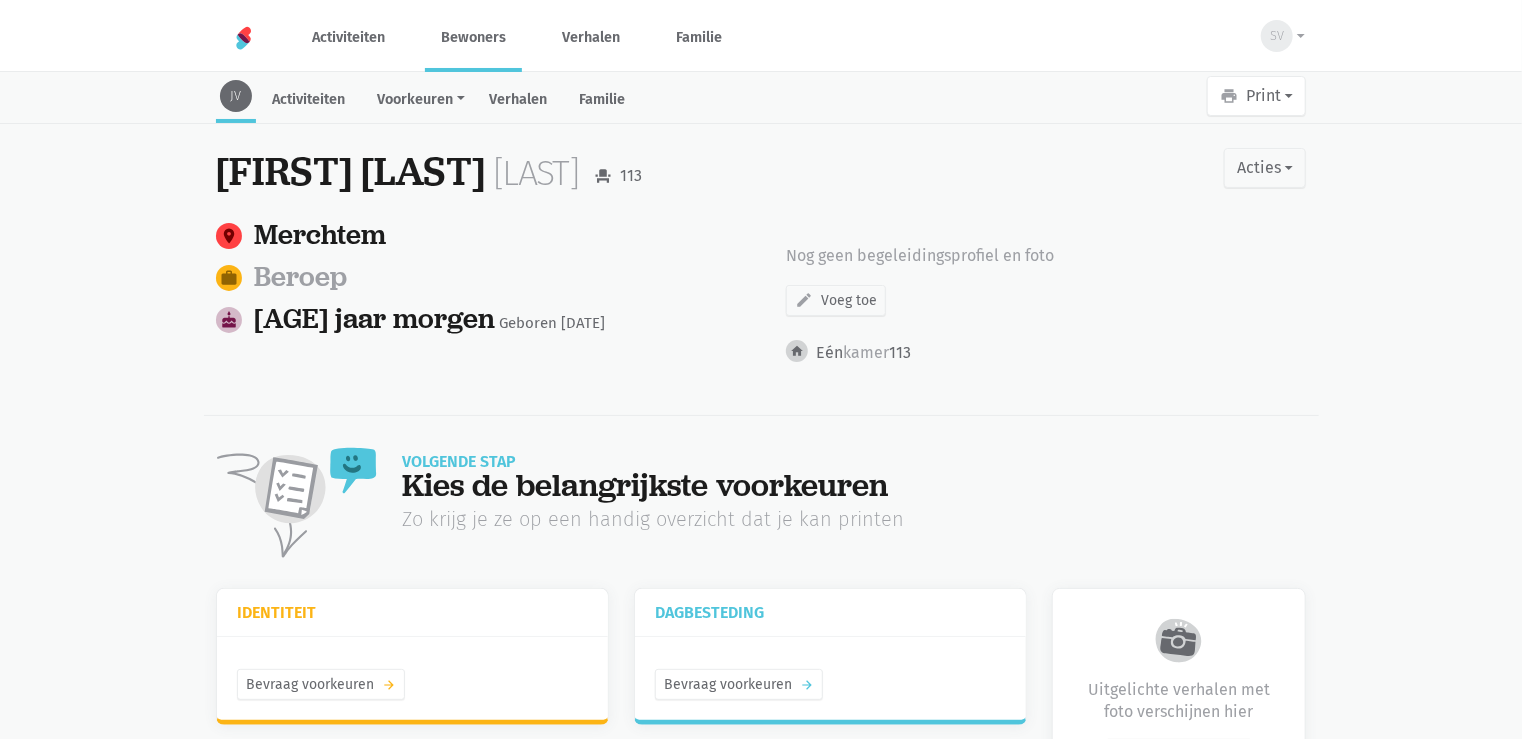 click on "Bewoners" at bounding box center (473, 37) 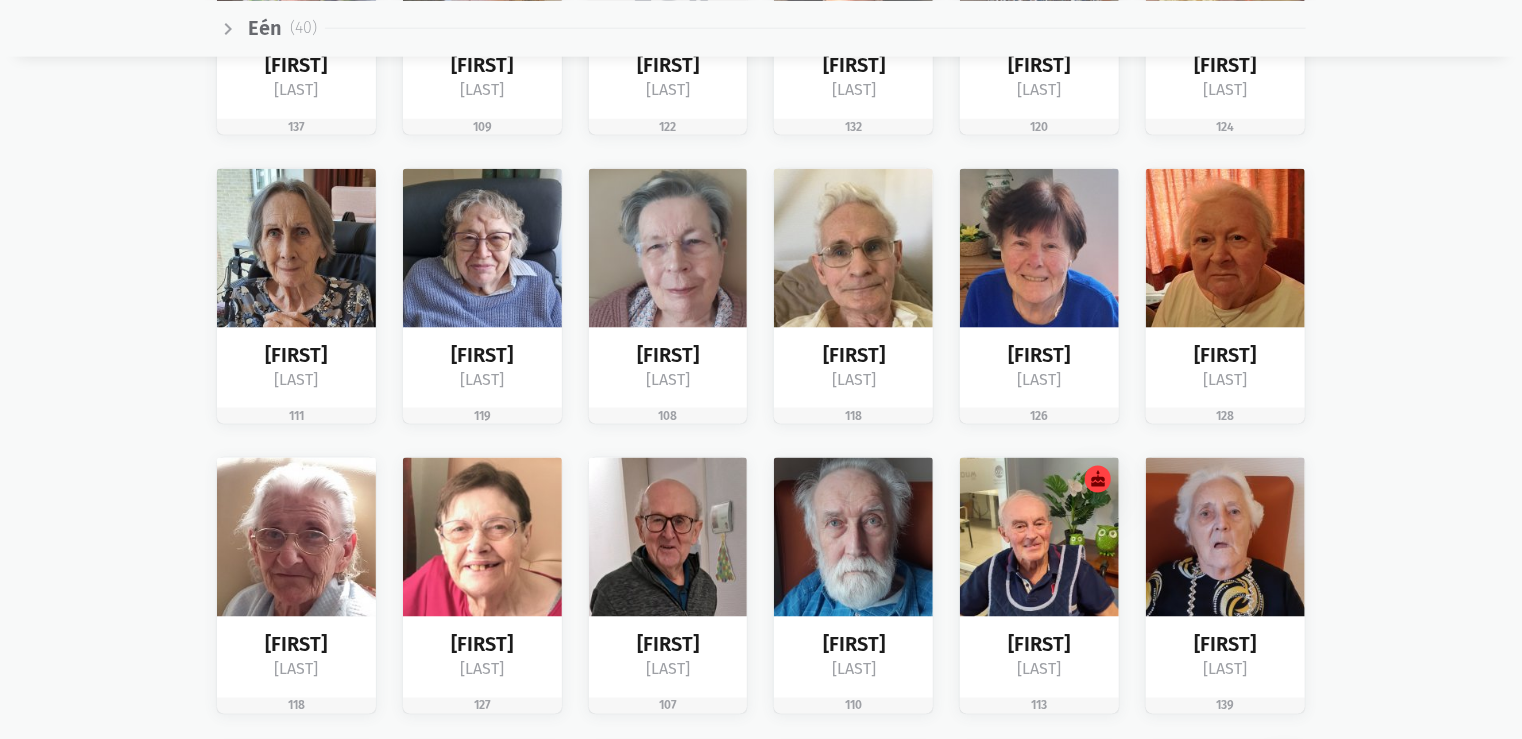 scroll, scrollTop: 0, scrollLeft: 0, axis: both 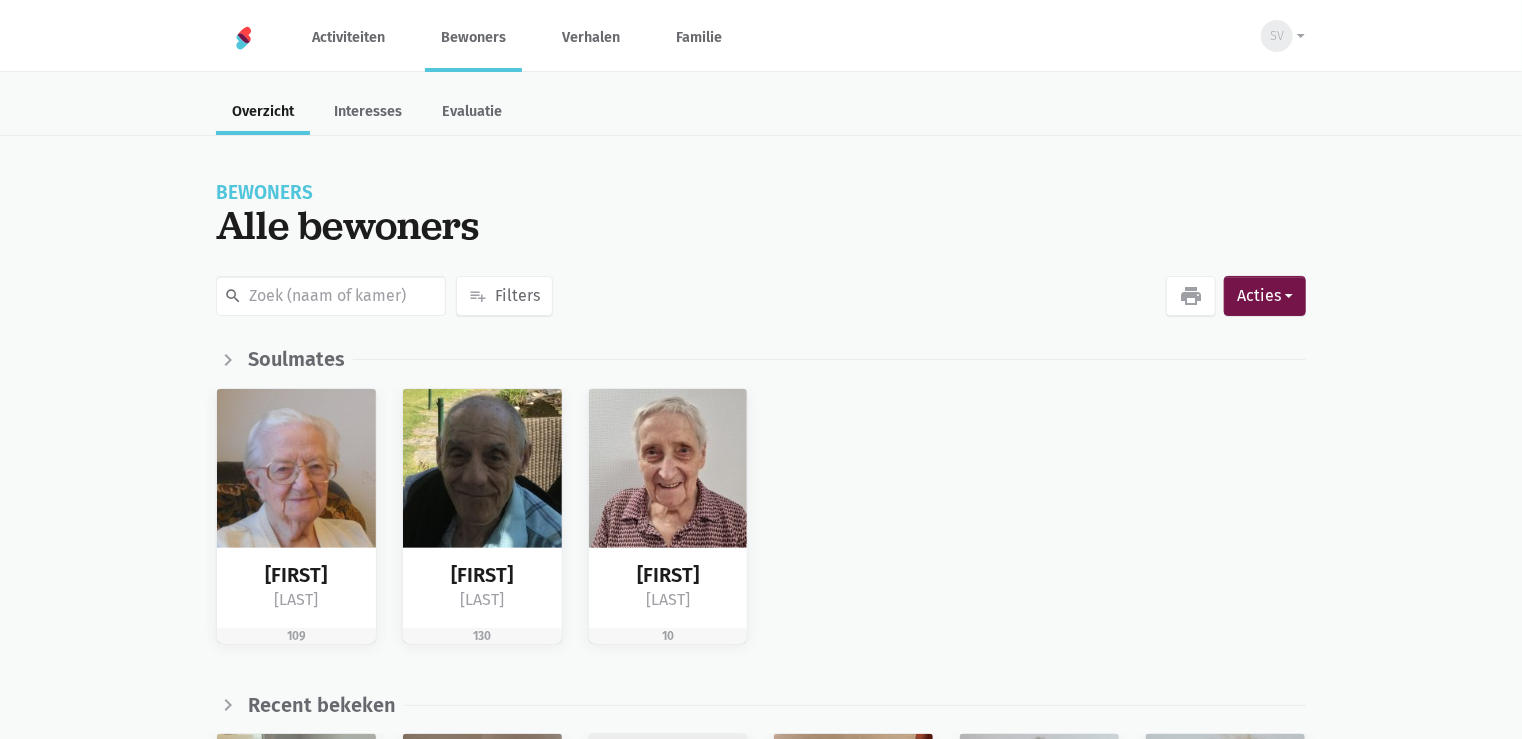 click on "[FIRST]
[LAST]
[NUMBER]
[FIRST]
[LAST]
[NUMBER]
[FIRST]
[LAST]
[NUMBER]" at bounding box center (761, 532) 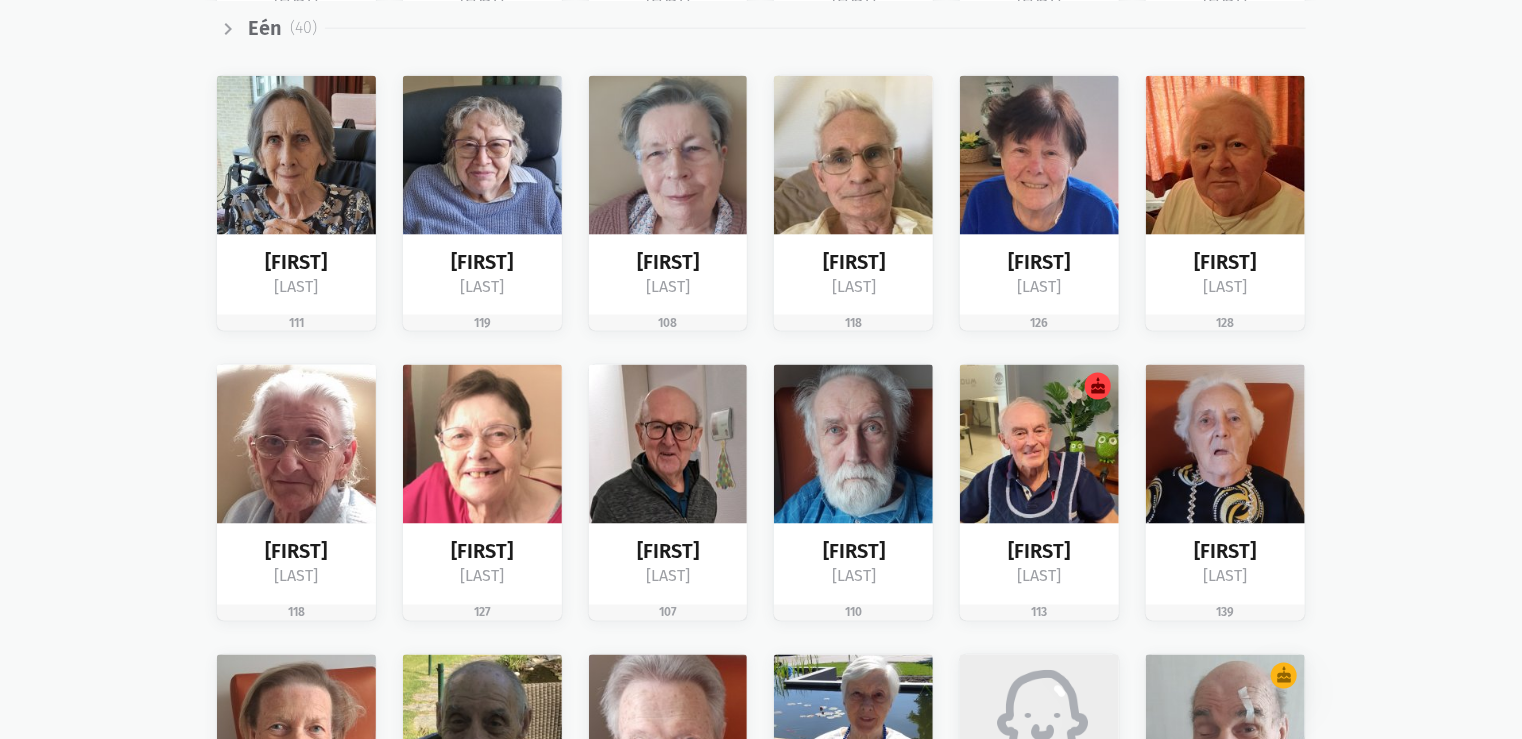 scroll, scrollTop: 647, scrollLeft: 0, axis: vertical 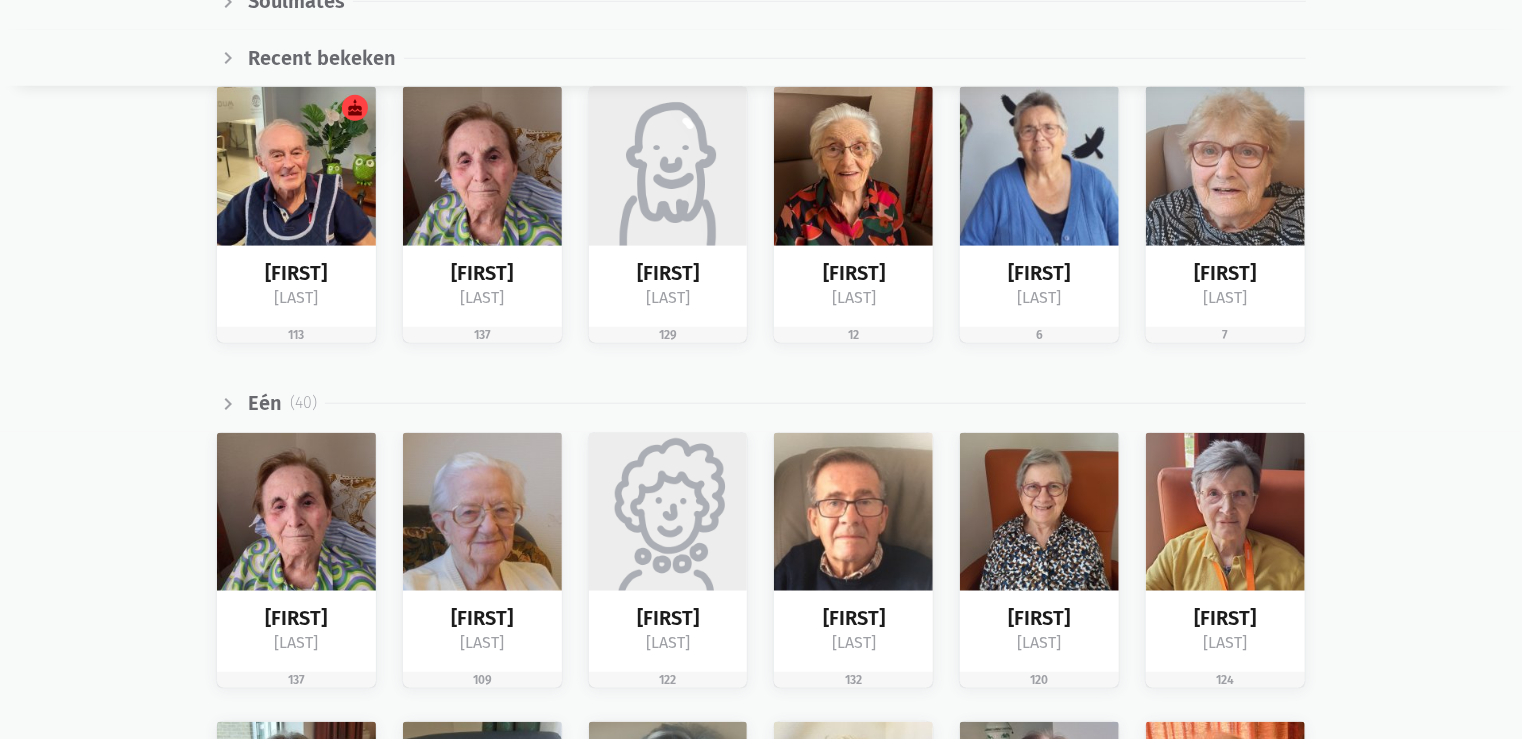 click on "cake
[FIRST]
[LAST]
[NUMBER]
[FIRST]
[LAST]
[NUMBER]
[FIRST]
[LAST]
[NUMBER]" at bounding box center (761, 230) 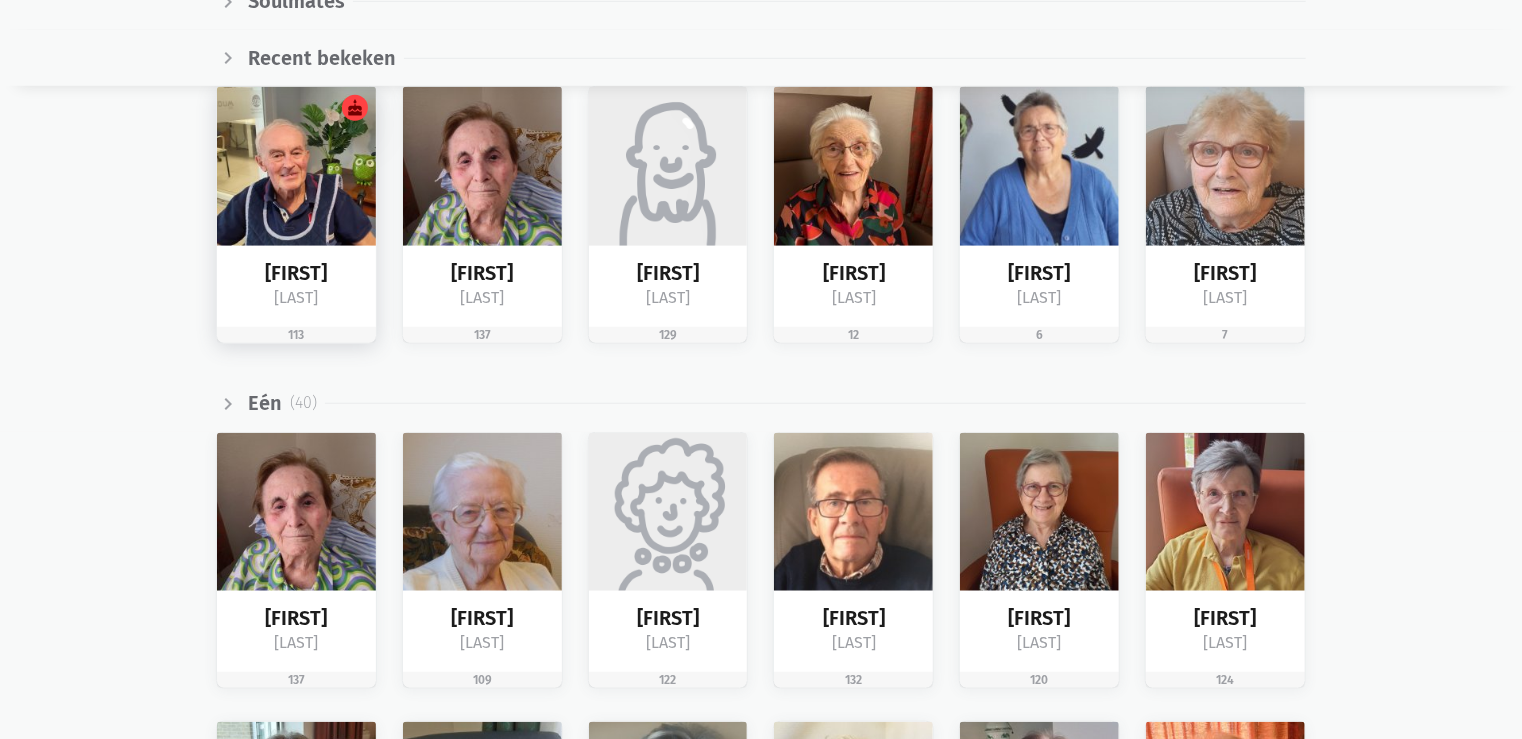 click at bounding box center (296, 166) 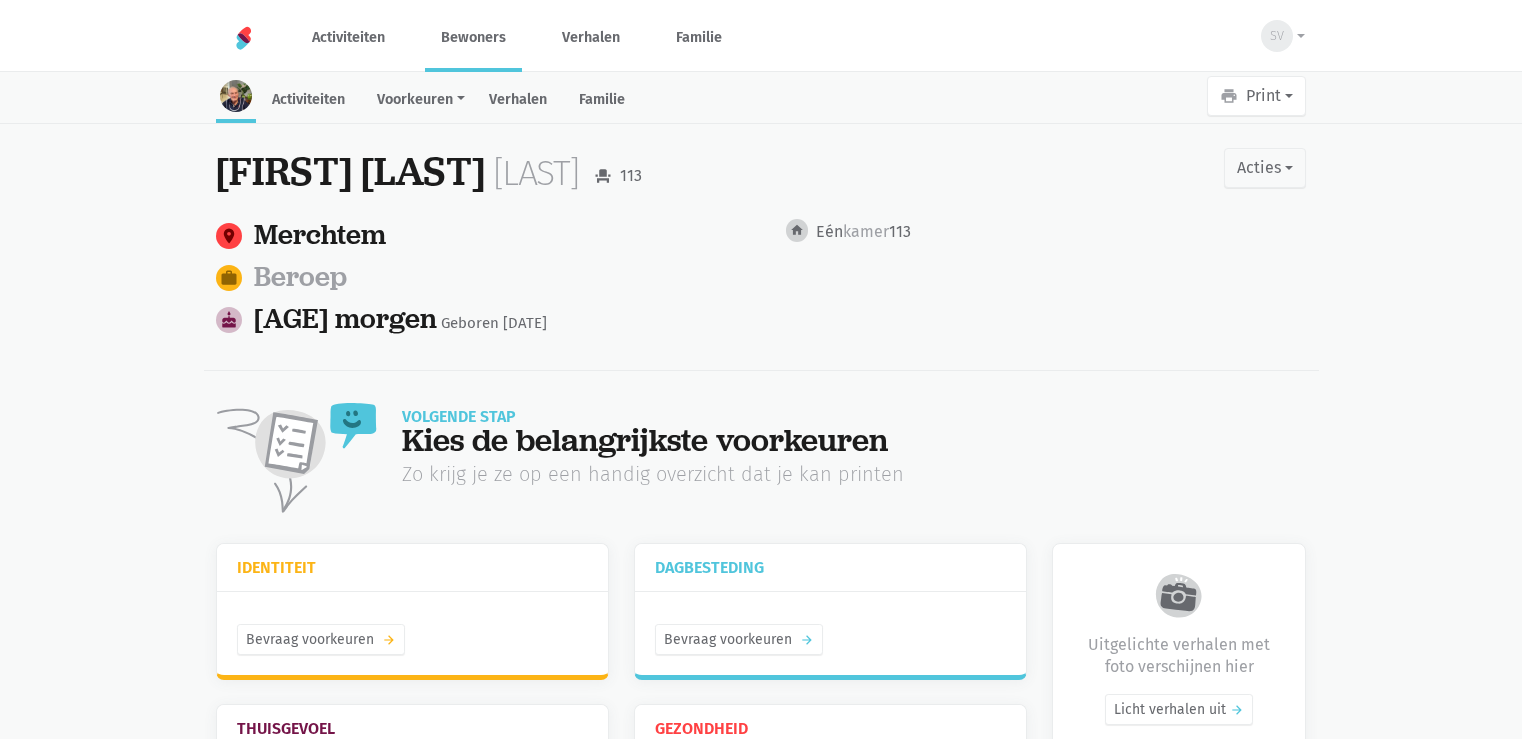 scroll, scrollTop: 0, scrollLeft: 0, axis: both 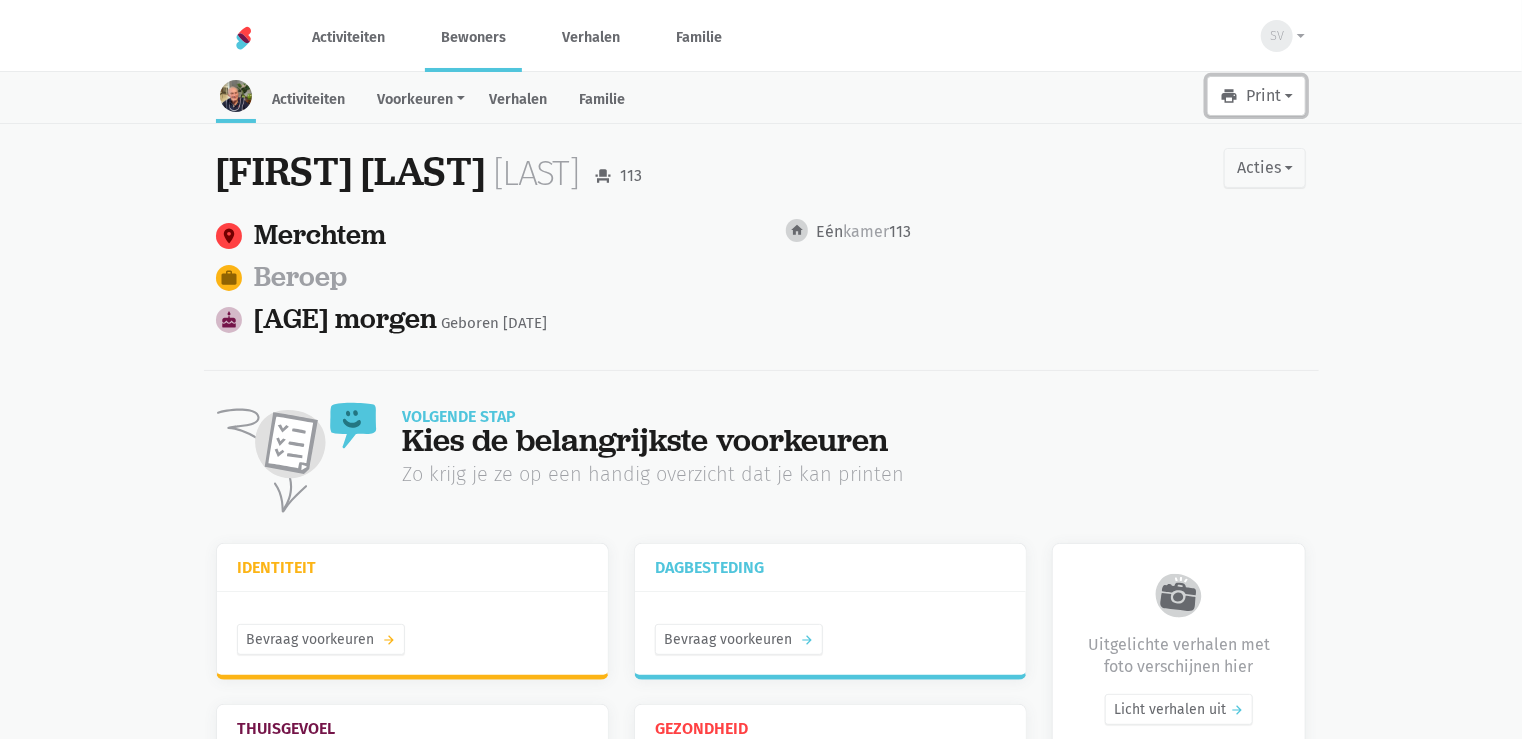click on "print
Print" at bounding box center (1256, 96) 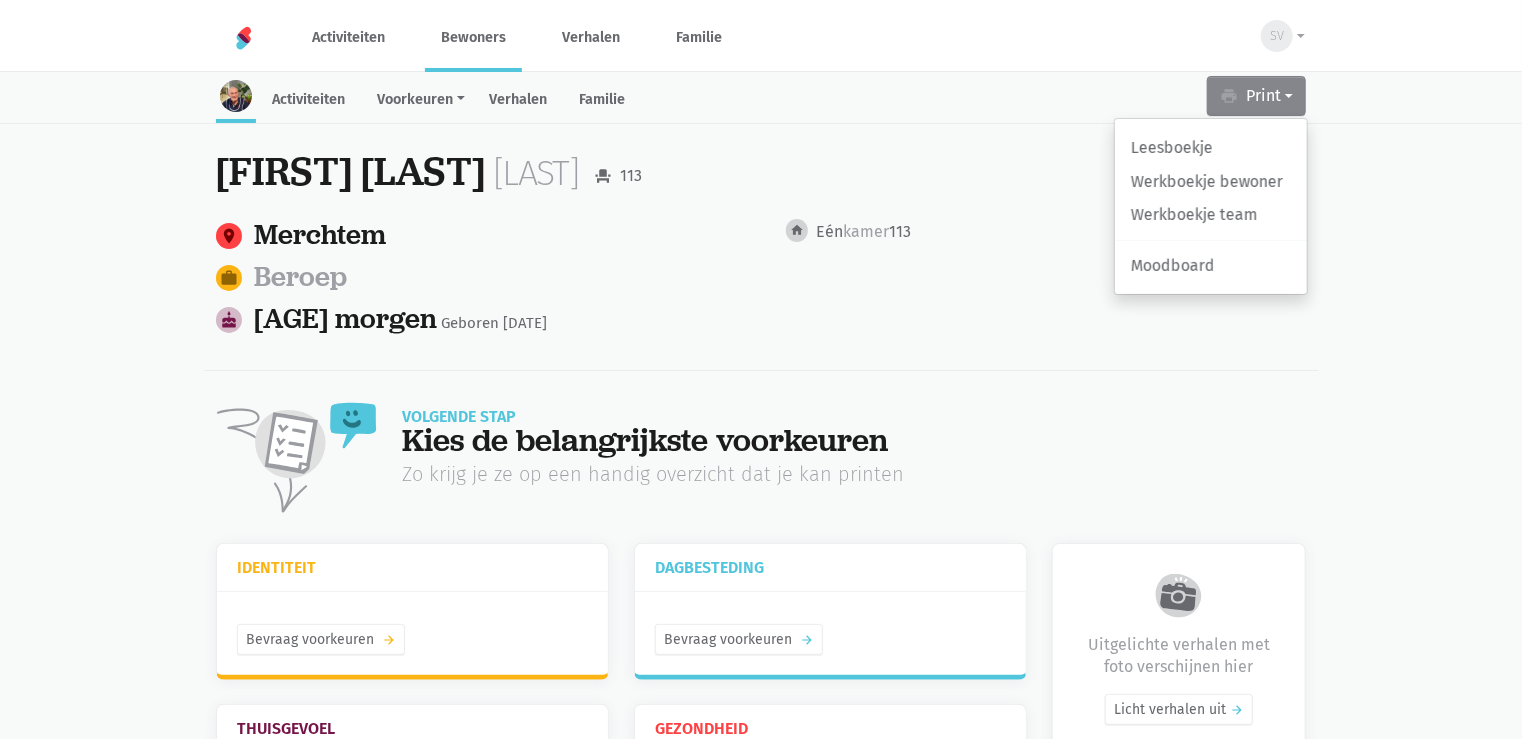 click on "Activiteiten
Voorkeuren
Identiteit
Thuisgevoel
Dagbesteding
Gezondheid
Verhalen
Familie
print
Print                      Leesboekje Werkboekje bewoner" at bounding box center [761, 615] 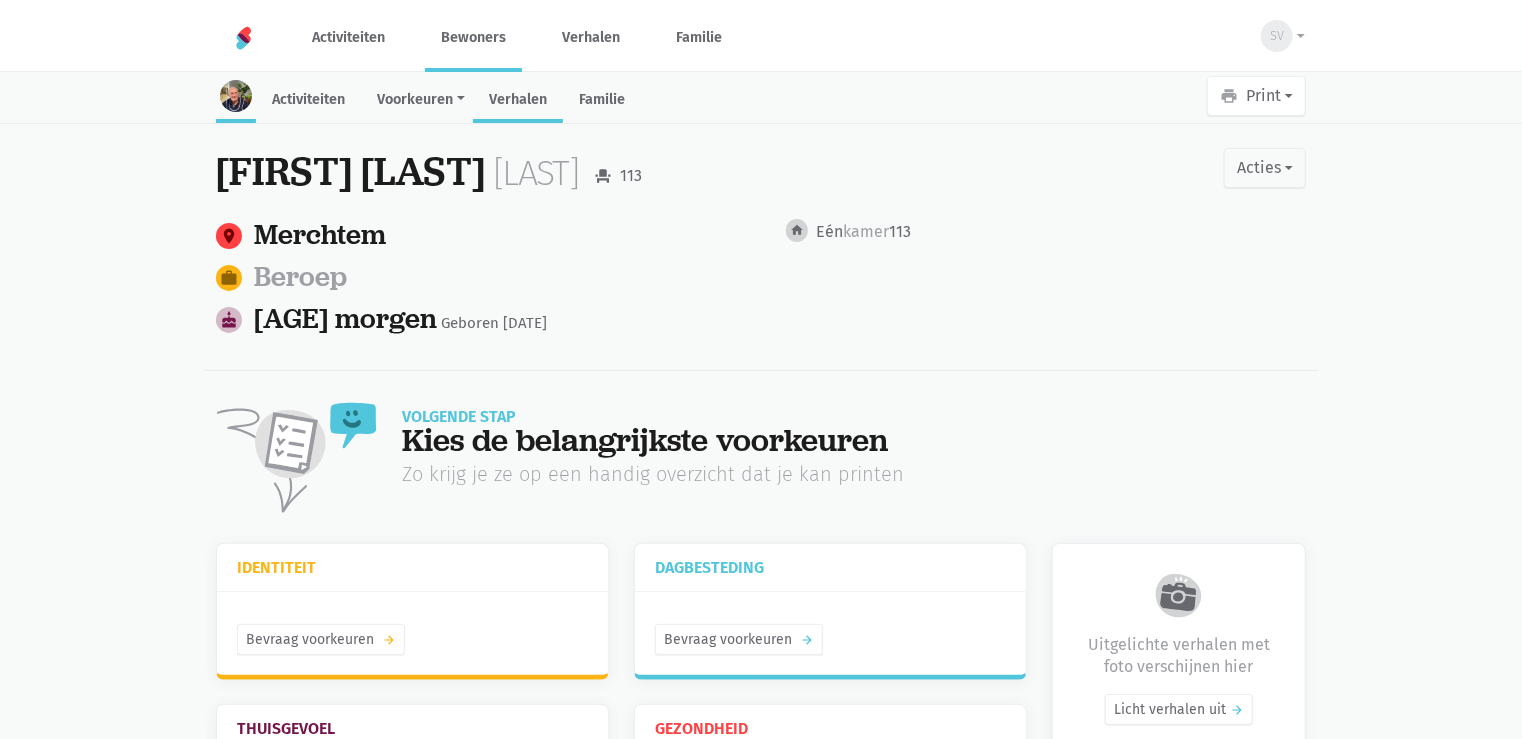 click on "Verhalen" at bounding box center [518, 101] 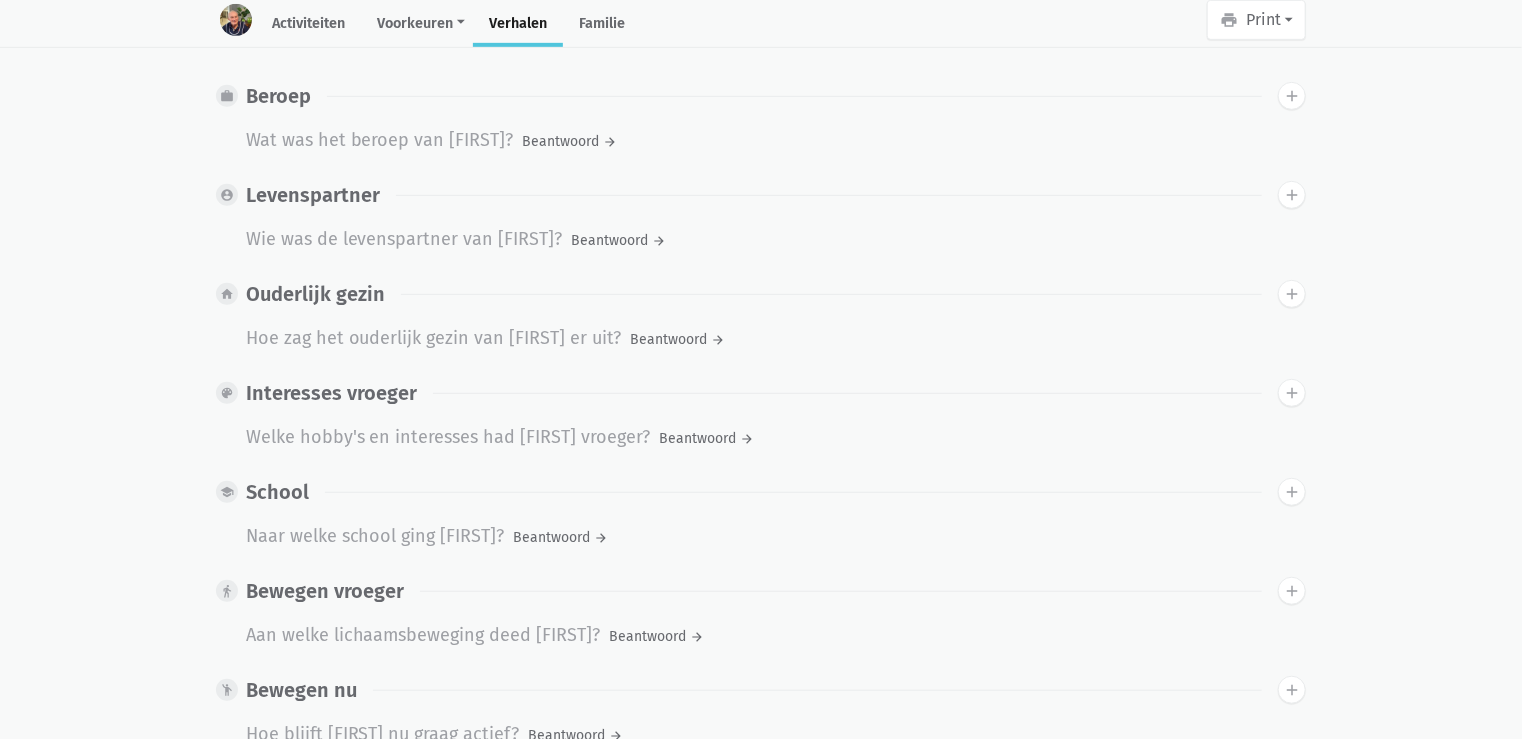scroll, scrollTop: 0, scrollLeft: 0, axis: both 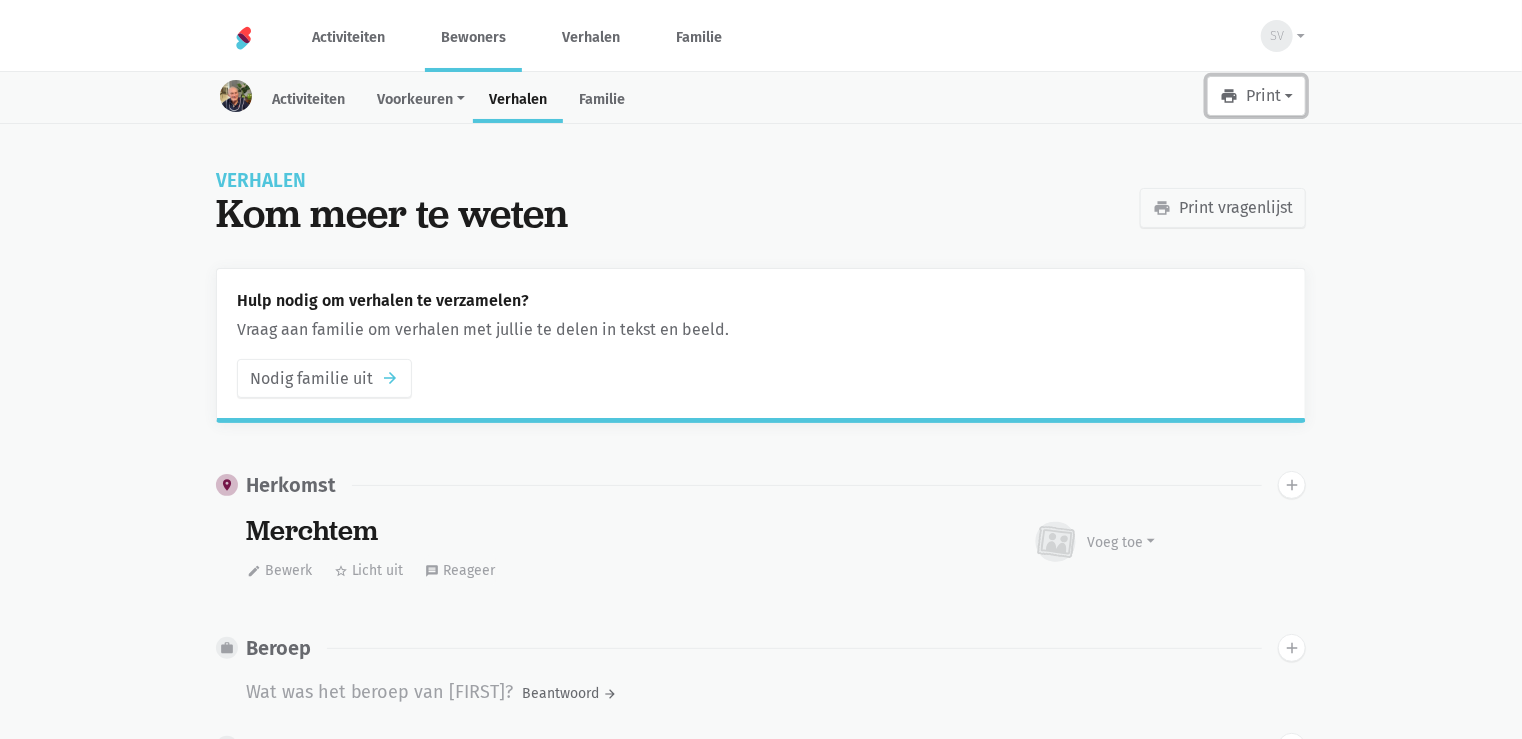 click on "print
Print" at bounding box center (1256, 96) 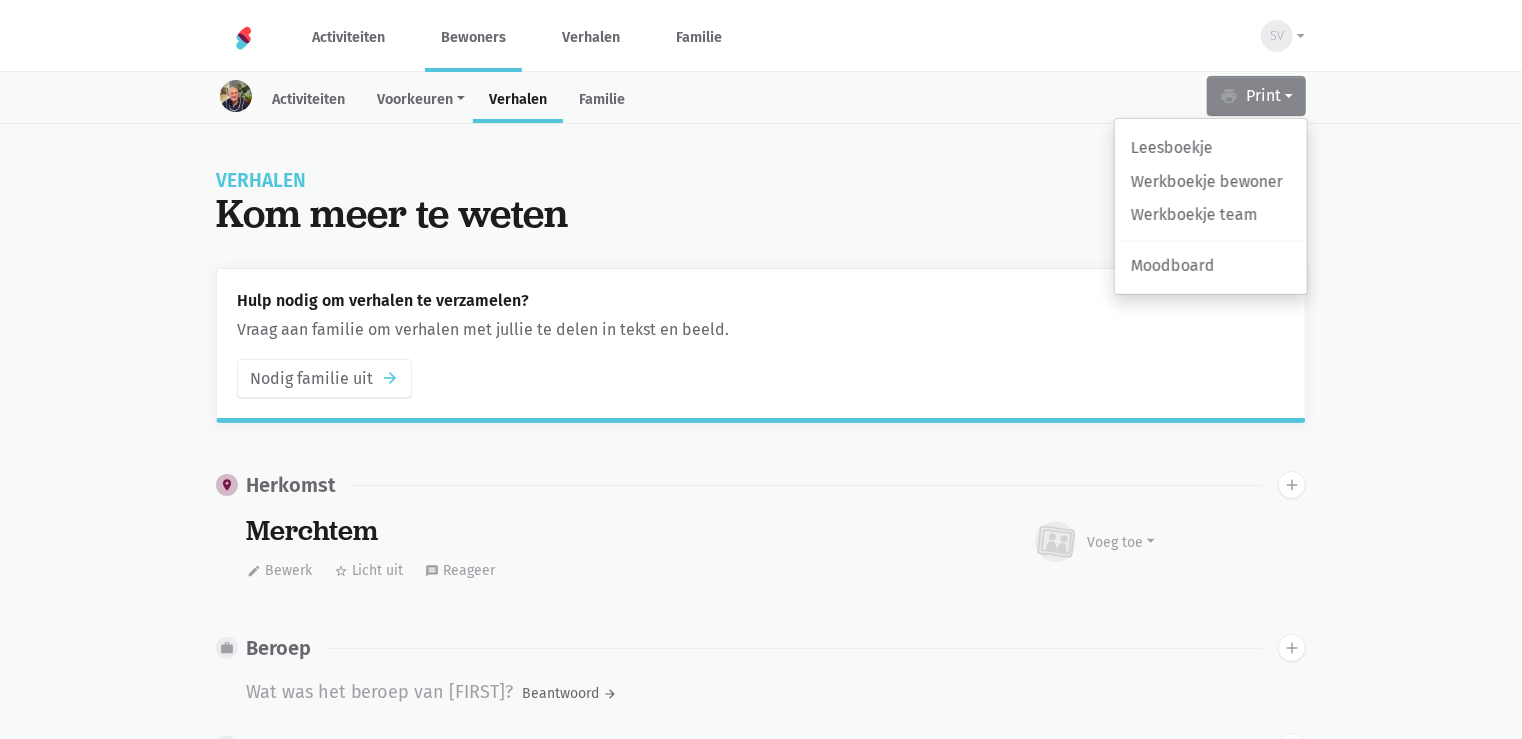 drag, startPoint x: 600, startPoint y: 207, endPoint x: 480, endPoint y: 81, distance: 174 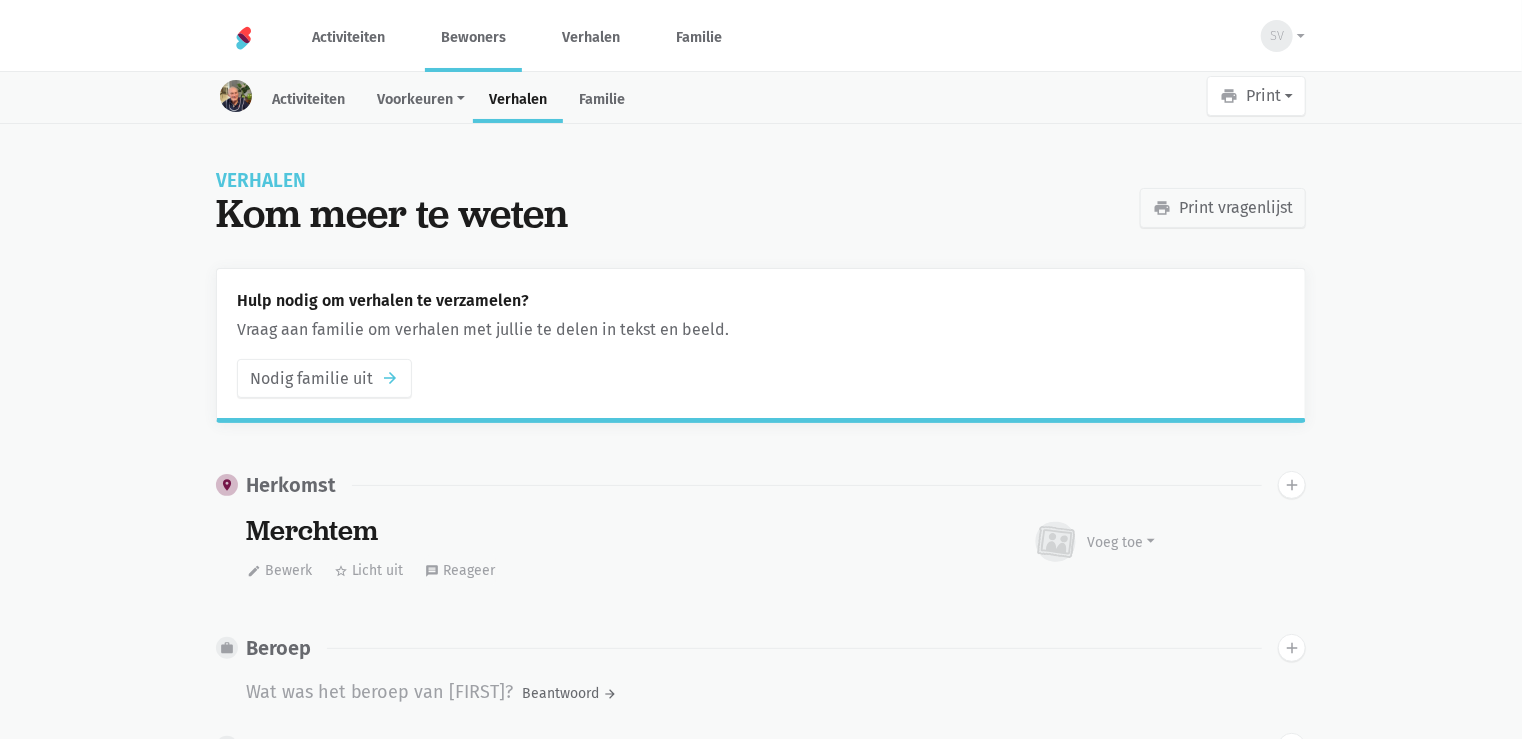 click on "Bewoners" at bounding box center (473, 37) 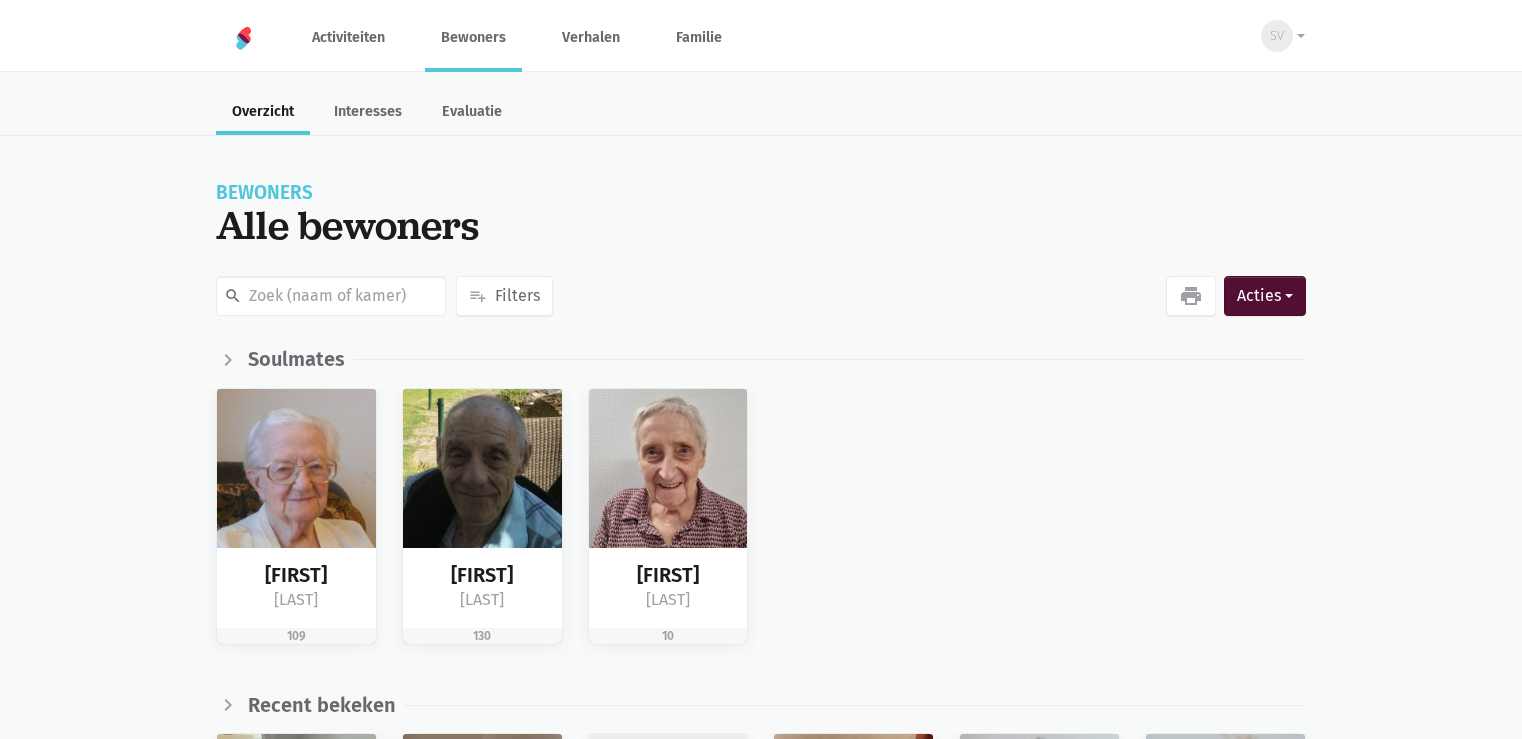 scroll, scrollTop: 0, scrollLeft: 0, axis: both 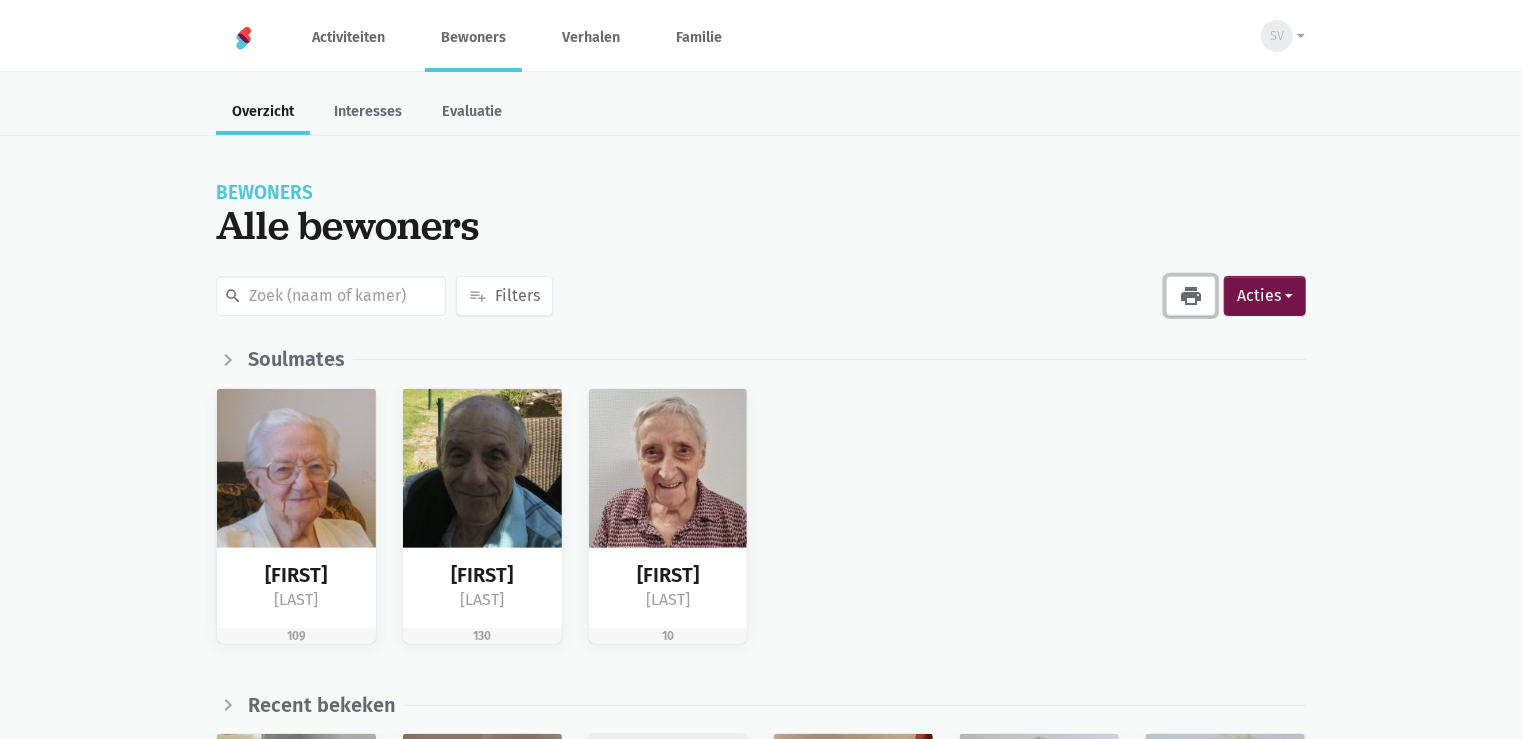 click on "print" at bounding box center [1191, 296] 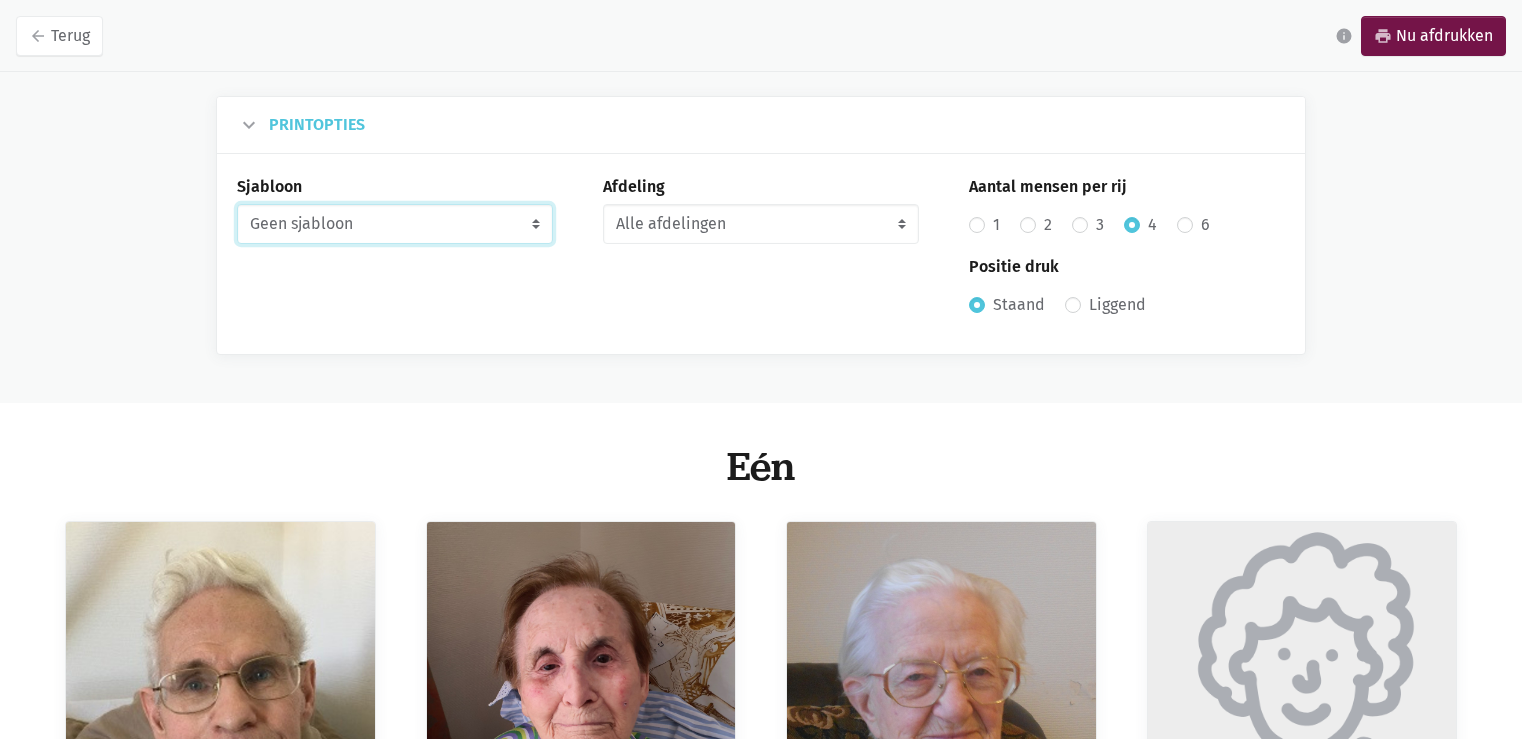 click on "Geen sjabloon
Verjaardag maandkalender
Takenlijst" at bounding box center (395, 224) 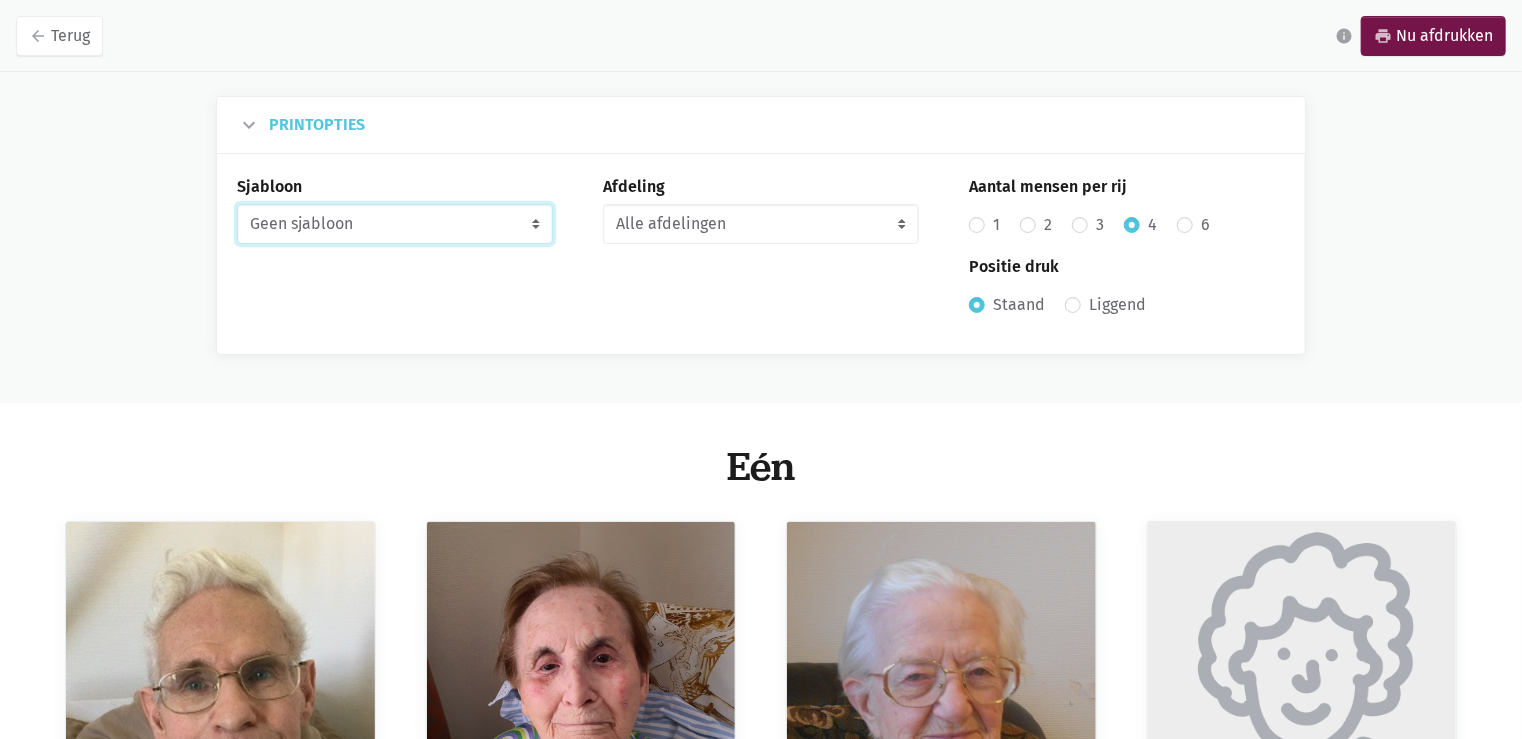 select on "birthday-monthly" 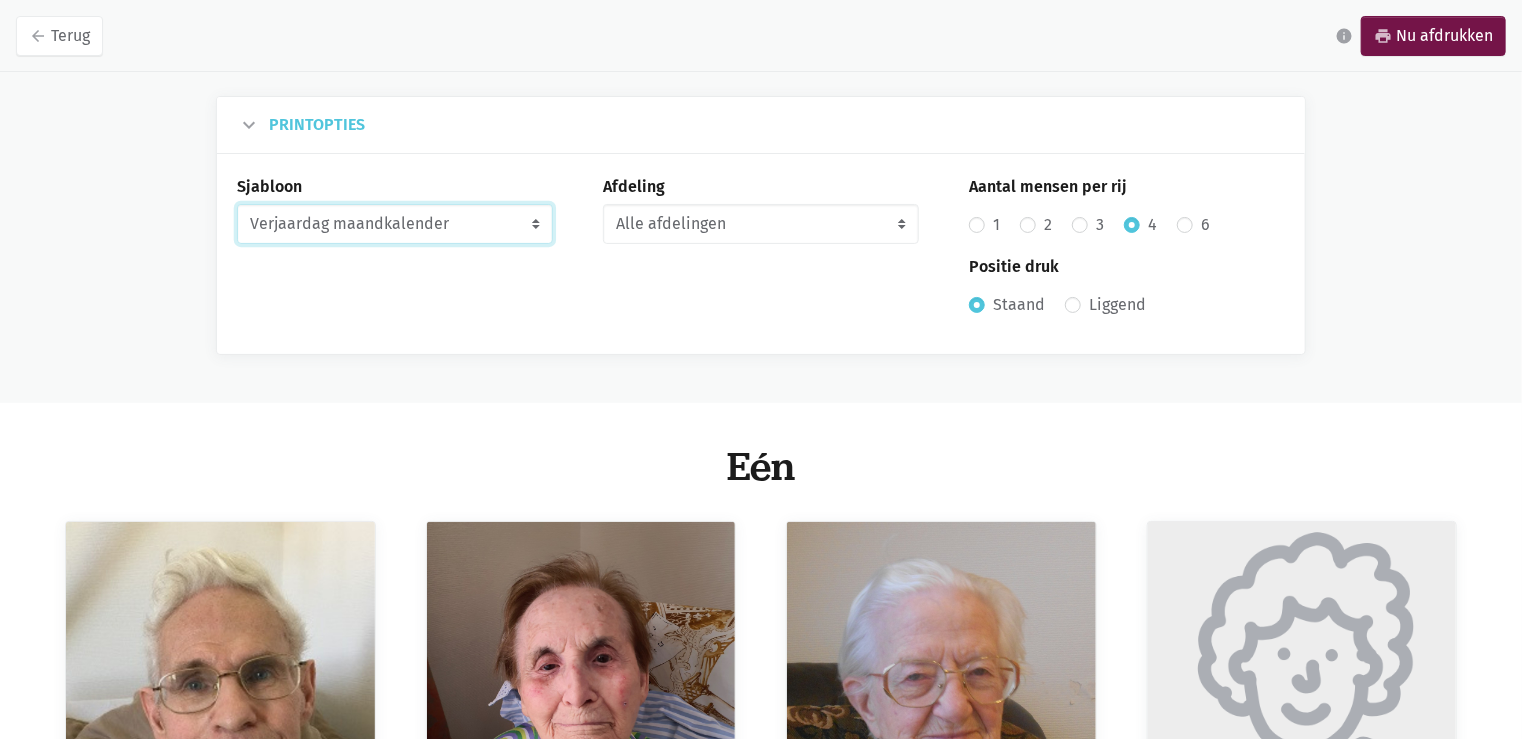 radio on "false" 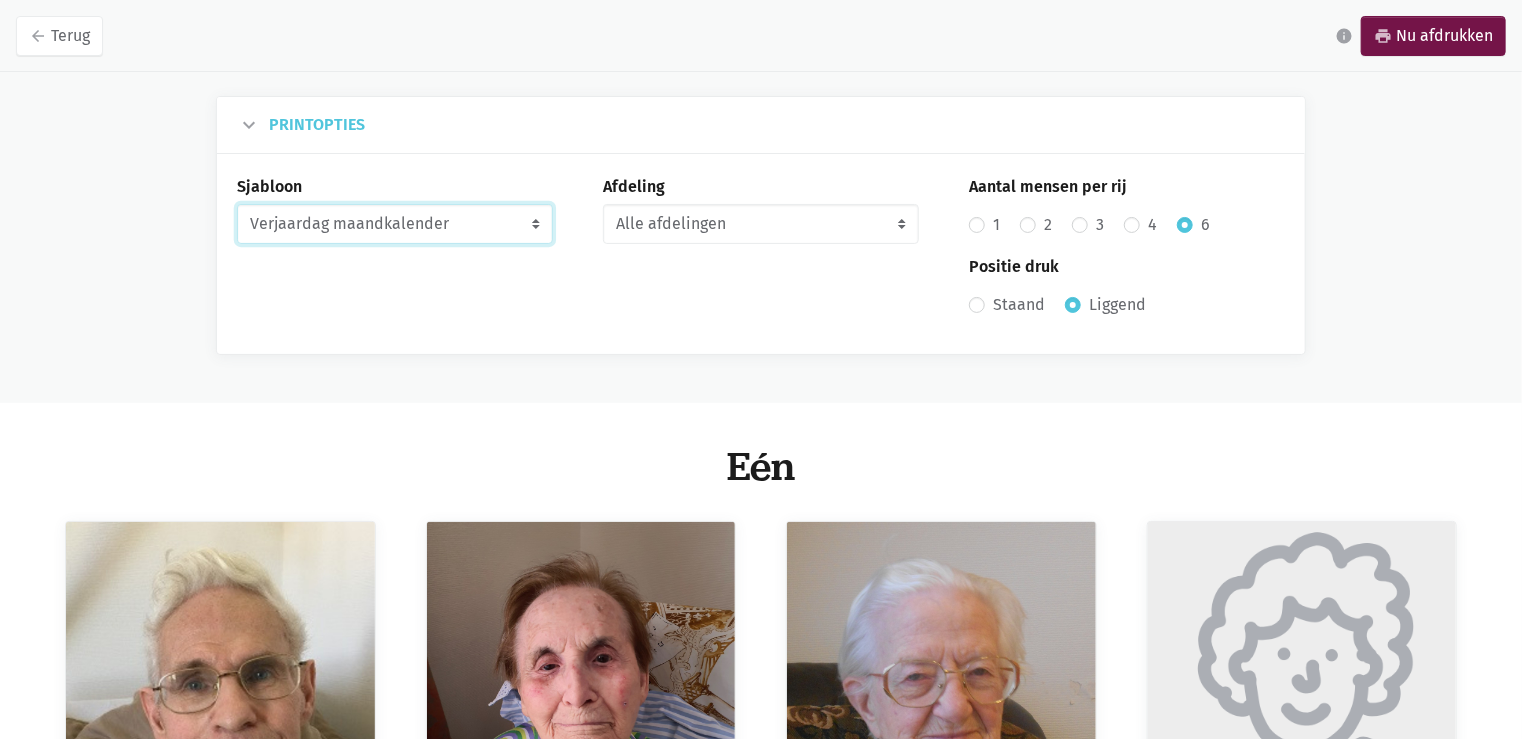 select on "8-2025" 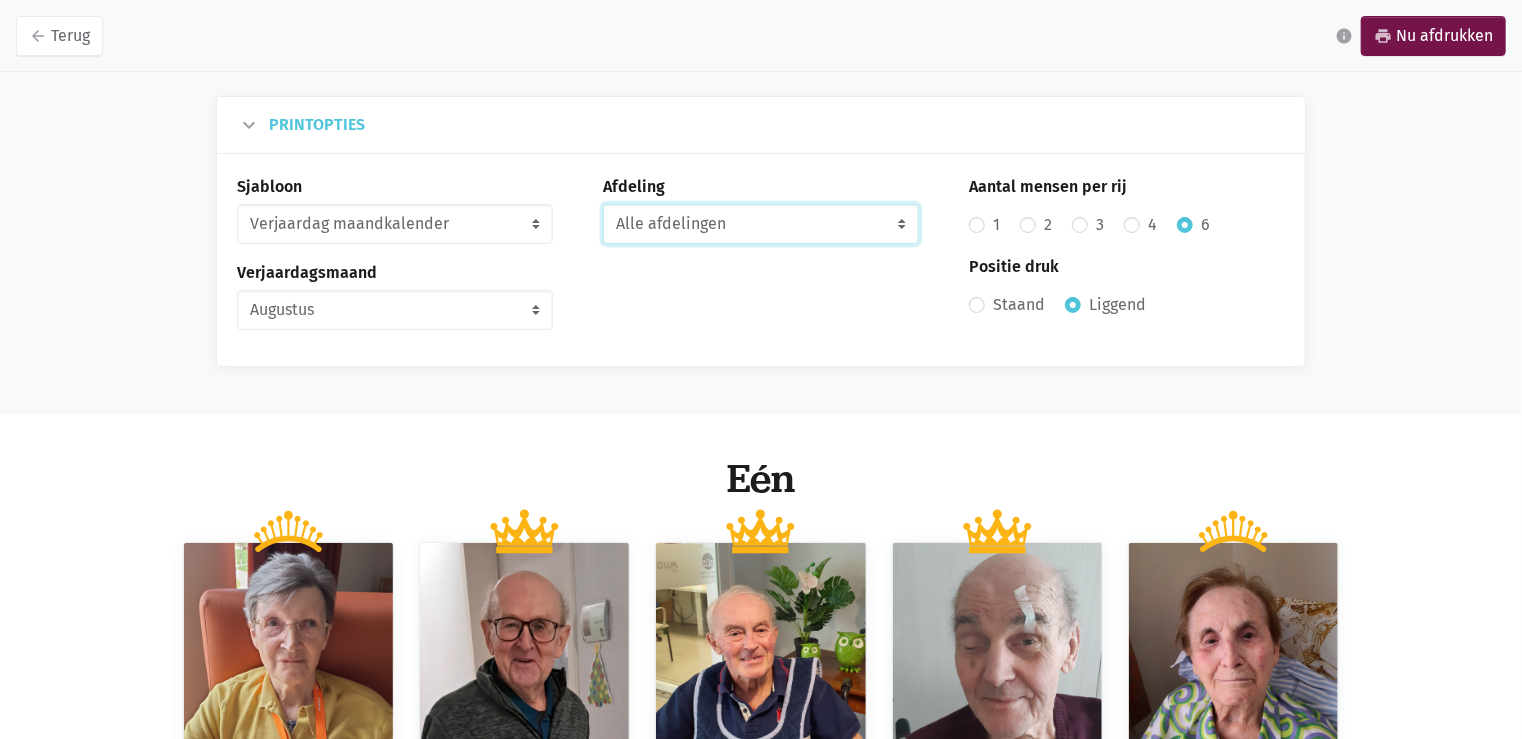 click on "Alle afdelingen
Eén
Gelijkvloers
Twee" at bounding box center [761, 224] 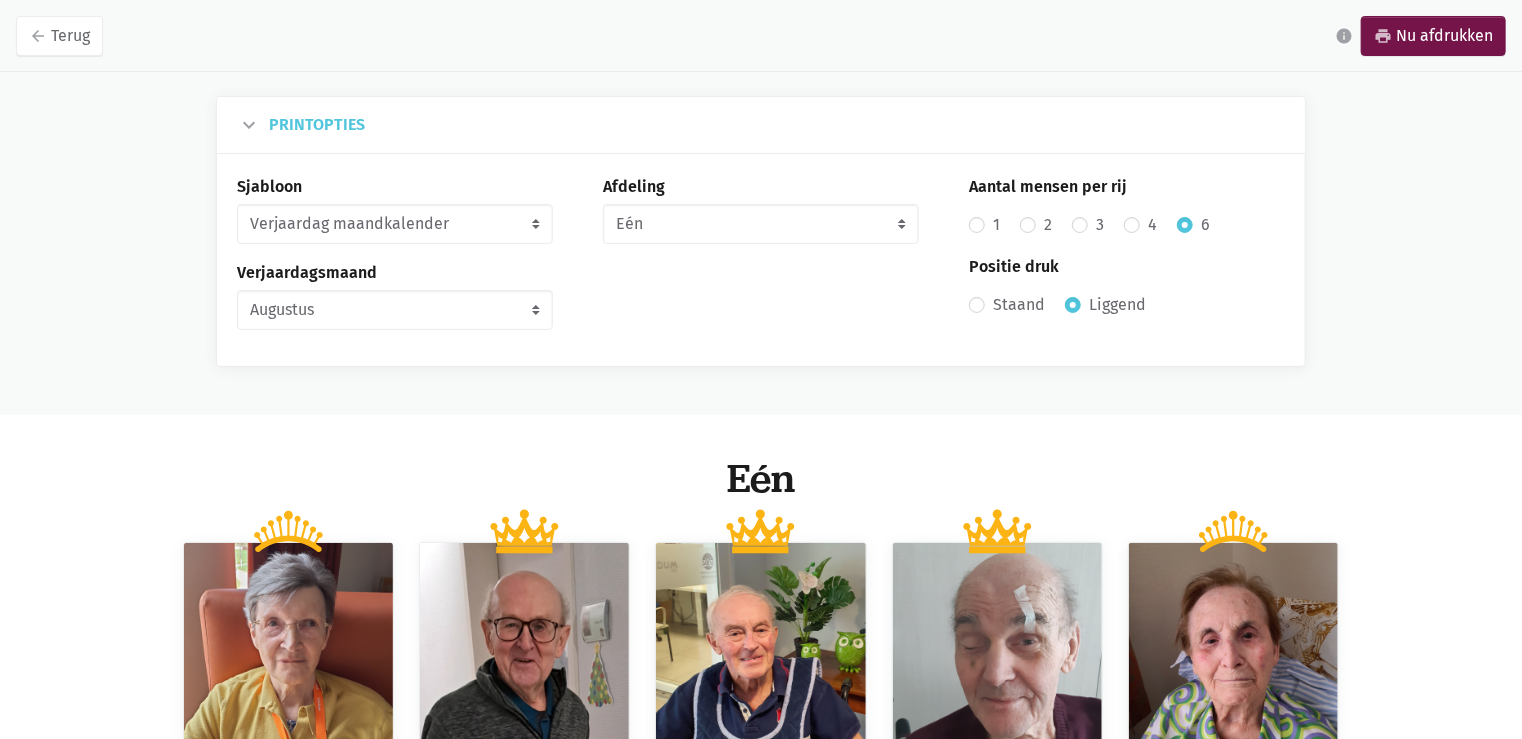 click on "3" at bounding box center (1100, 225) 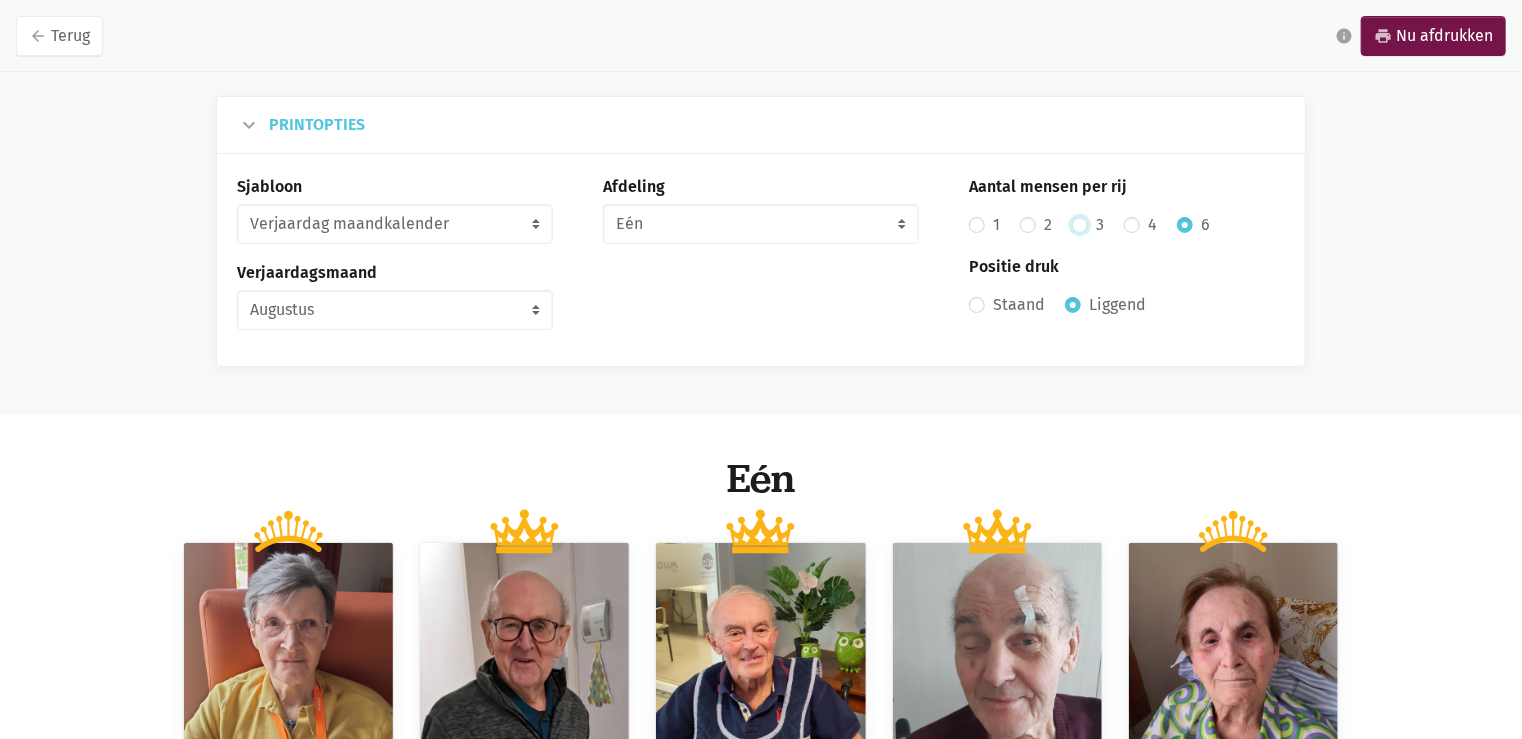 click on "3" at bounding box center (1080, 222) 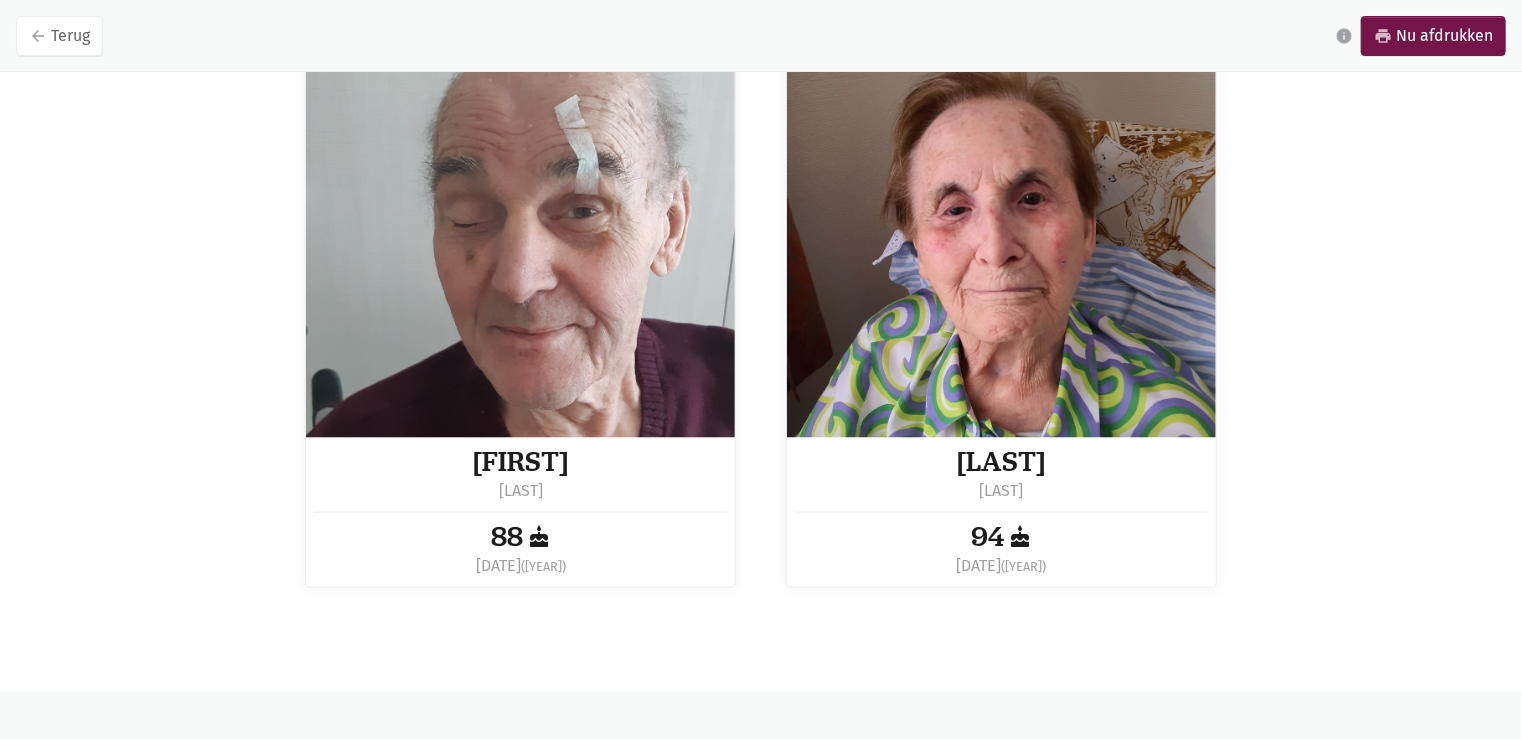 scroll, scrollTop: 0, scrollLeft: 0, axis: both 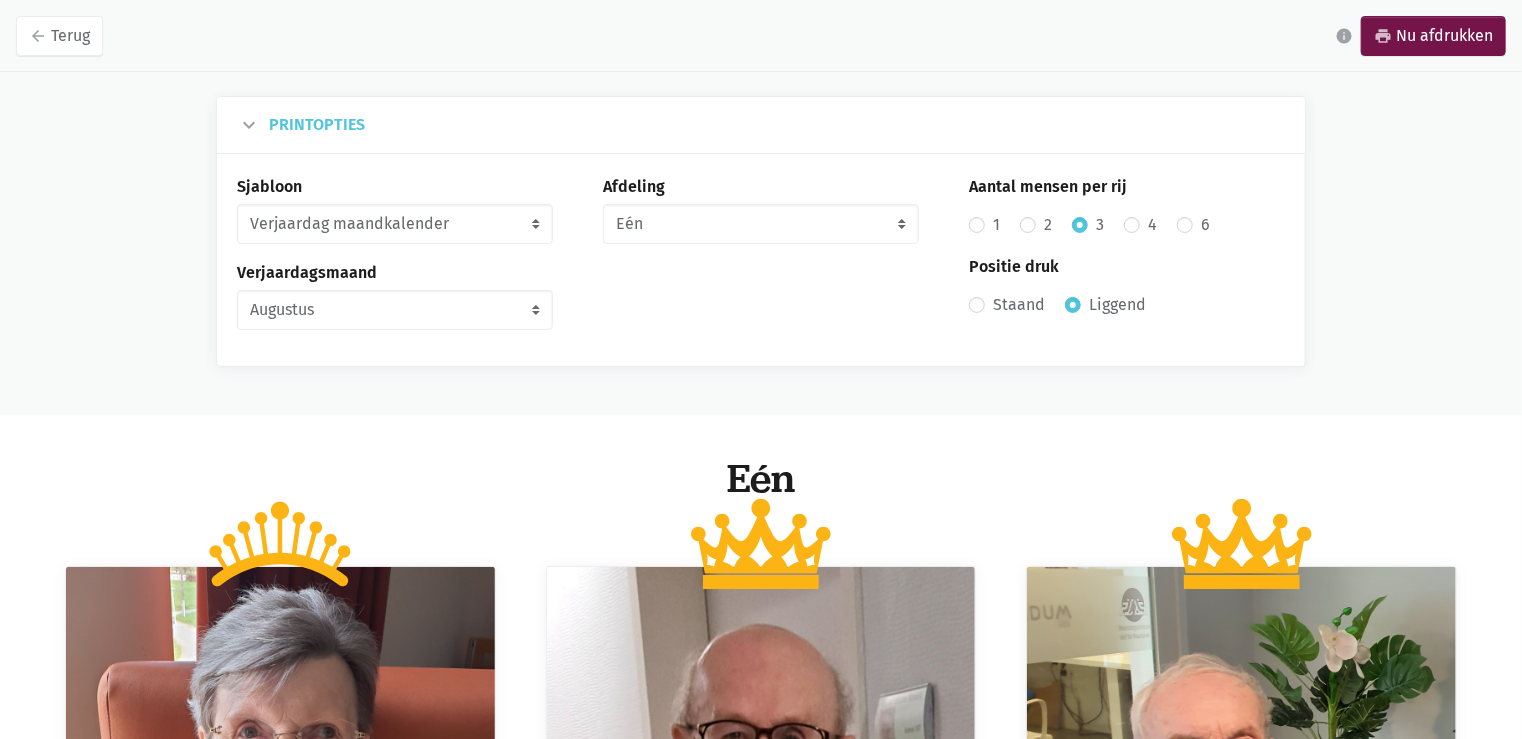 click on "4" at bounding box center (1152, 225) 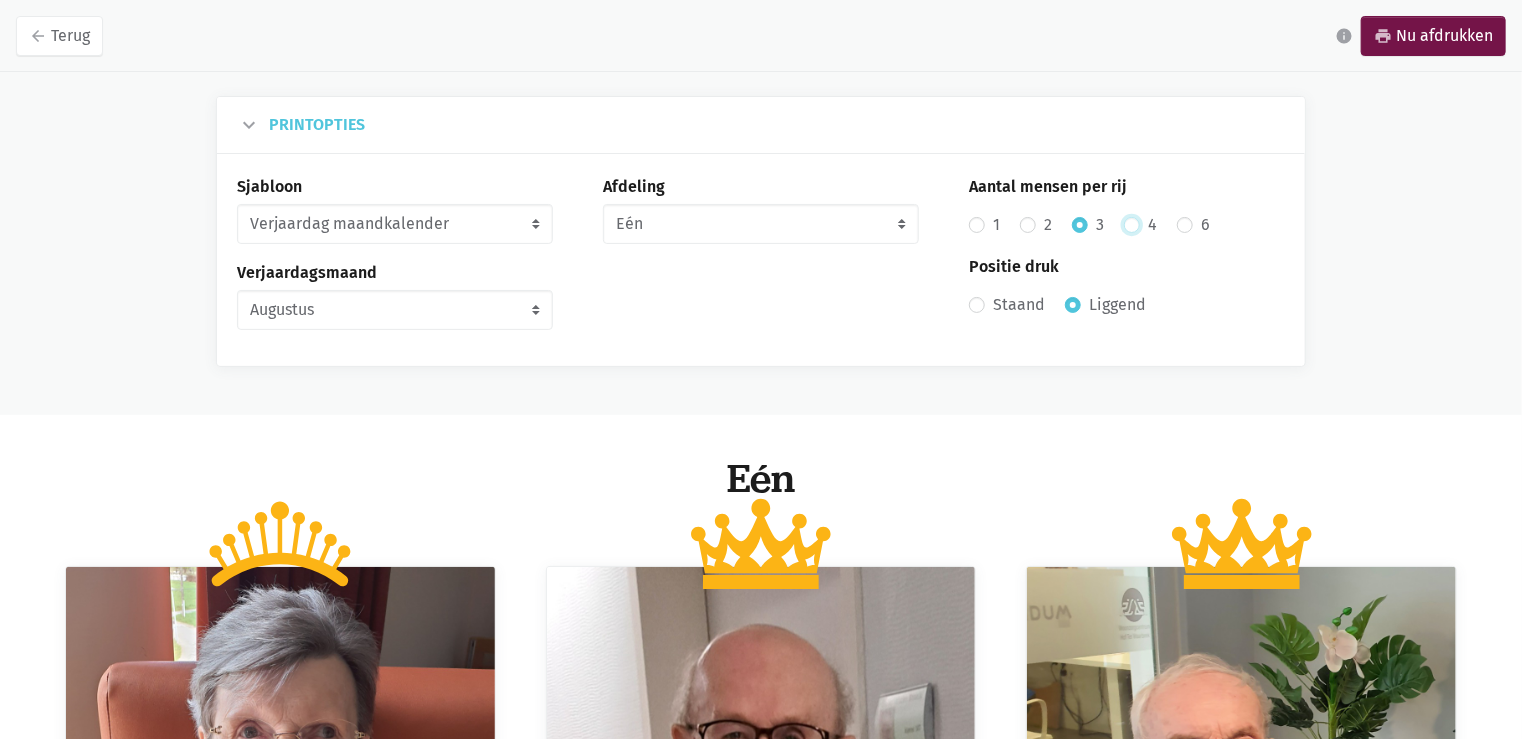 radio on "true" 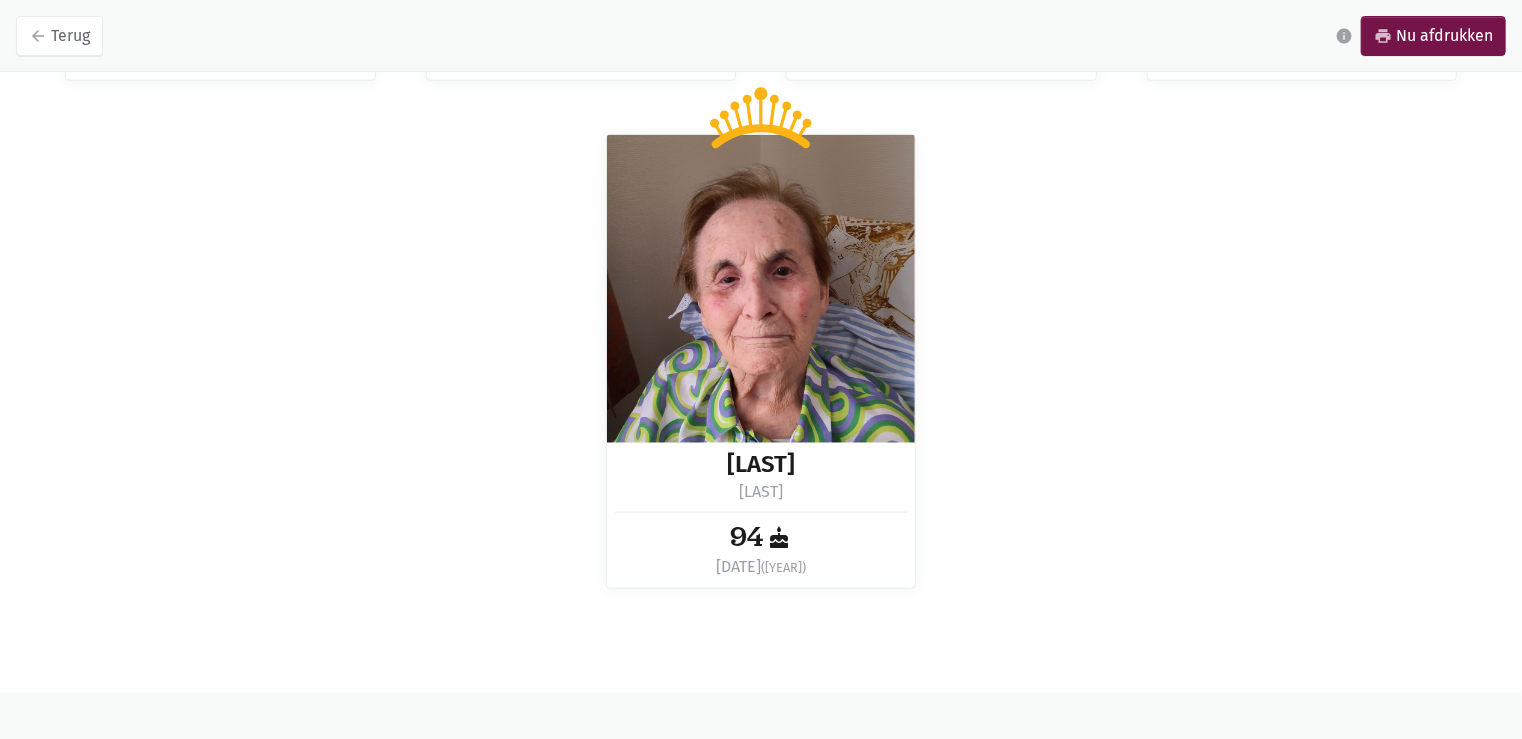 scroll, scrollTop: 282, scrollLeft: 0, axis: vertical 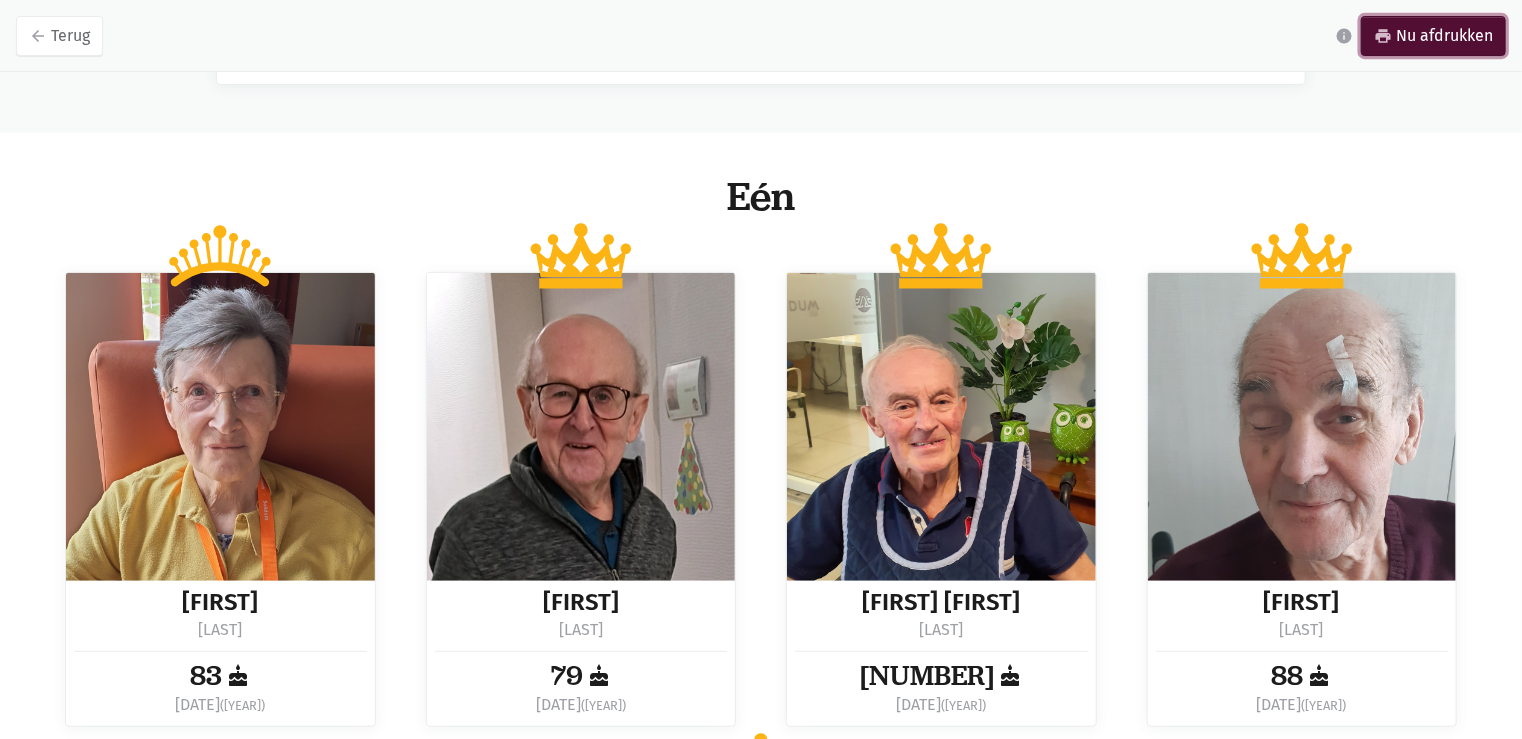 click on "print
Nu afdrukken" at bounding box center (1433, 36) 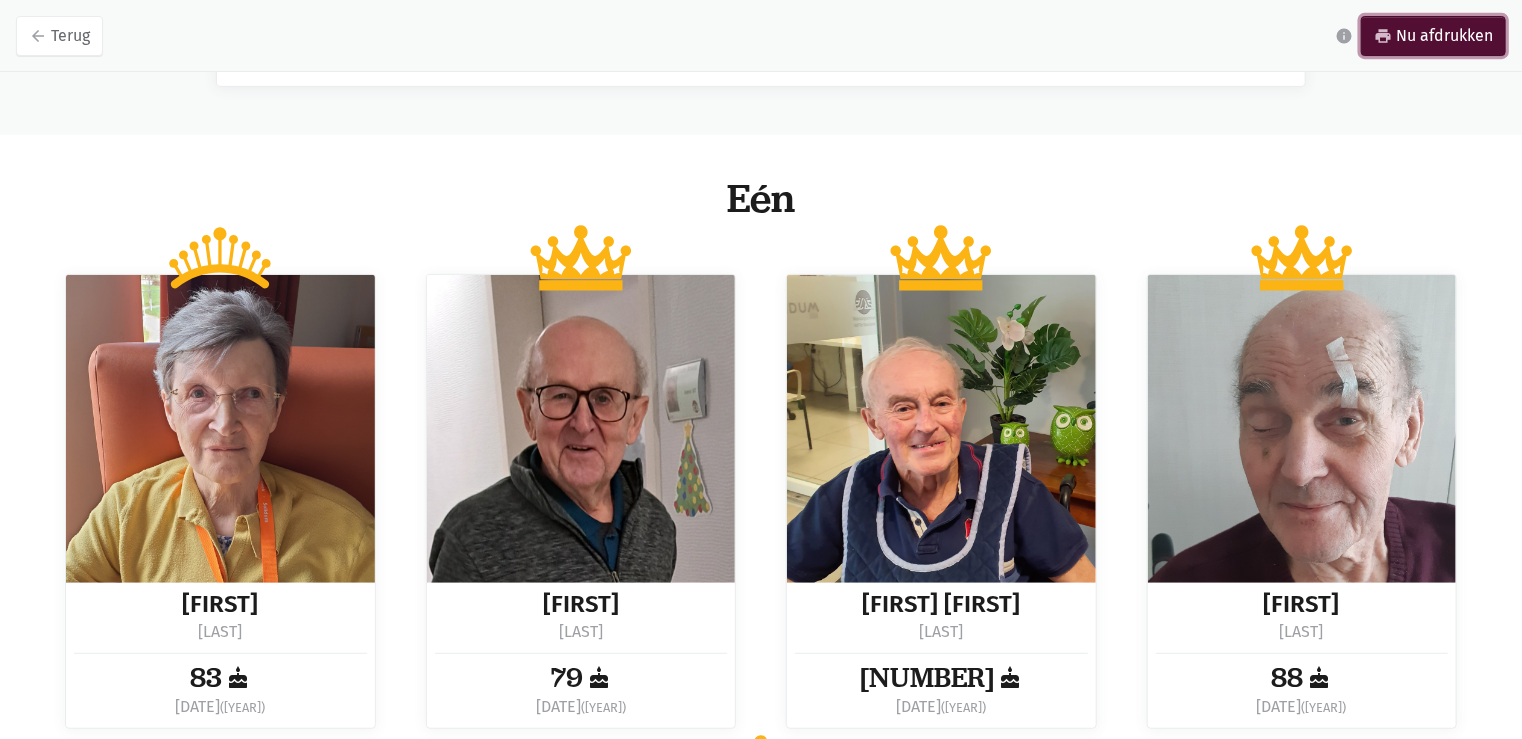 scroll, scrollTop: 0, scrollLeft: 0, axis: both 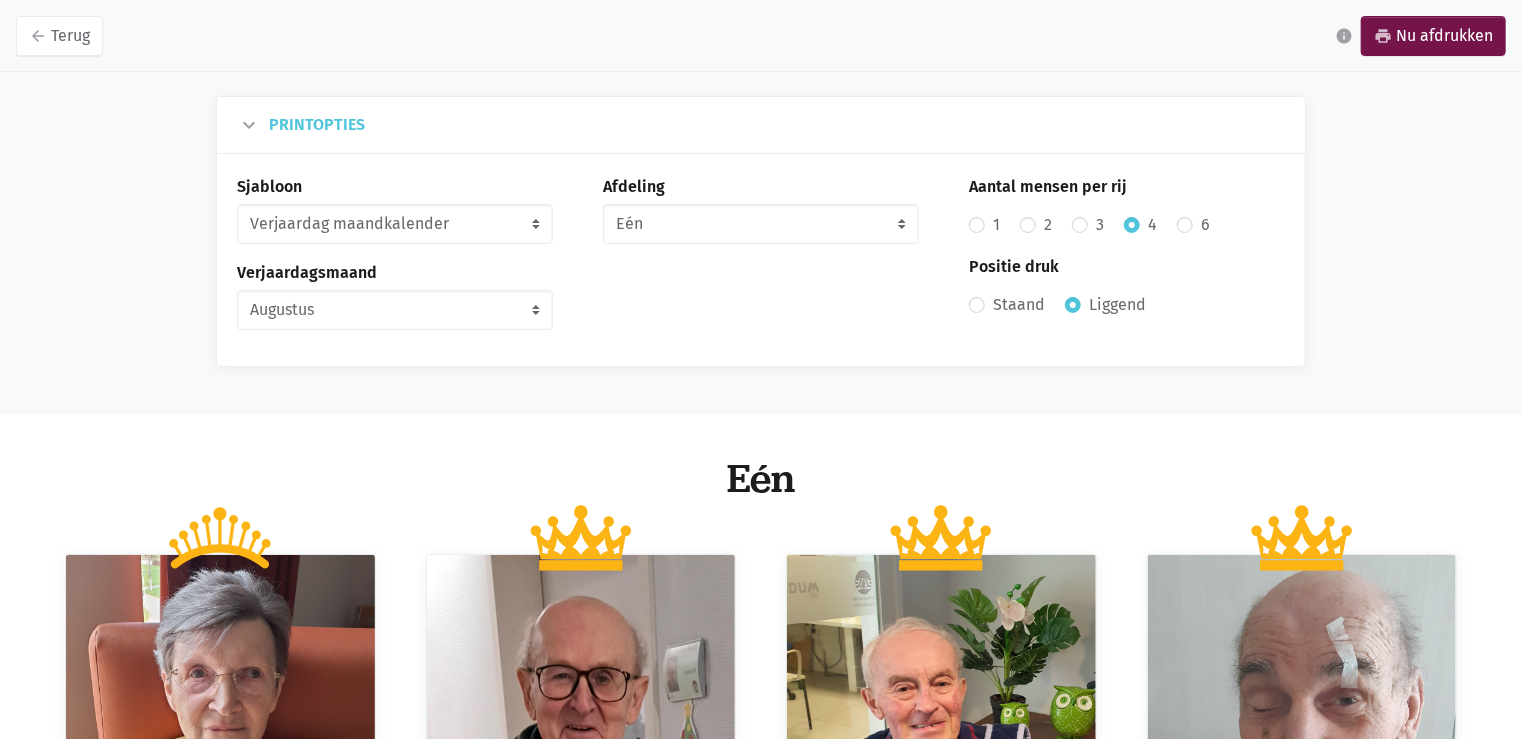 click on "6" at bounding box center (1205, 225) 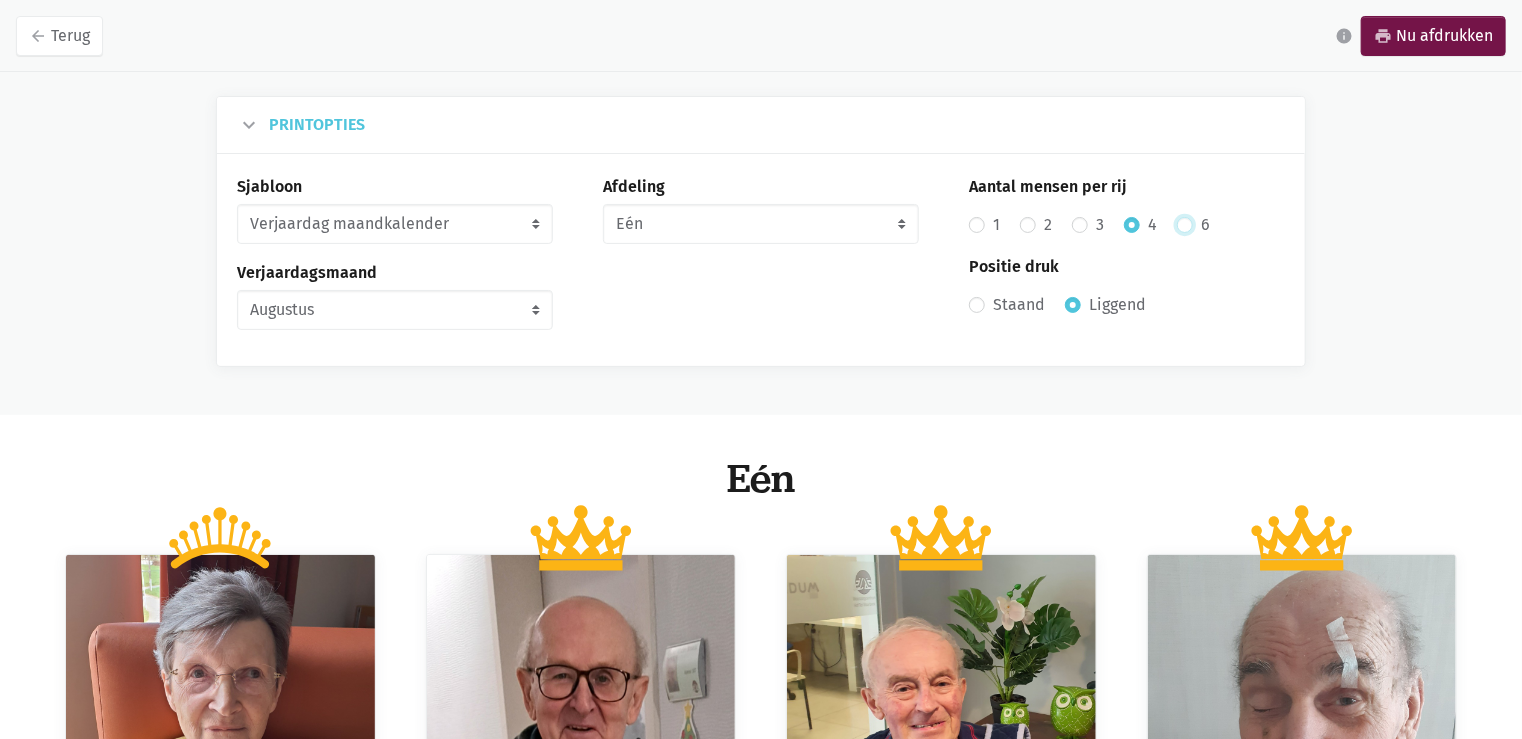 radio on "true" 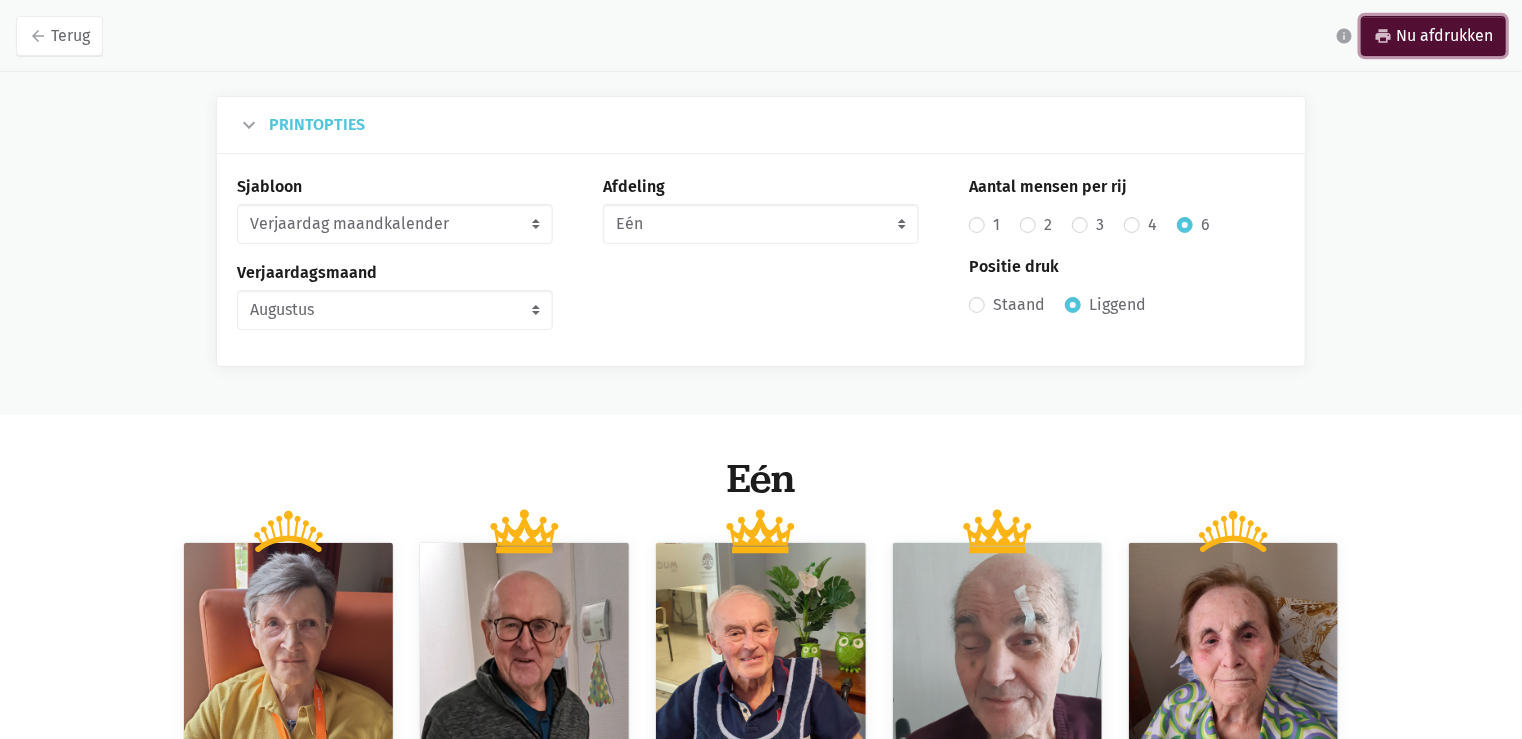 click on "print
Nu afdrukken" at bounding box center (1433, 36) 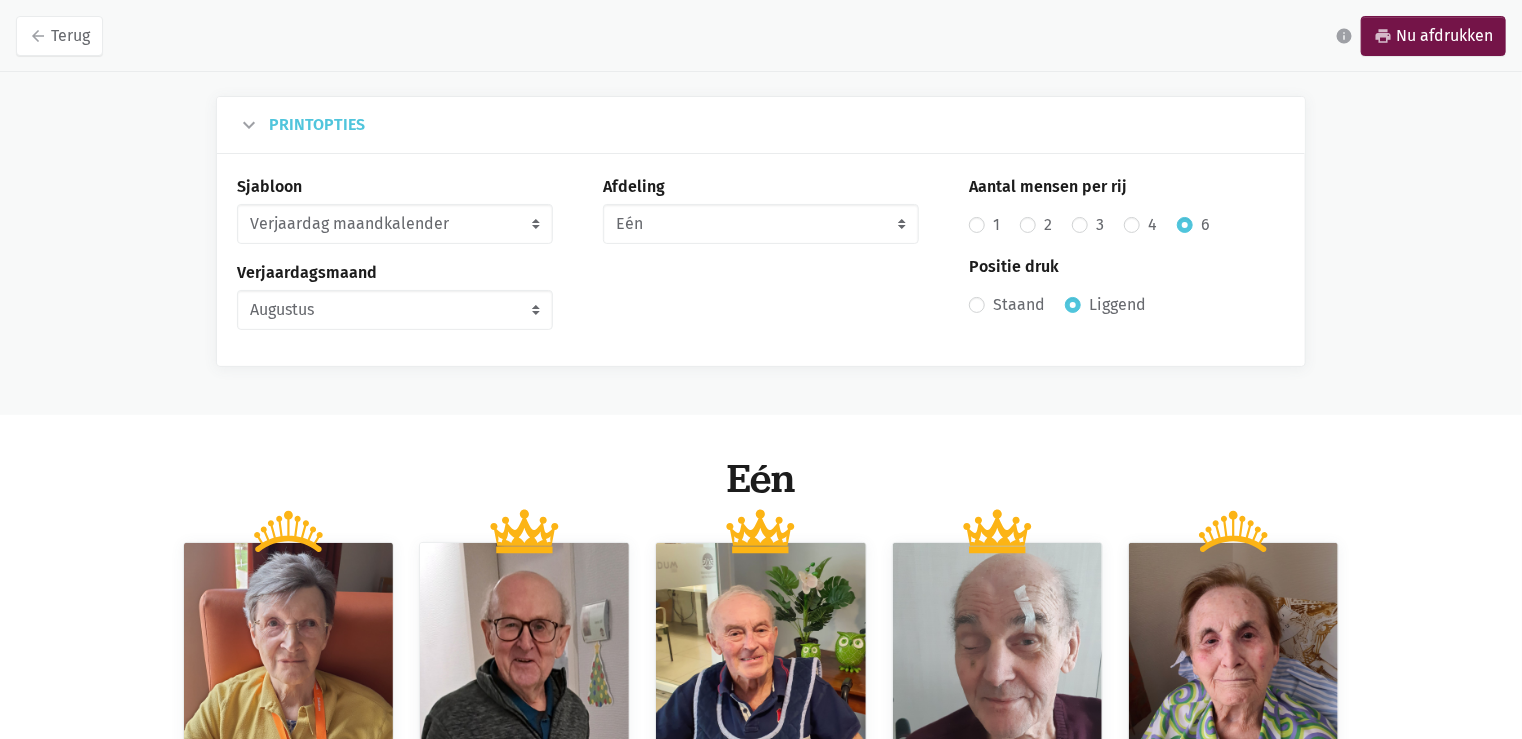 click on "arrow_back
Terug
info
print
Nu afdrukken" at bounding box center [761, 36] 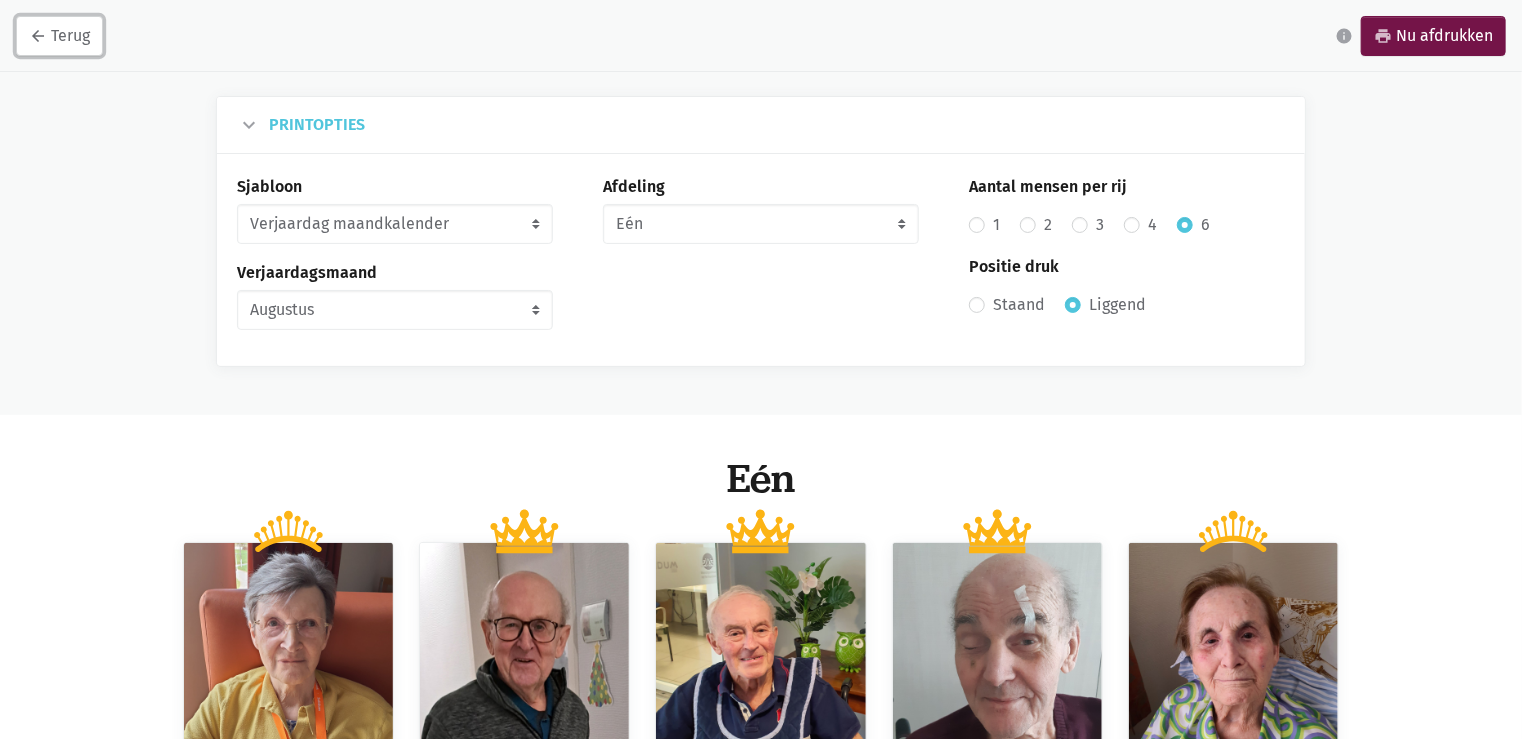 click on "arrow_back" at bounding box center [38, 36] 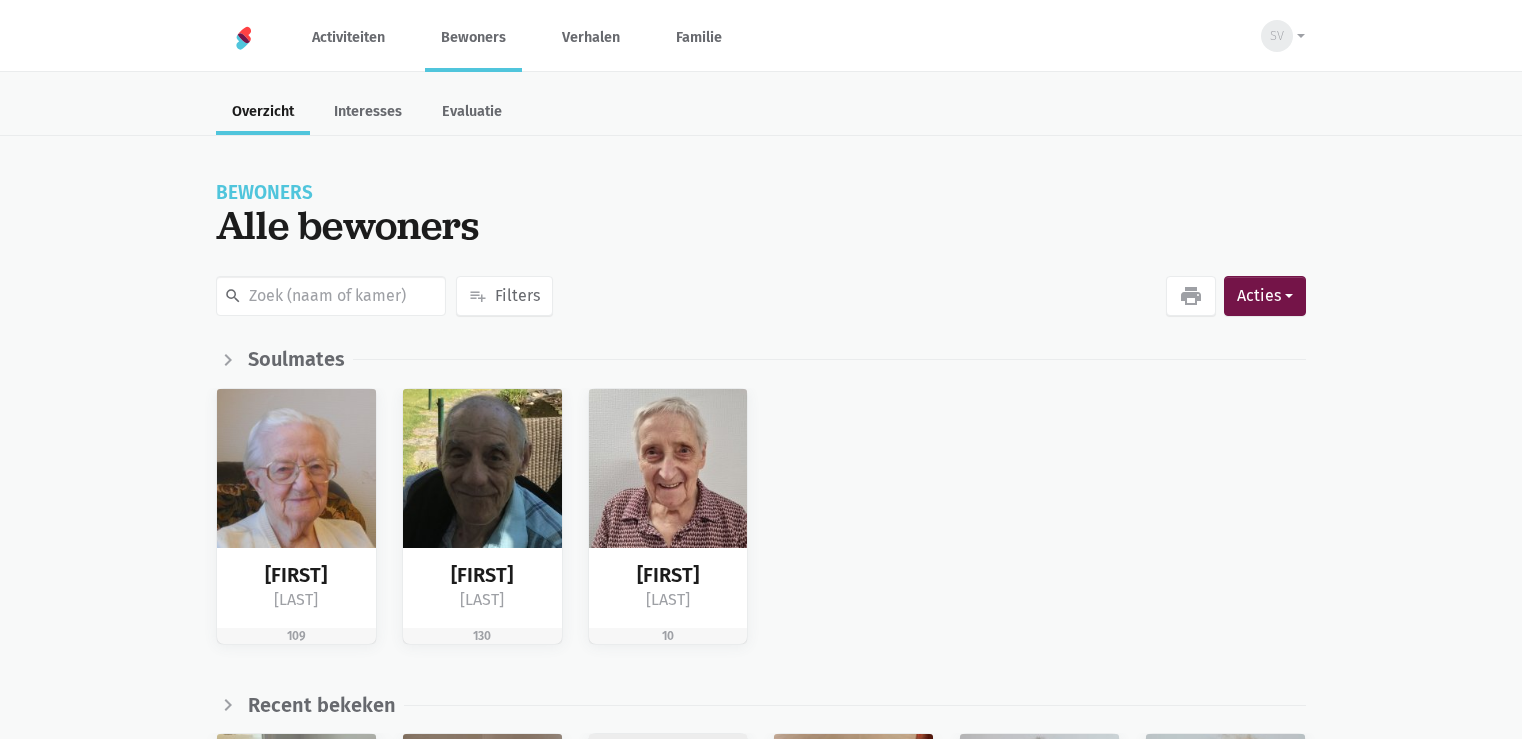 scroll, scrollTop: 0, scrollLeft: 0, axis: both 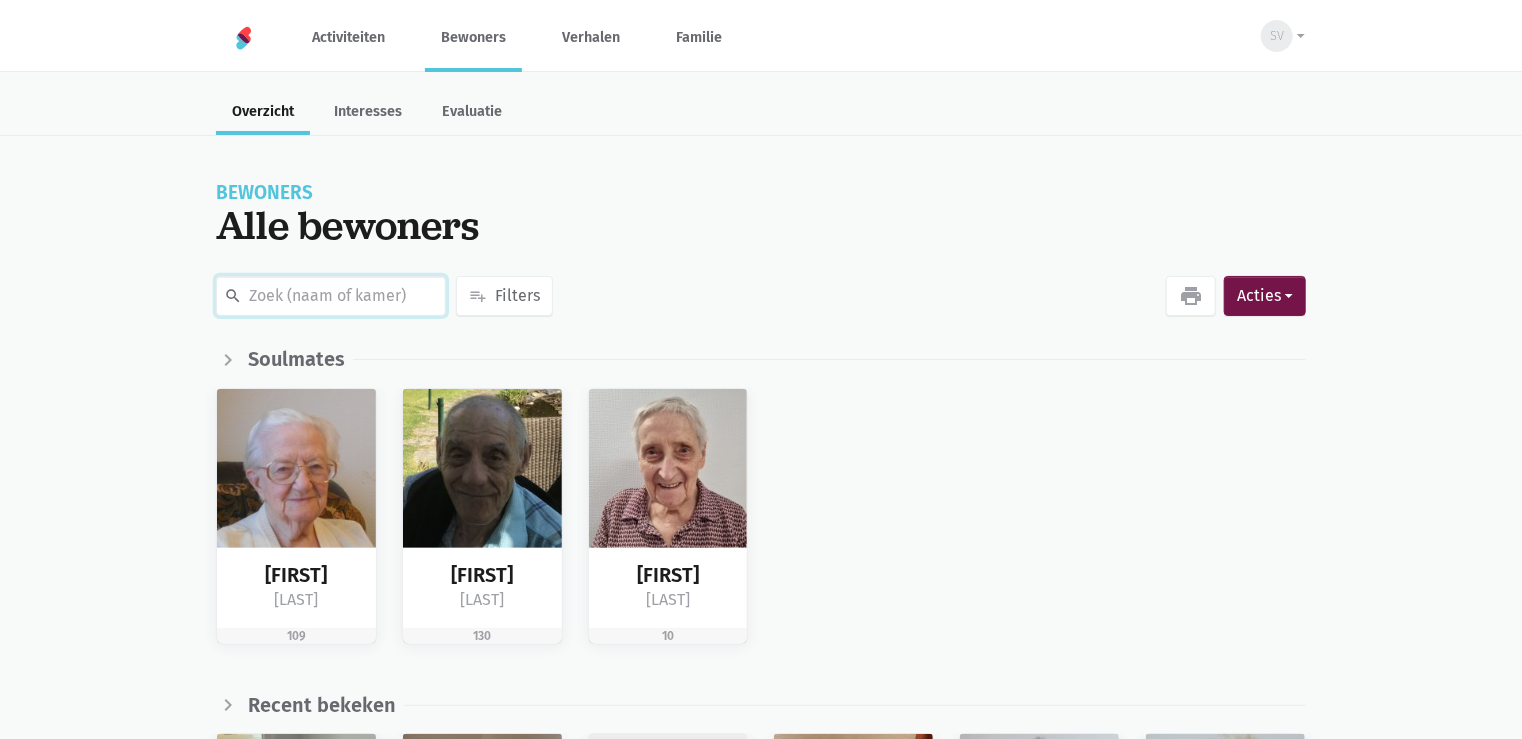 click at bounding box center (331, 296) 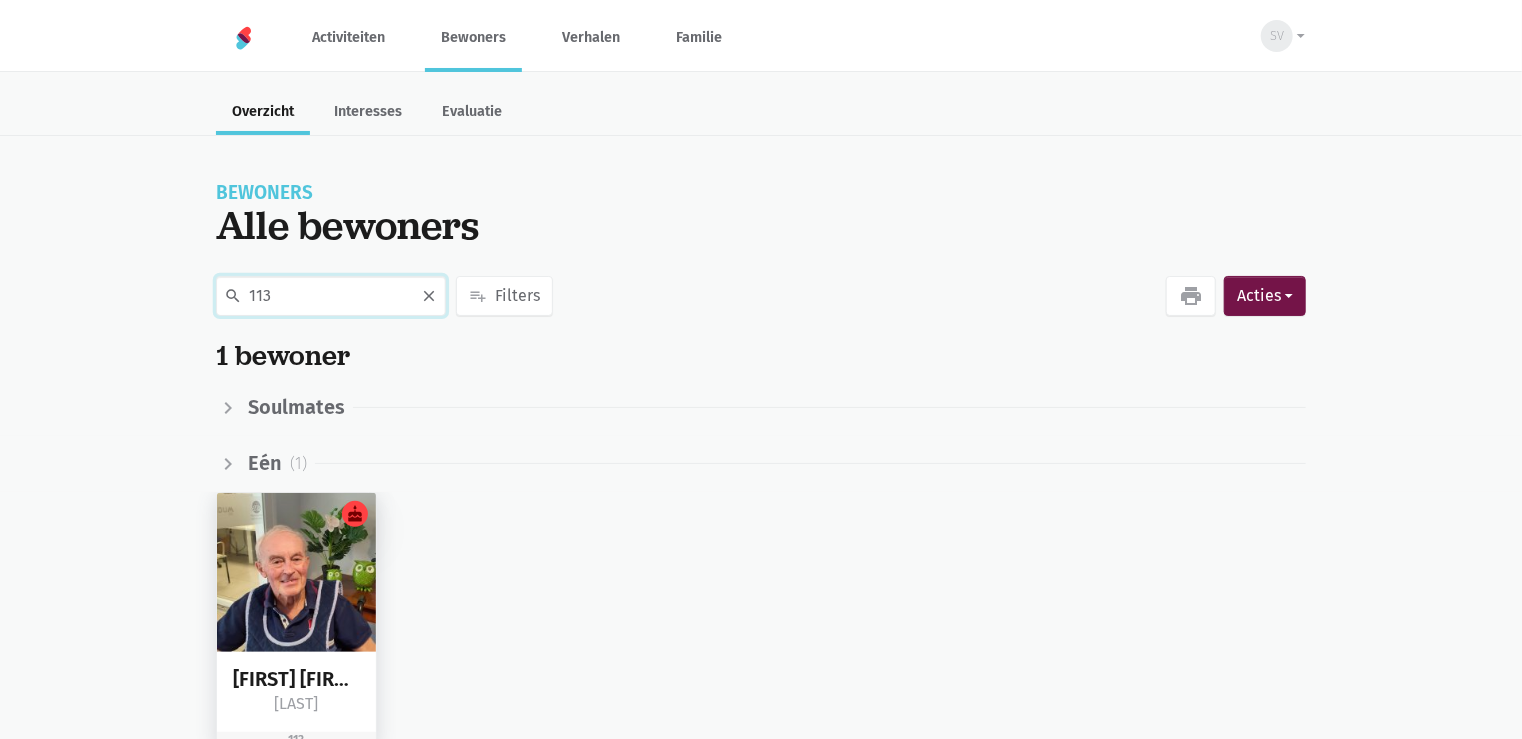 type on "113" 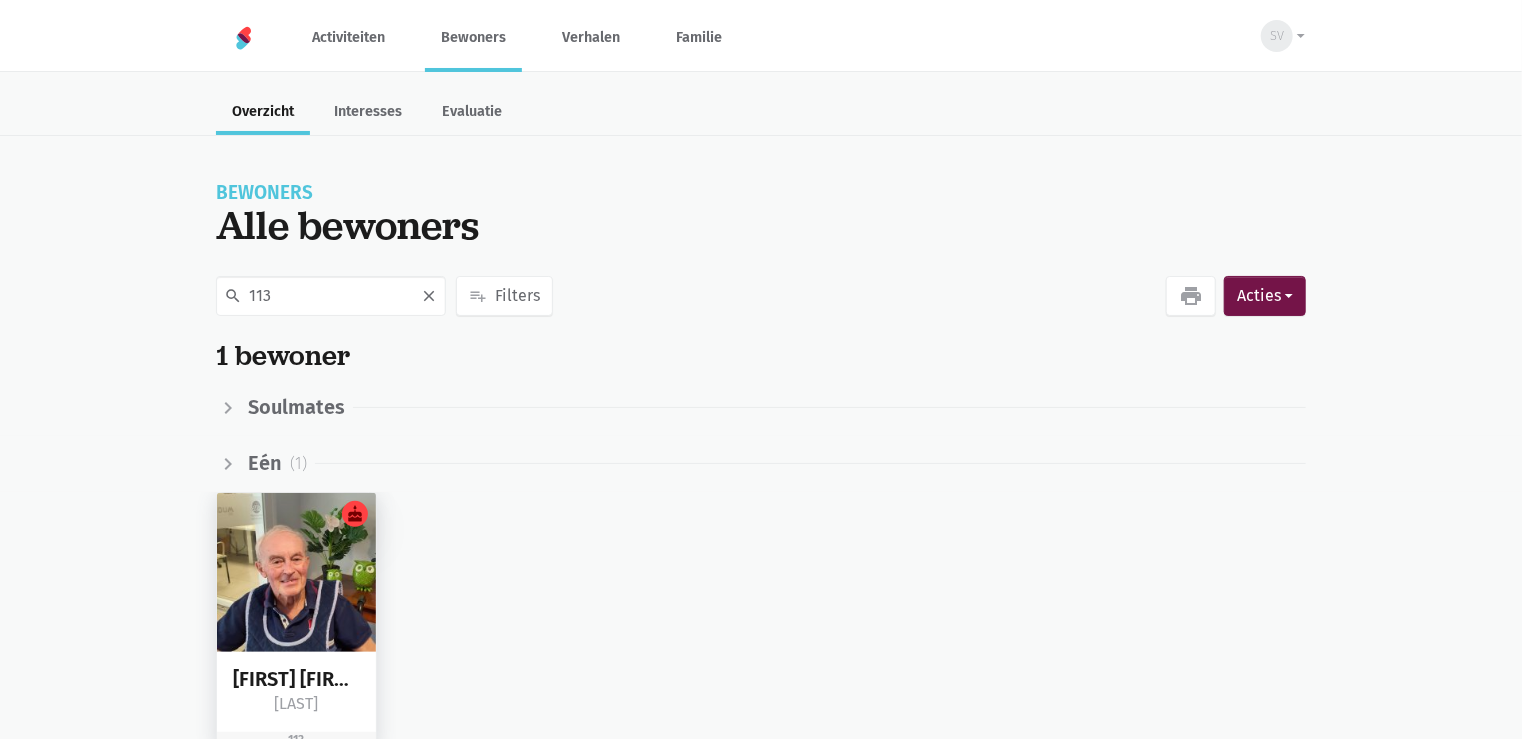 click at bounding box center (296, 572) 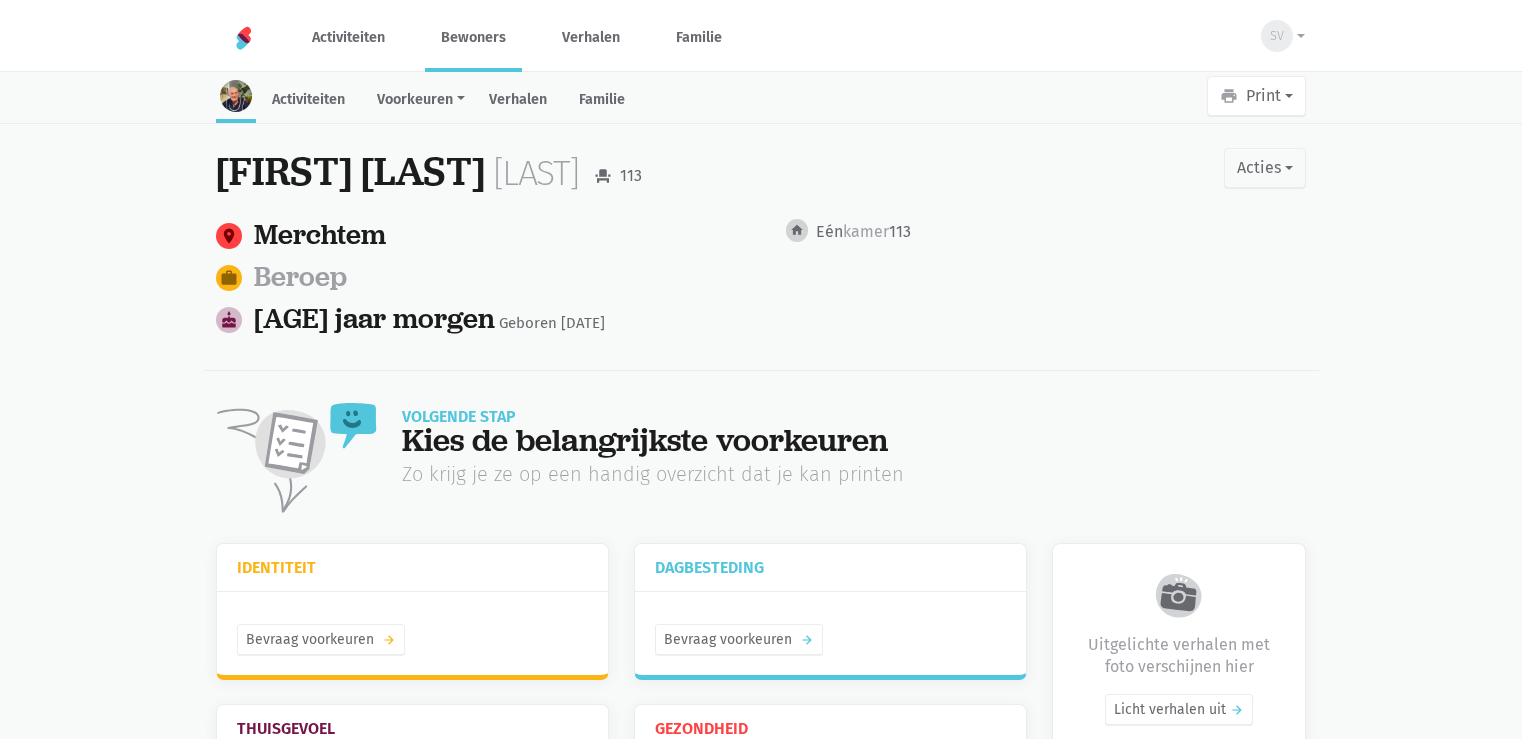 scroll, scrollTop: 0, scrollLeft: 0, axis: both 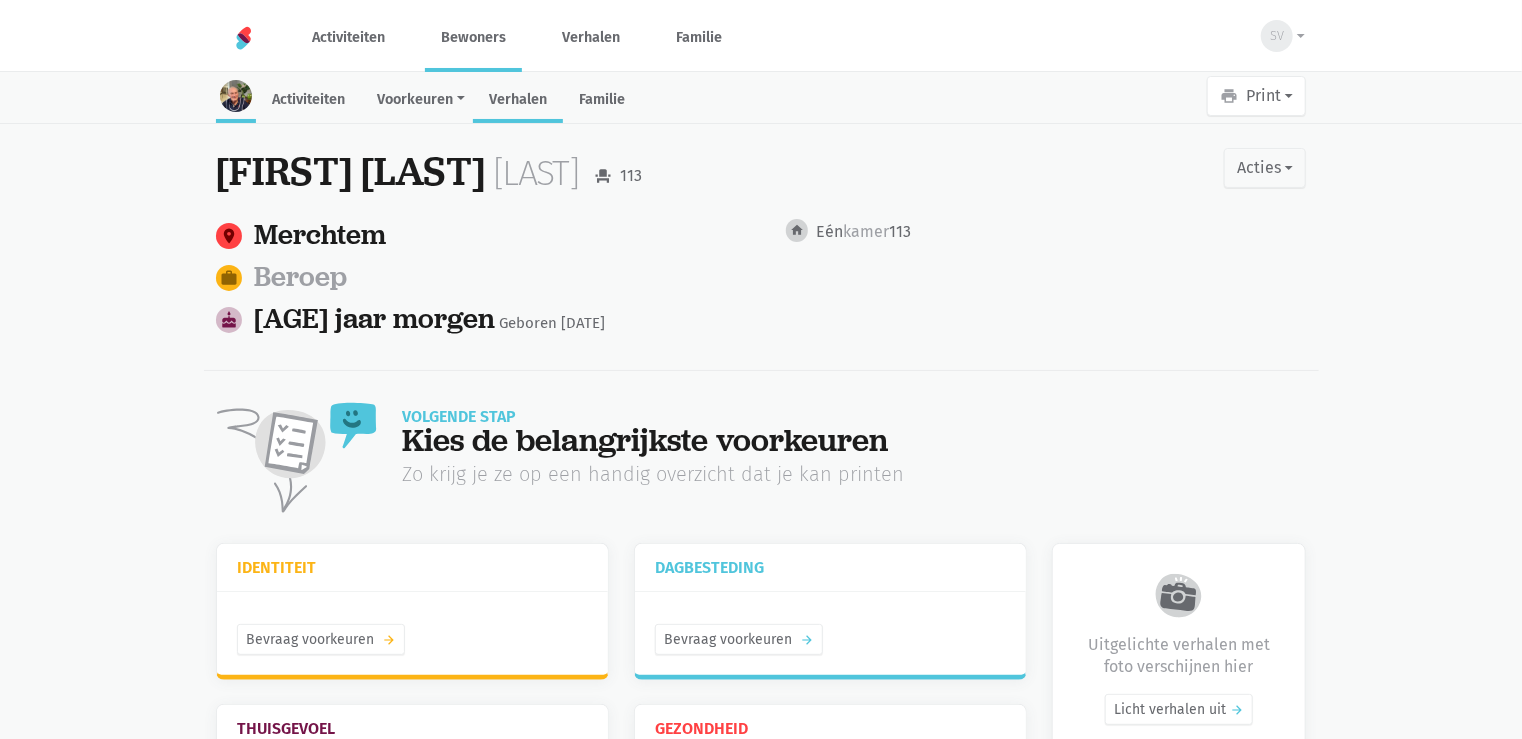 click on "Verhalen" at bounding box center [518, 101] 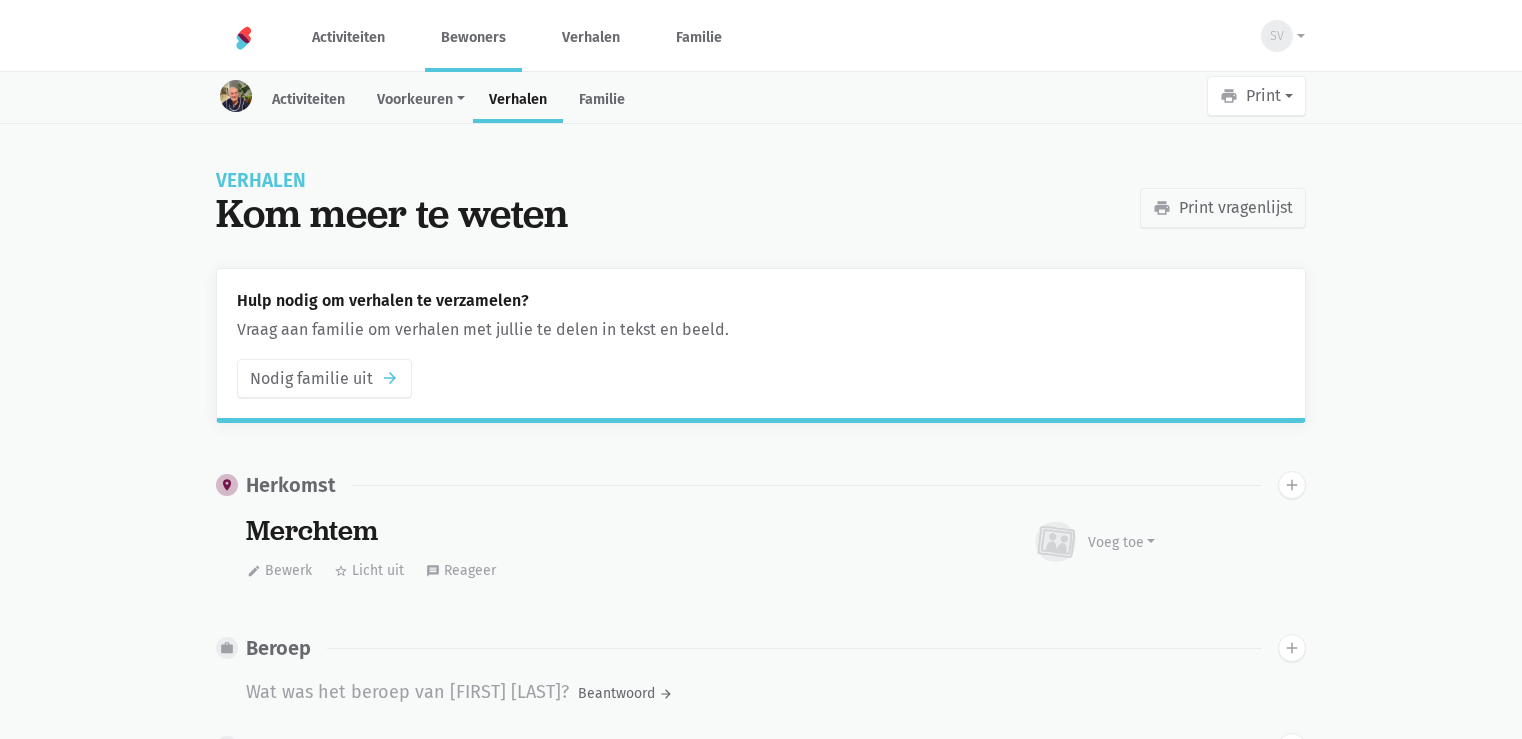 scroll, scrollTop: 0, scrollLeft: 0, axis: both 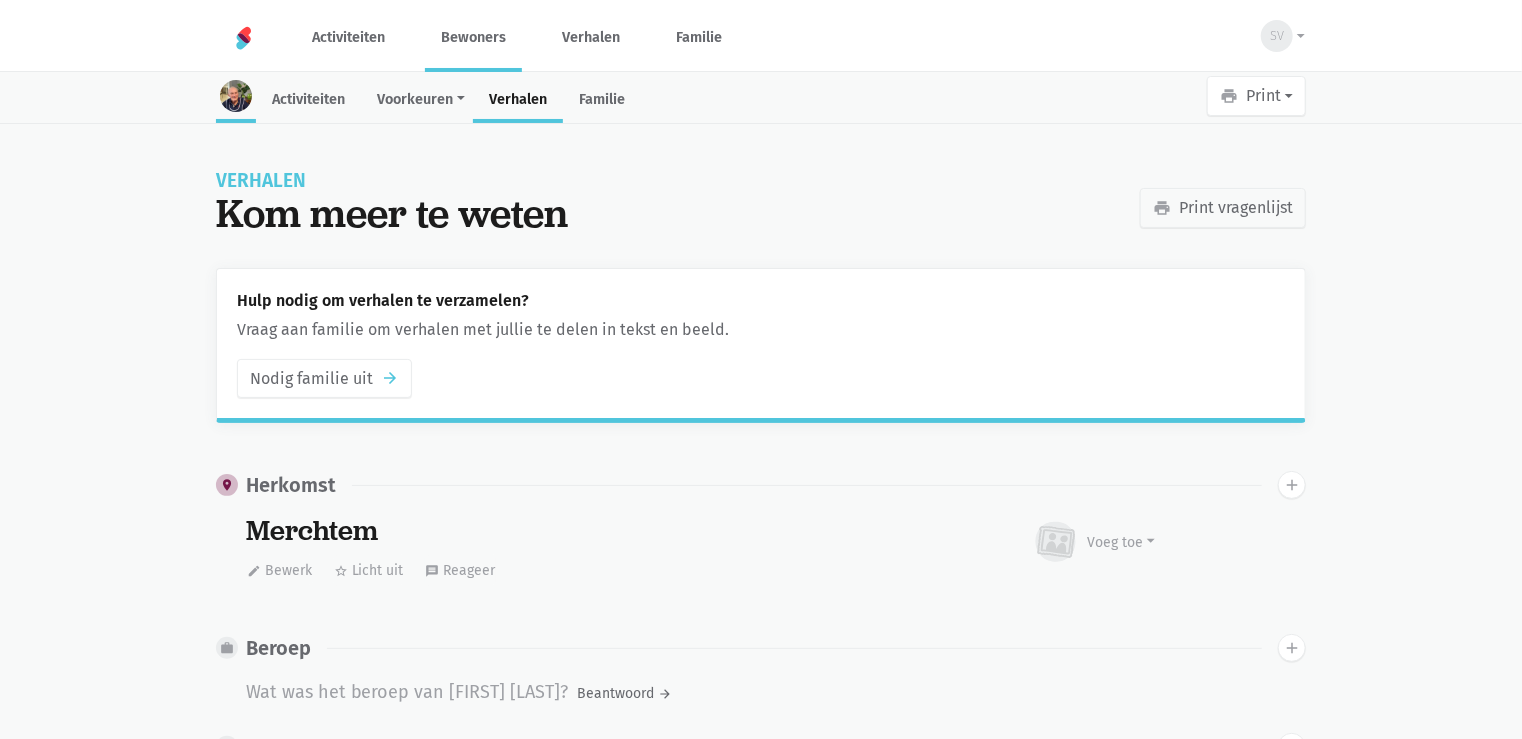 click at bounding box center (236, 96) 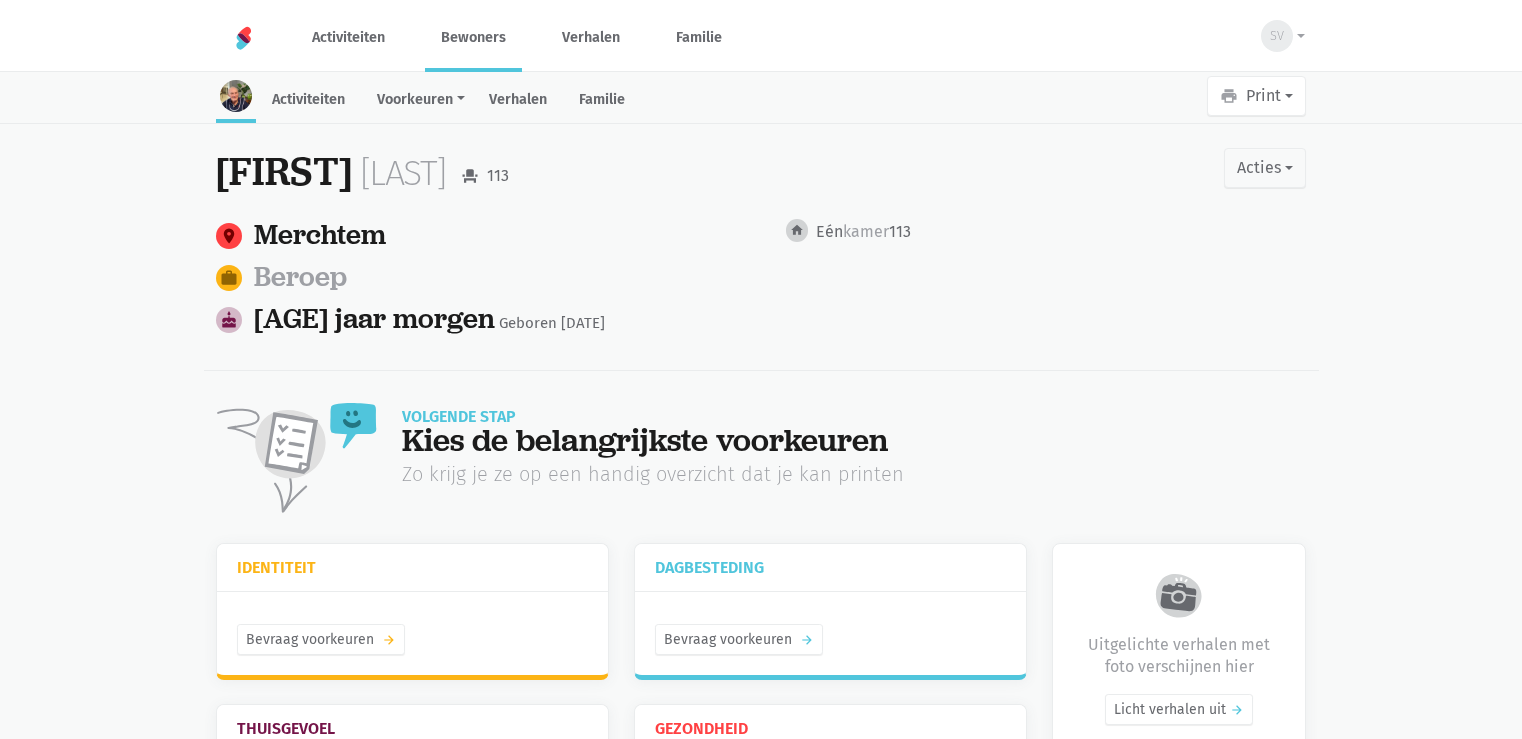 scroll, scrollTop: 0, scrollLeft: 0, axis: both 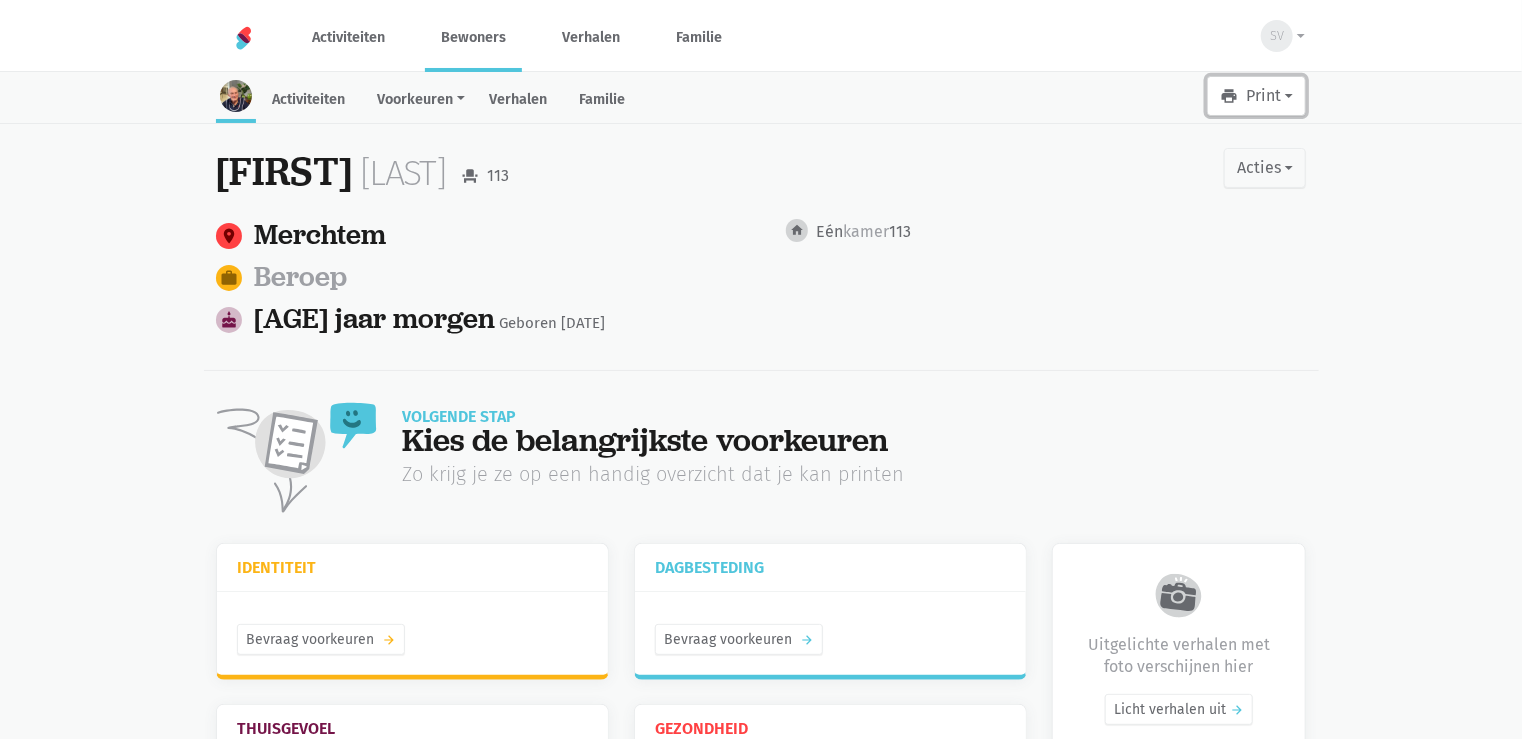 click on "print
Print" at bounding box center [1256, 96] 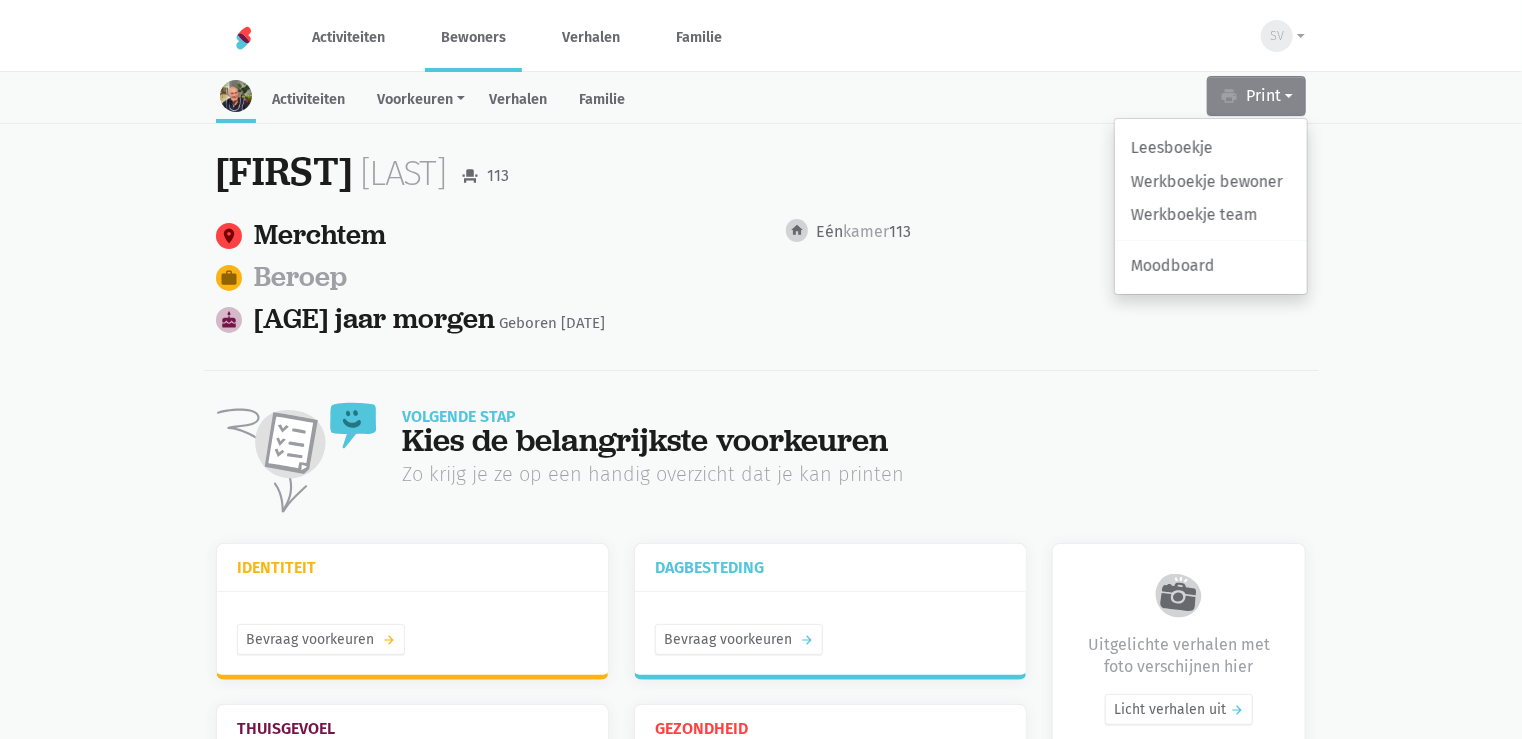 click on "Jean Marie
Verbeyst
event_seat
113
Acties                      edit
Bewerk profiel
mail
Nodig familie uit via mail
print
Print familie-uitnodiging" at bounding box center [761, 175] 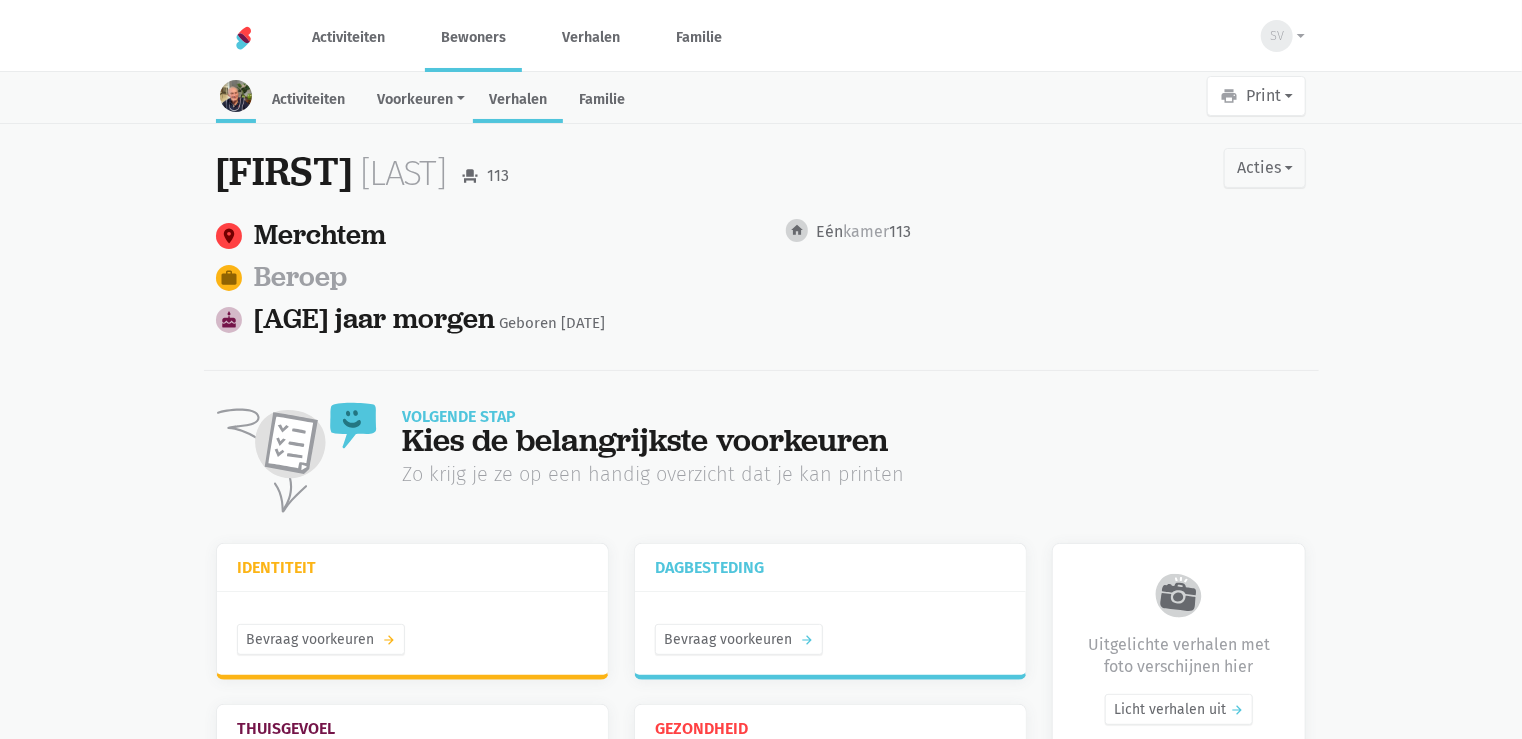 click on "Verhalen" at bounding box center (518, 101) 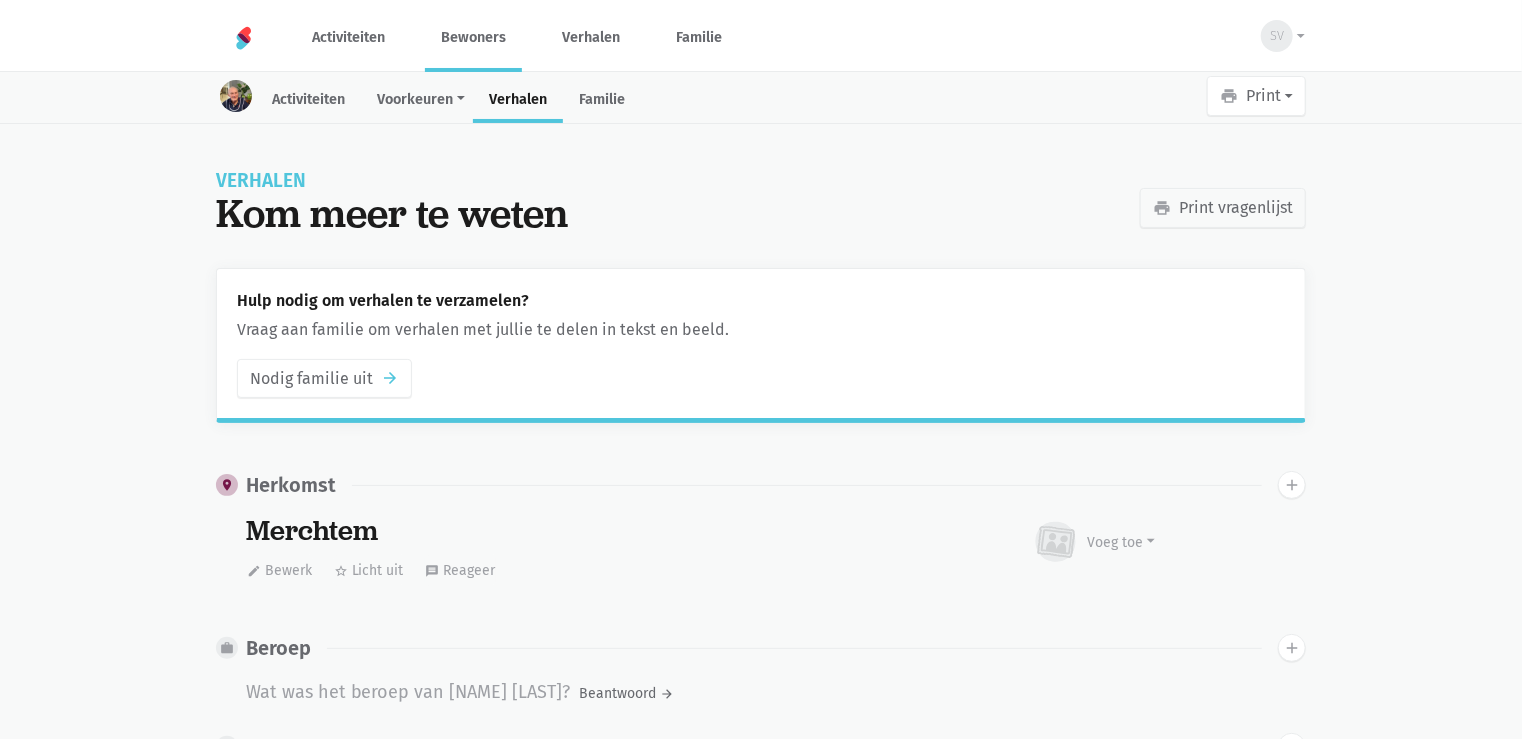 scroll, scrollTop: 1845, scrollLeft: 0, axis: vertical 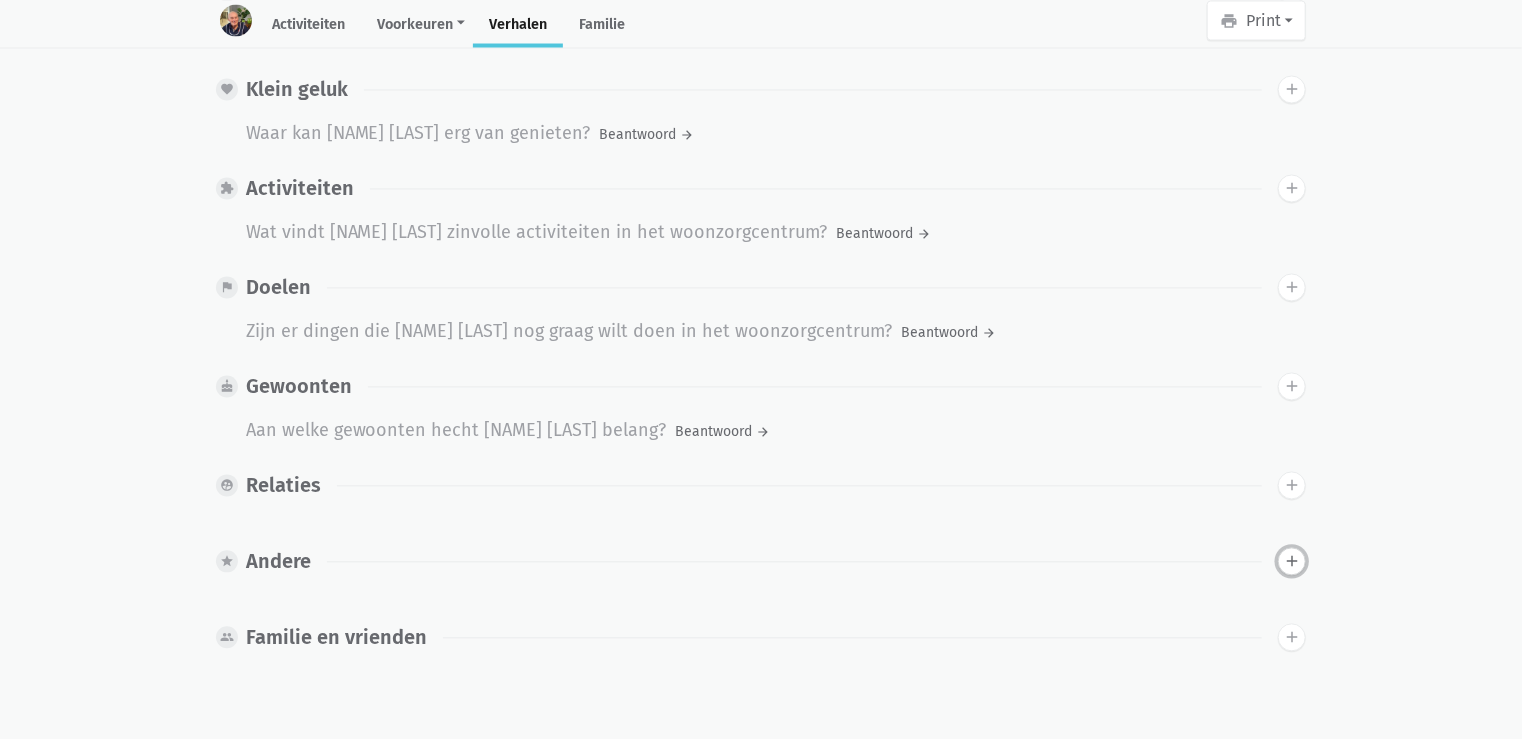 click on "add" at bounding box center [1292, 562] 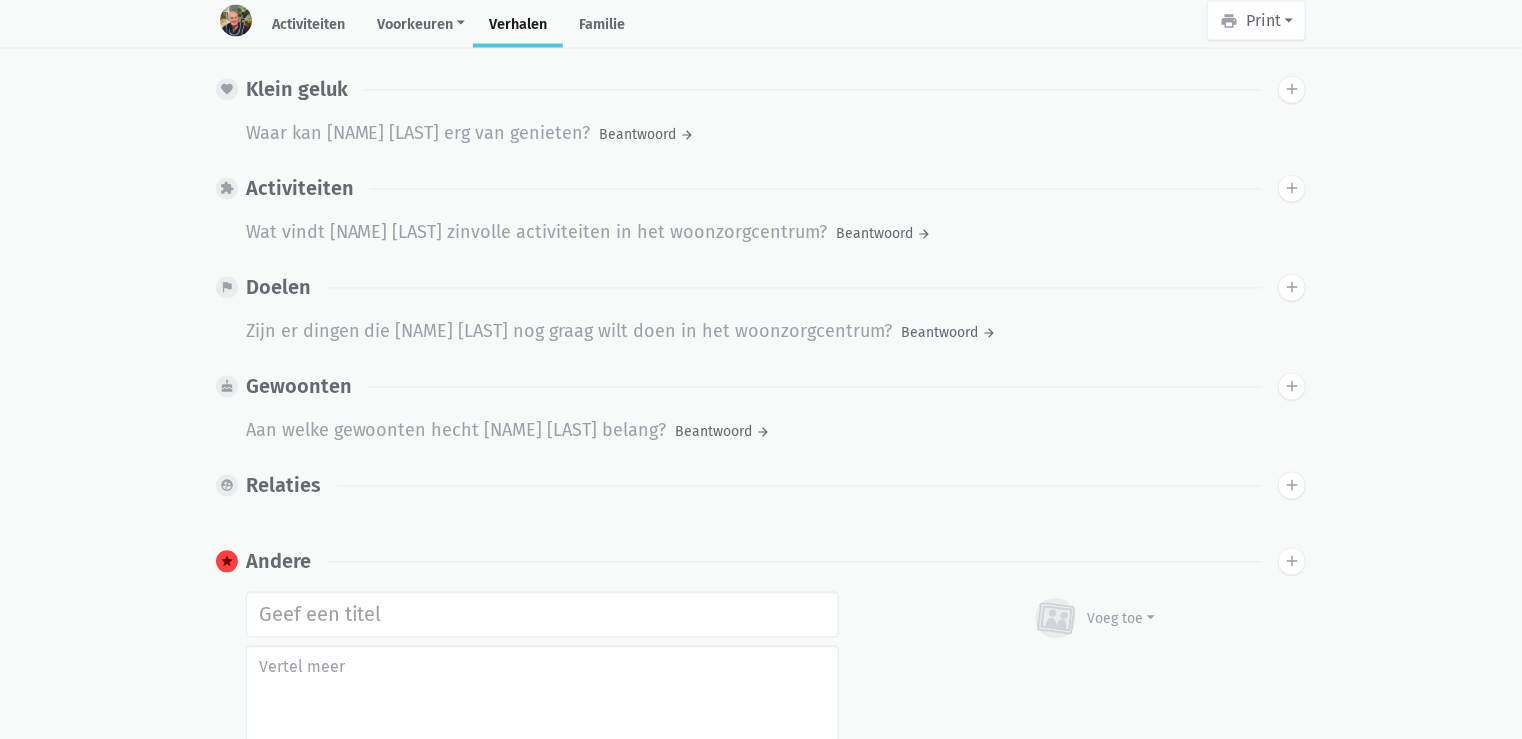 scroll, scrollTop: 2181, scrollLeft: 0, axis: vertical 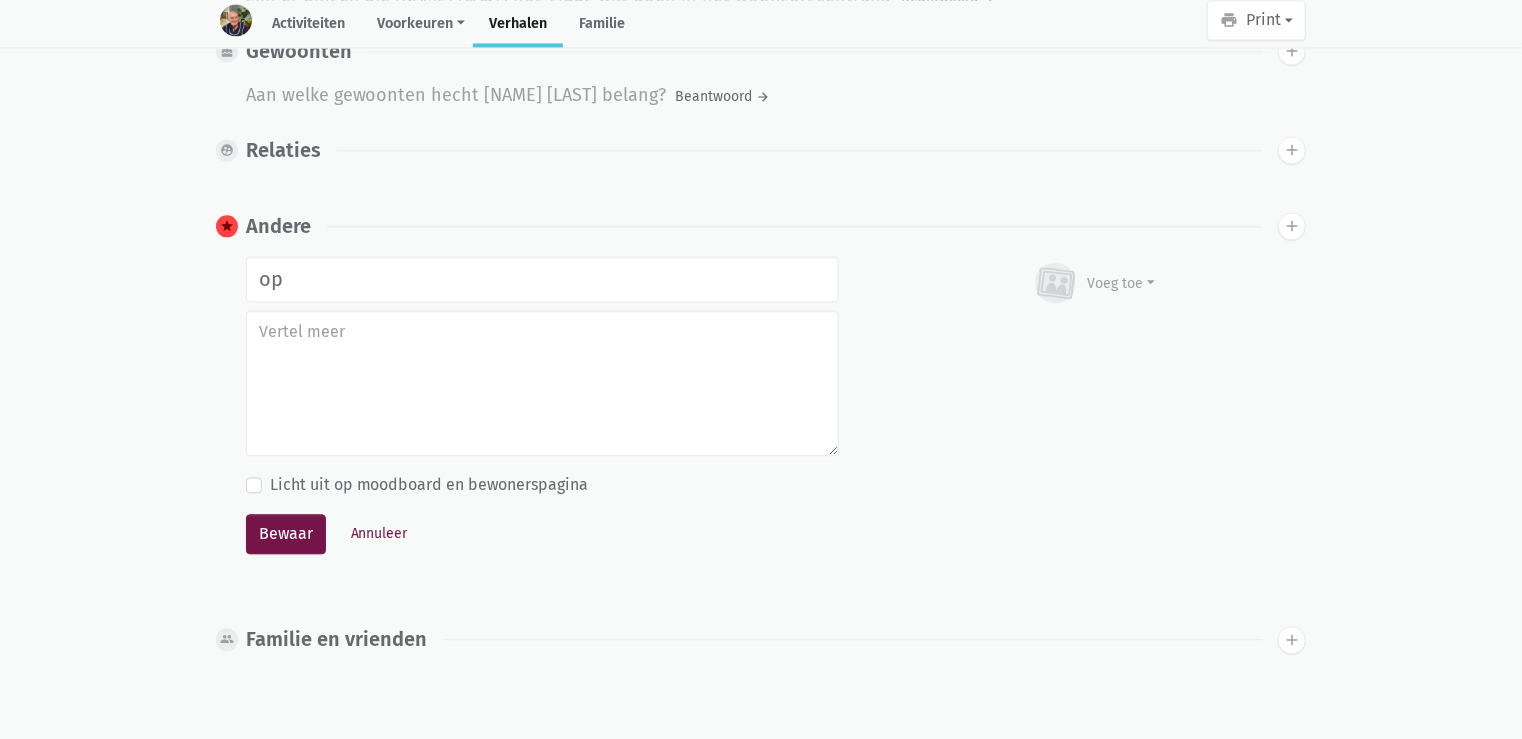 type on "o" 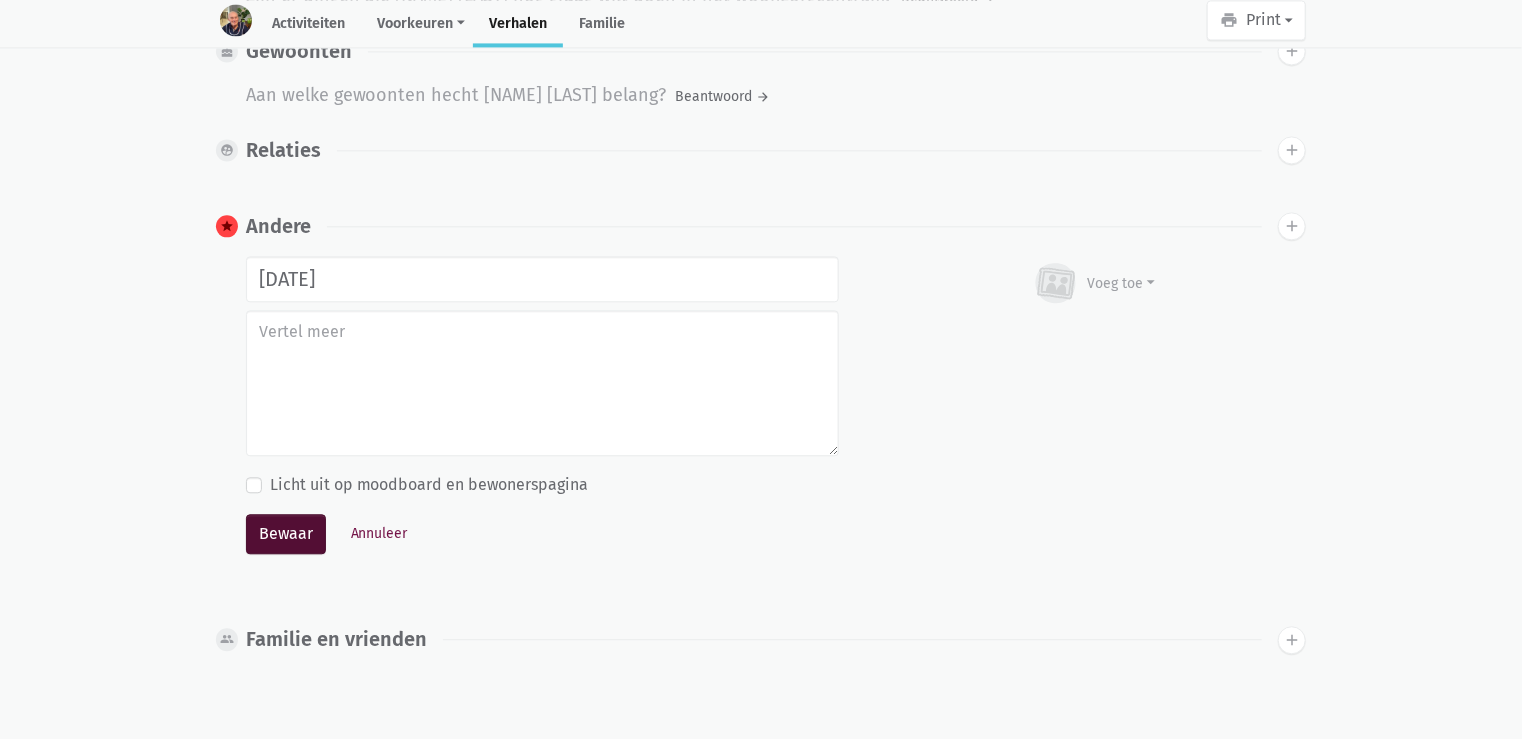 type on "[DATE]" 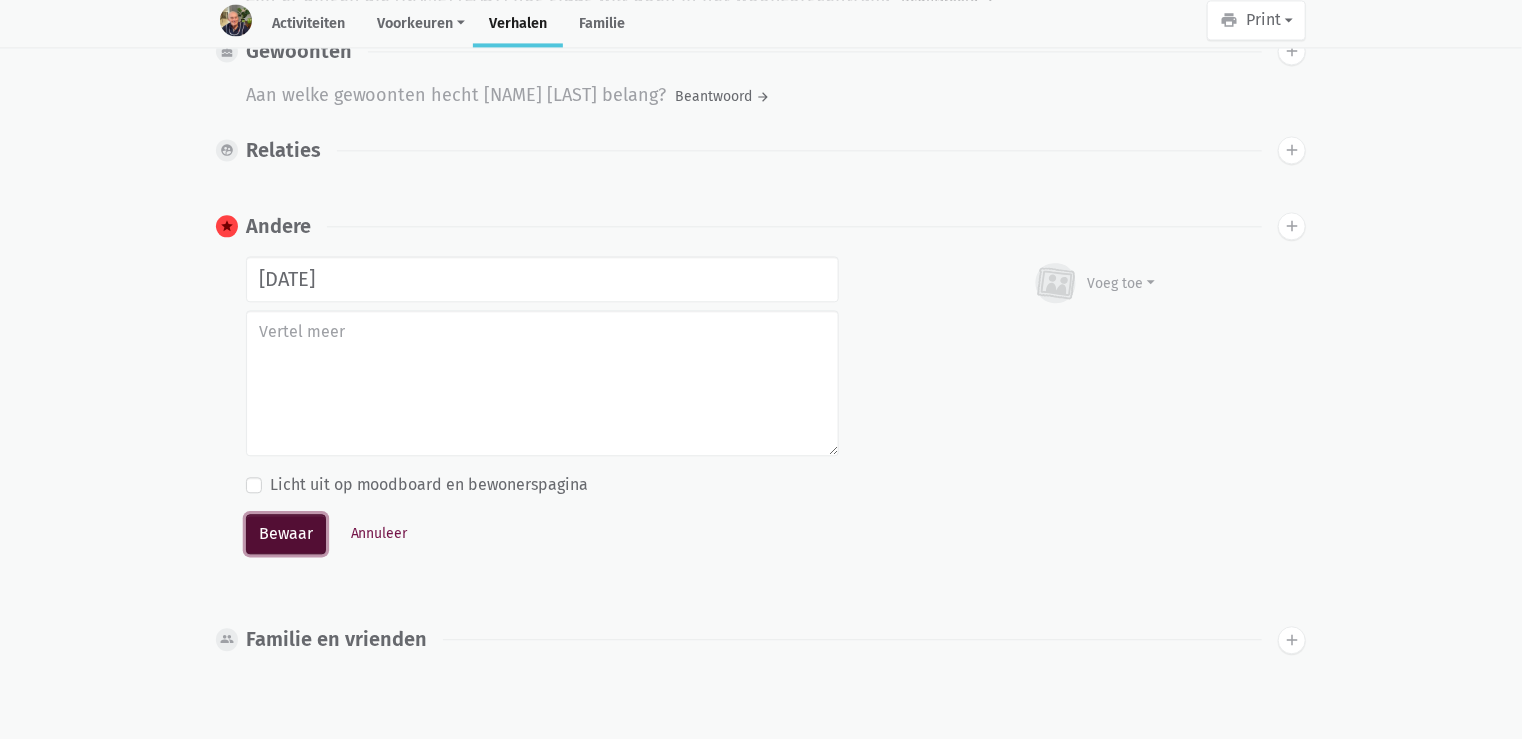 click on "Bewaar" at bounding box center (286, 534) 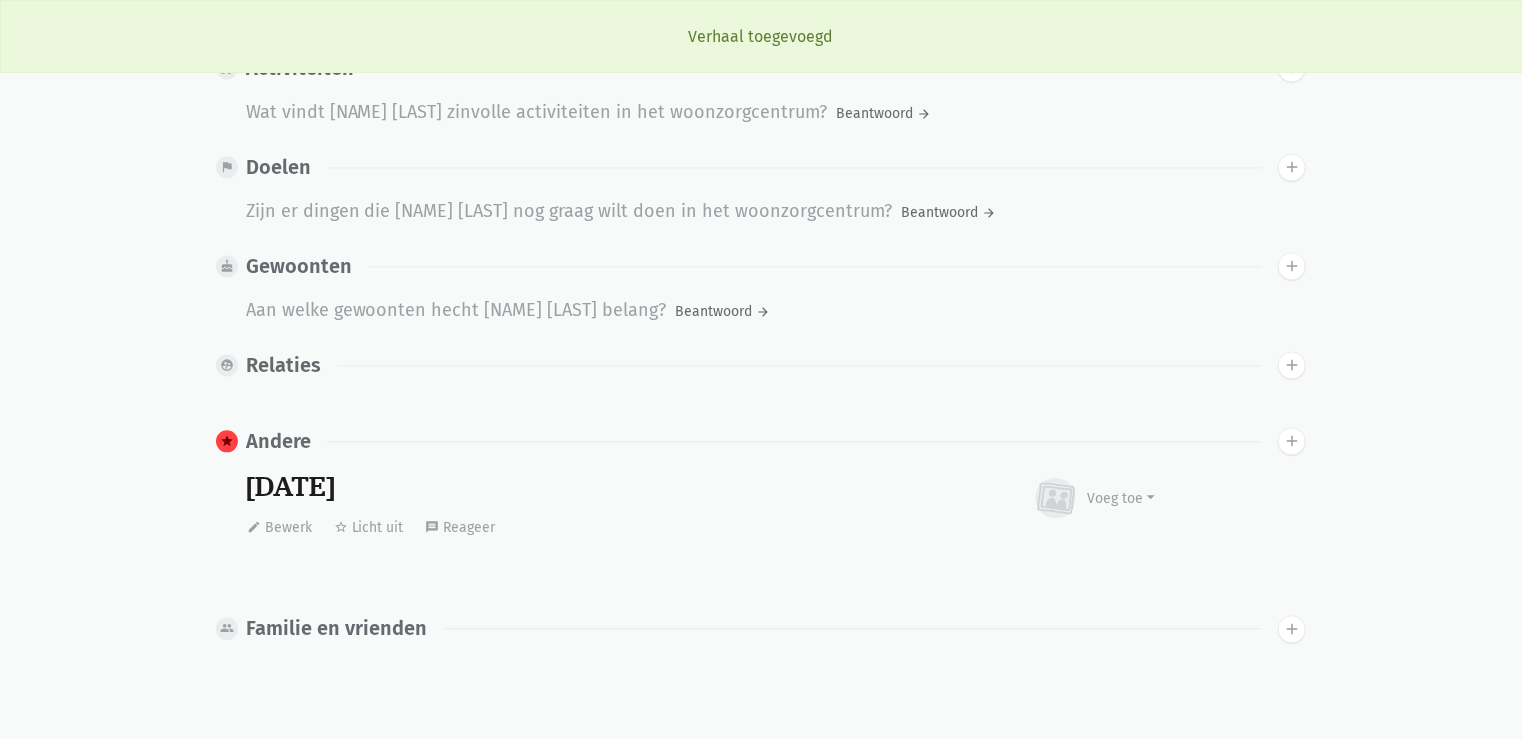 scroll, scrollTop: 1956, scrollLeft: 0, axis: vertical 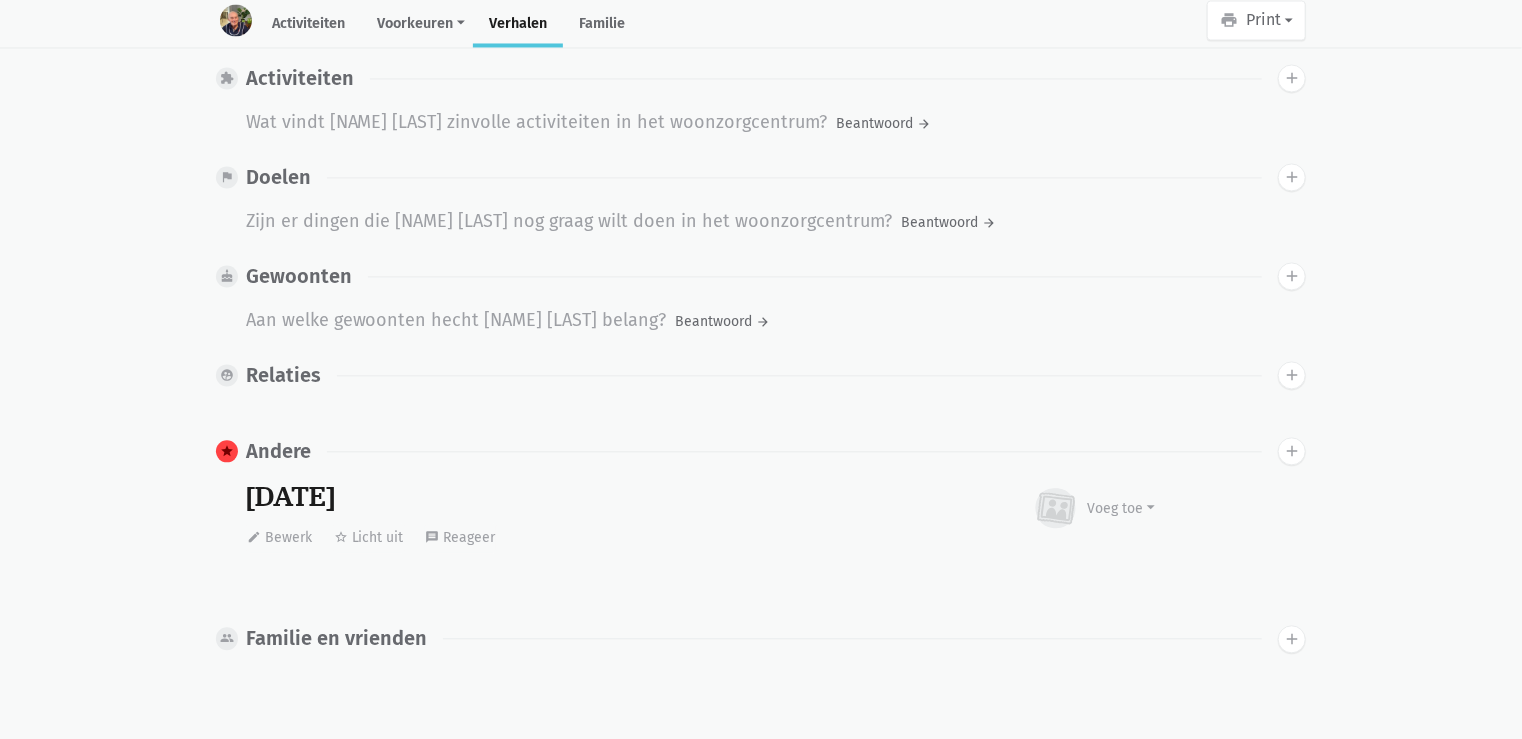 click on "Verhalen" at bounding box center (518, 25) 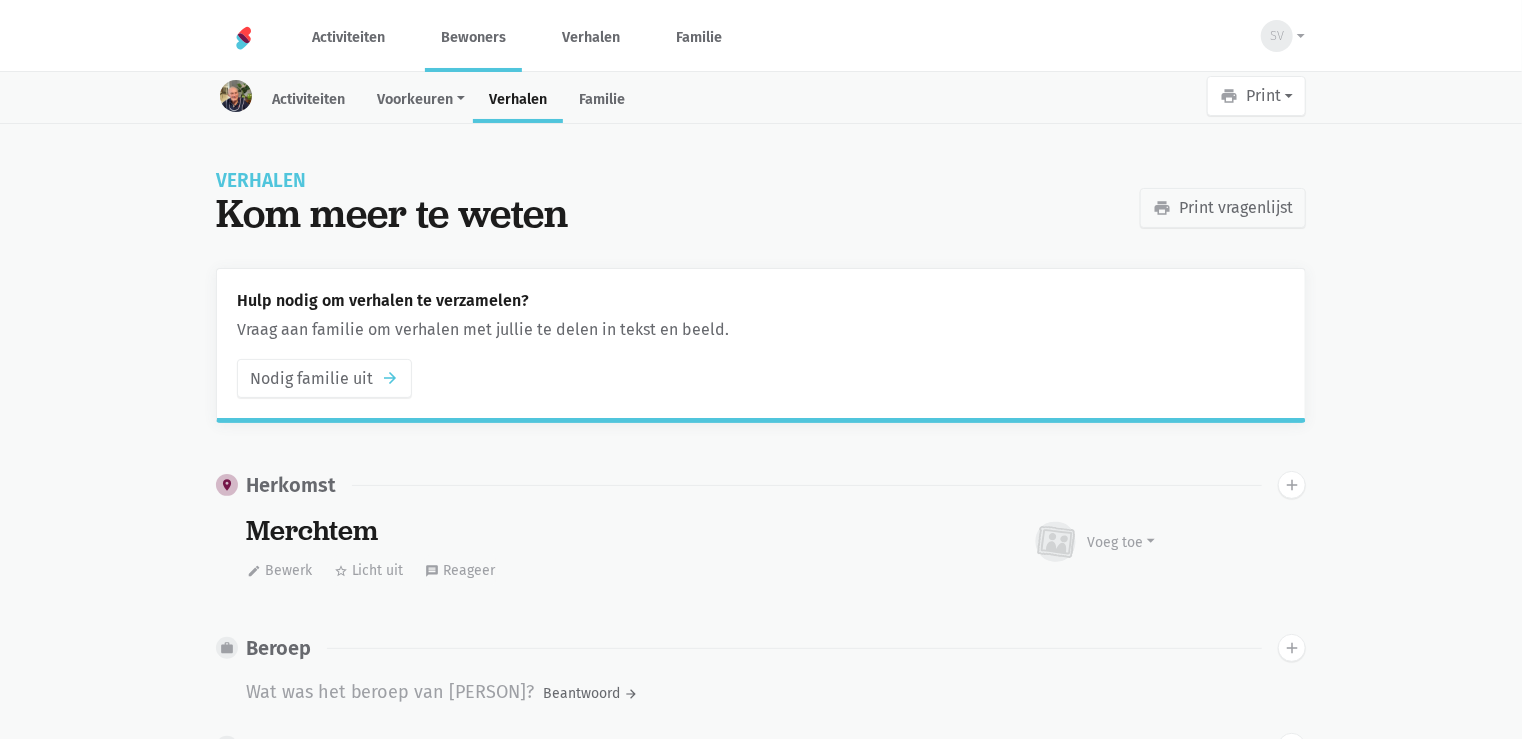scroll, scrollTop: 2431, scrollLeft: 0, axis: vertical 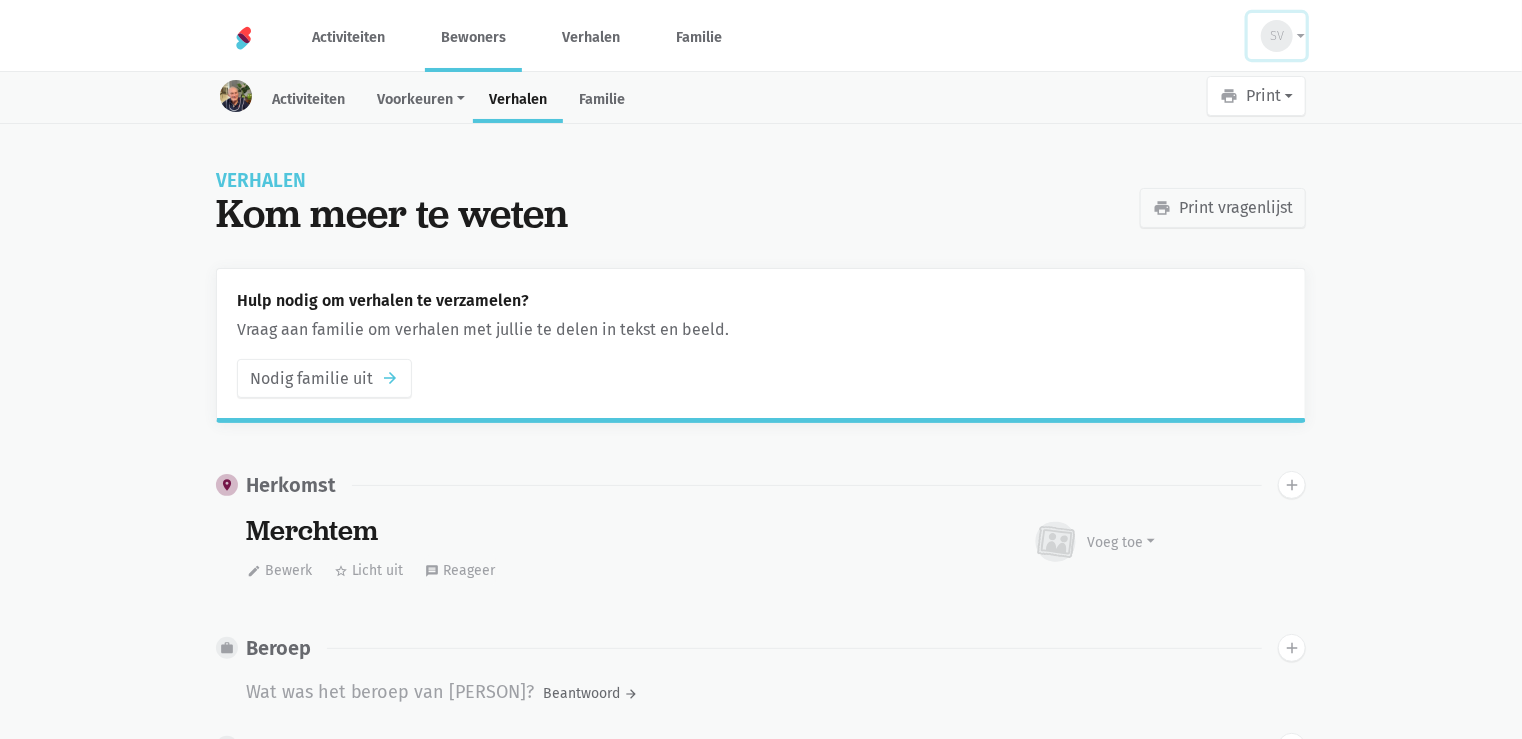 click on "SV" at bounding box center [1277, 36] 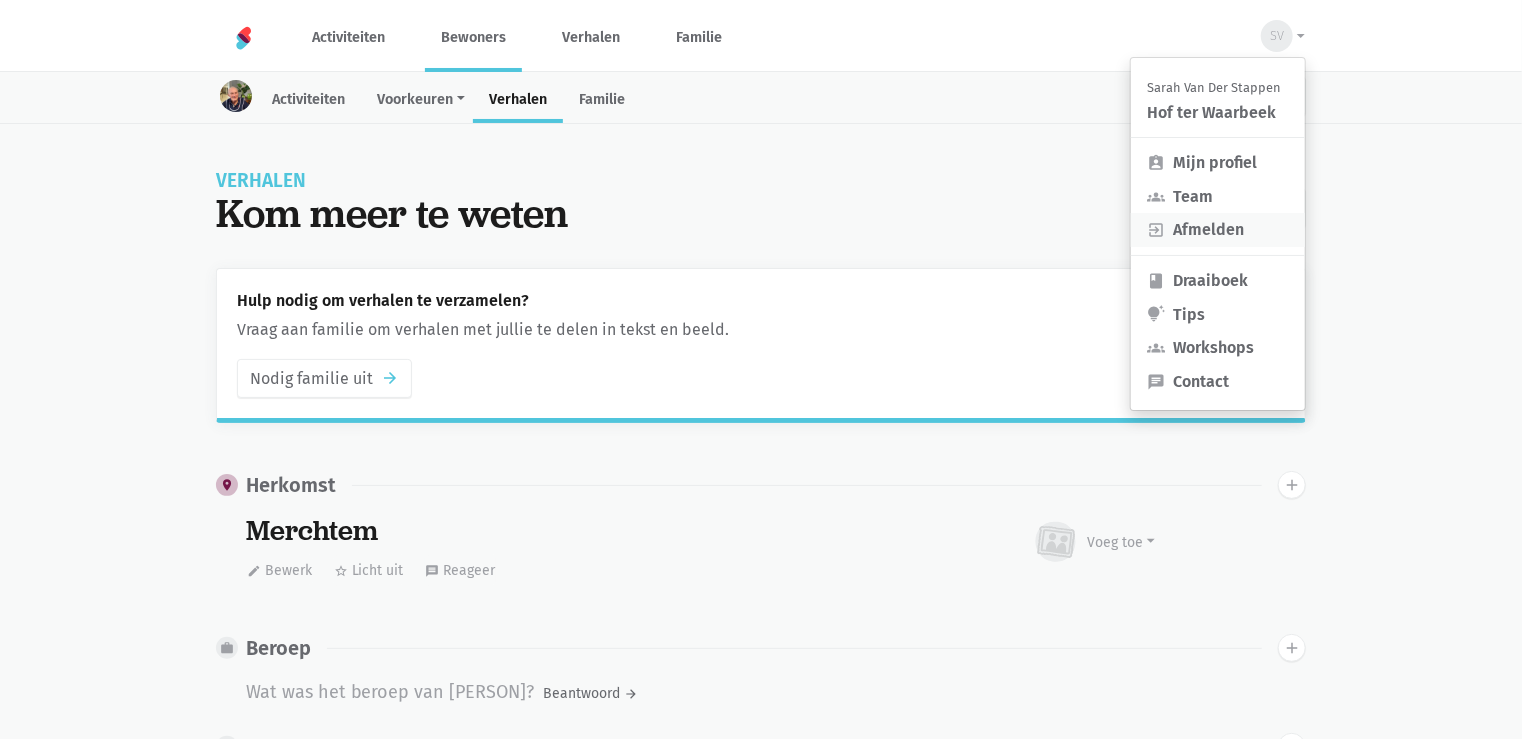 click on "exit_to_app
Afmelden" at bounding box center [1218, 230] 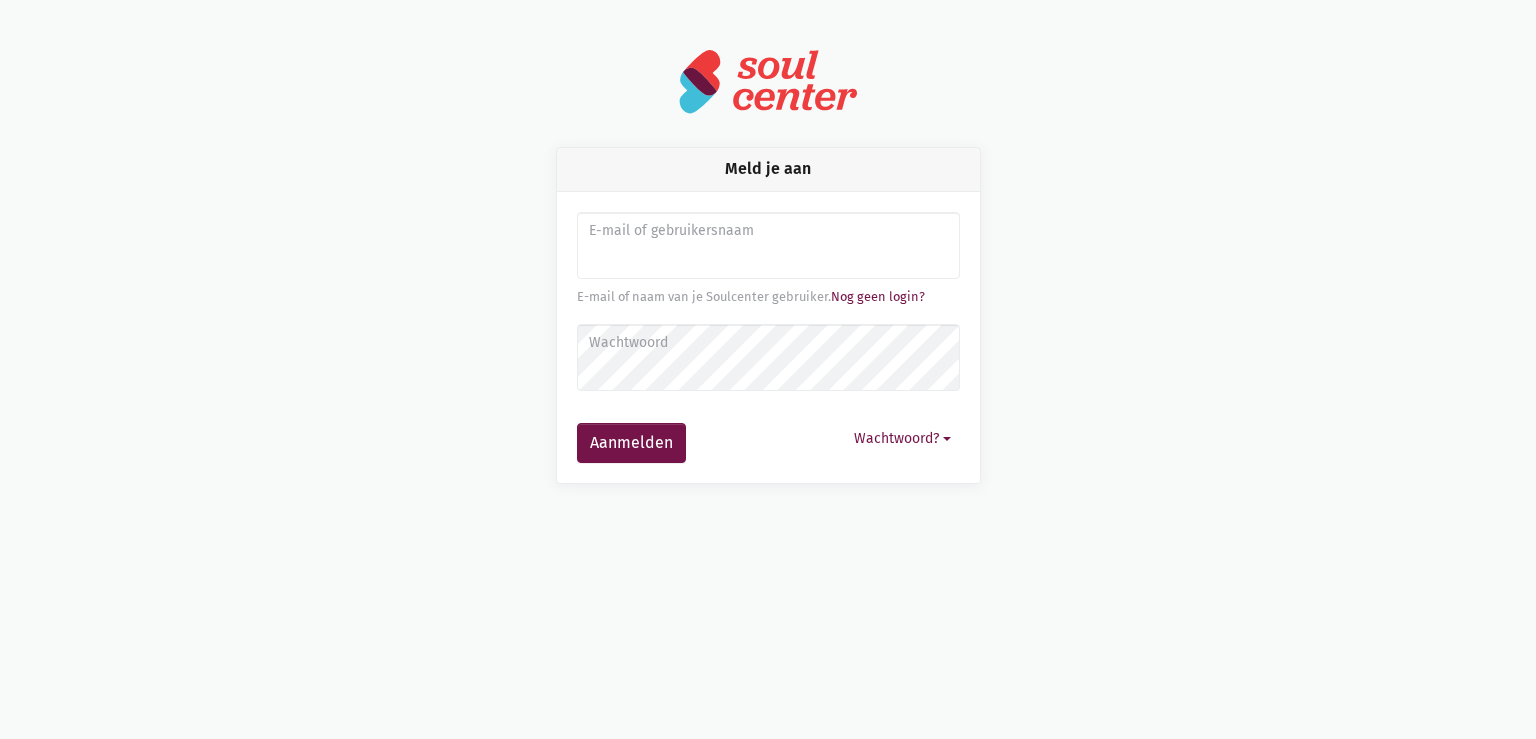 scroll, scrollTop: 0, scrollLeft: 0, axis: both 